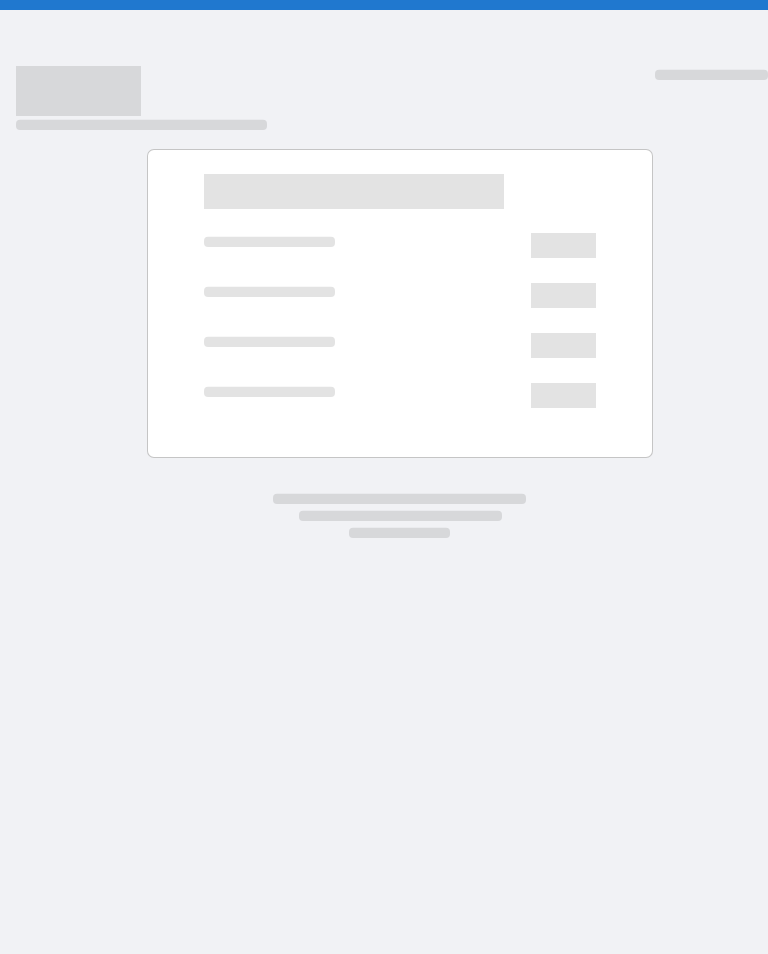 scroll, scrollTop: 0, scrollLeft: 0, axis: both 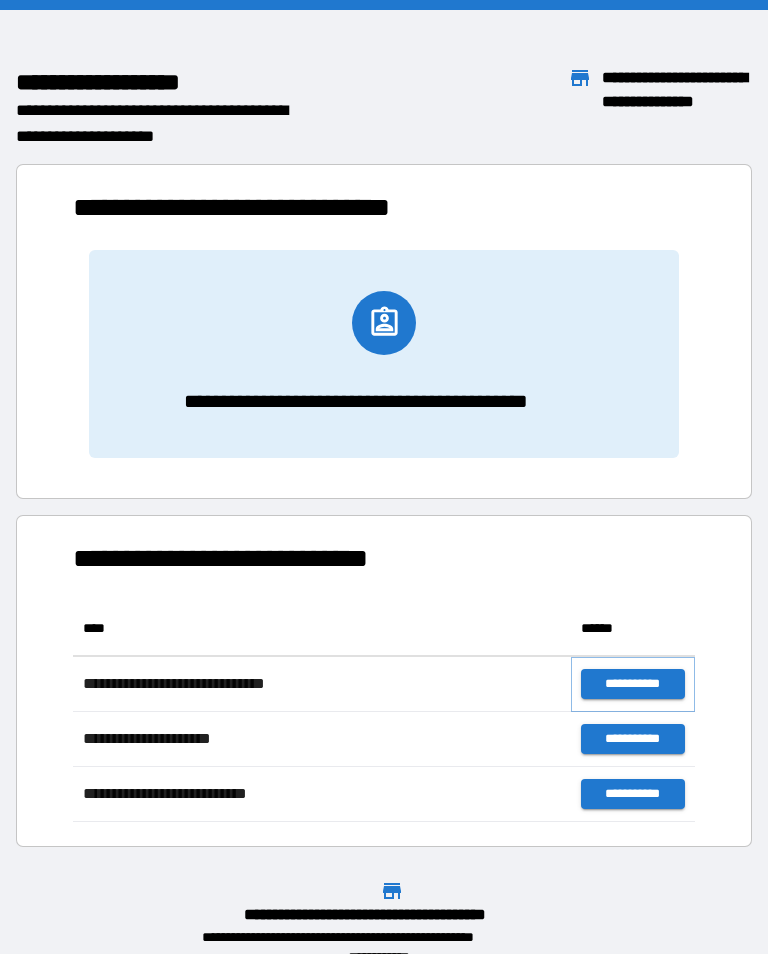 click on "**********" at bounding box center (633, 684) 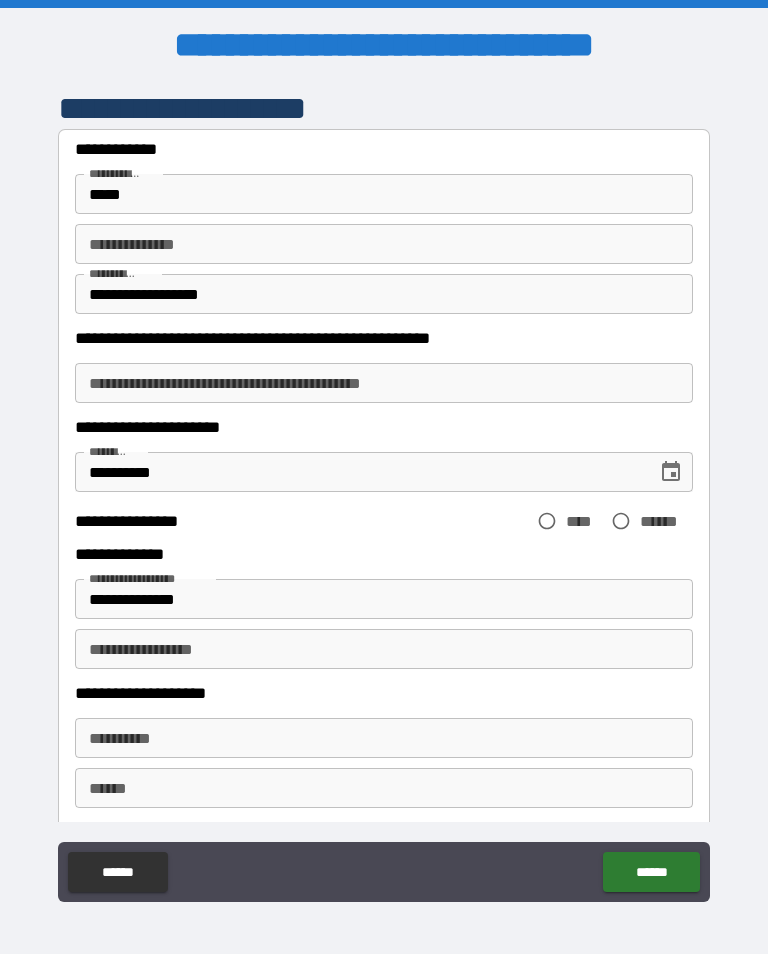 scroll, scrollTop: 1, scrollLeft: 0, axis: vertical 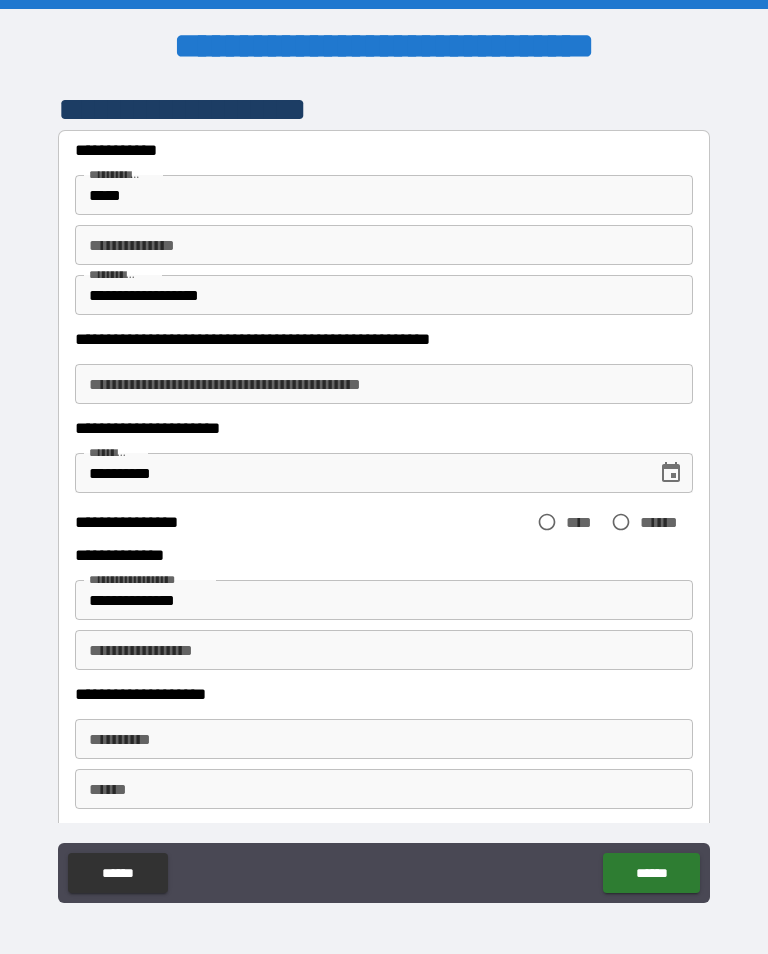 click on "******" at bounding box center (651, 873) 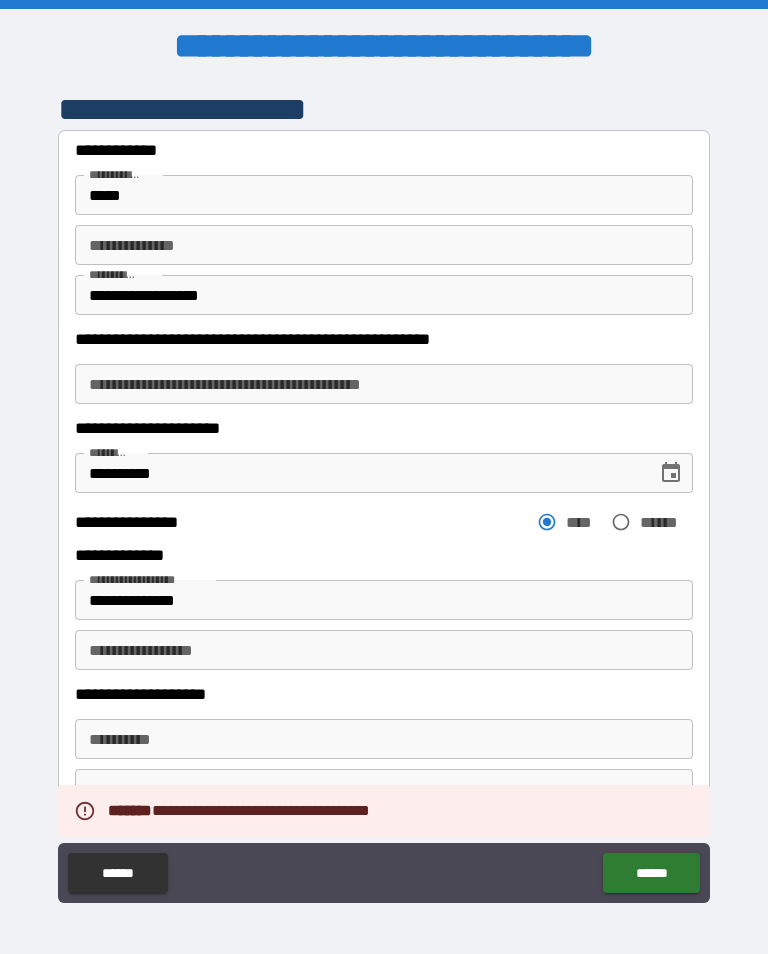 click on "******" at bounding box center (651, 873) 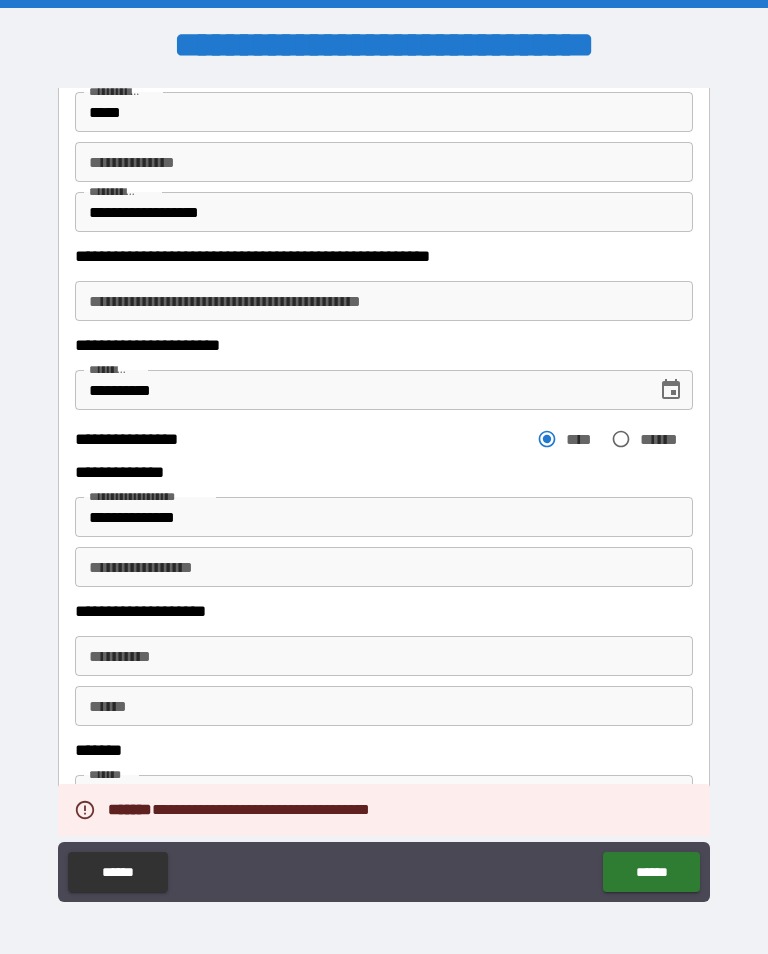 scroll, scrollTop: 1, scrollLeft: 0, axis: vertical 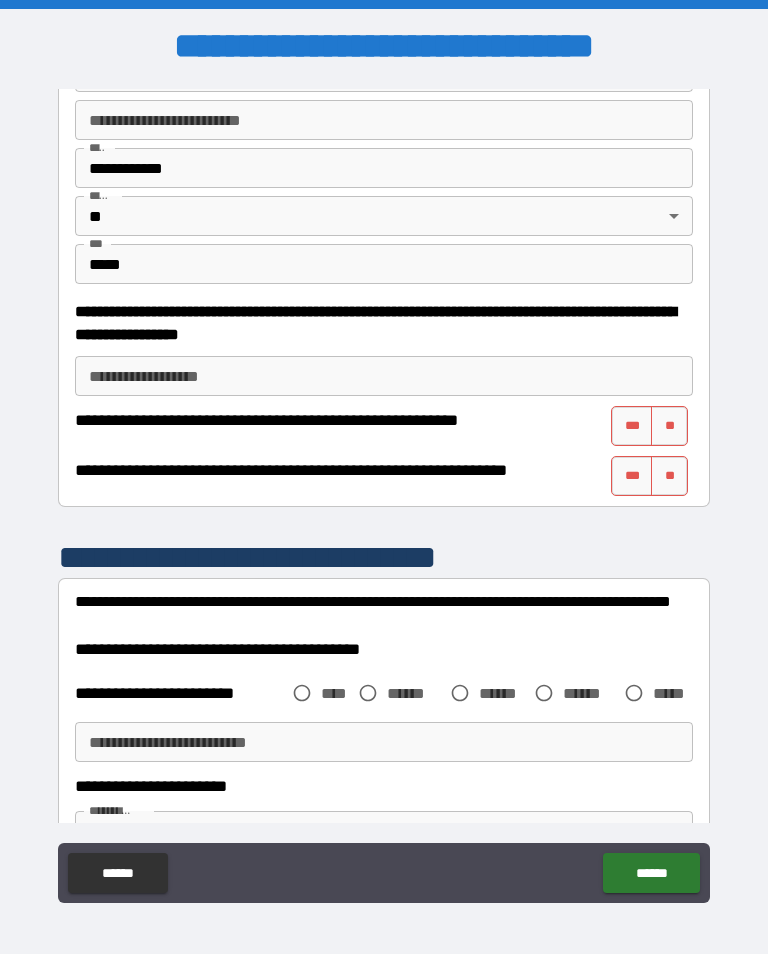click on "***" at bounding box center [632, 426] 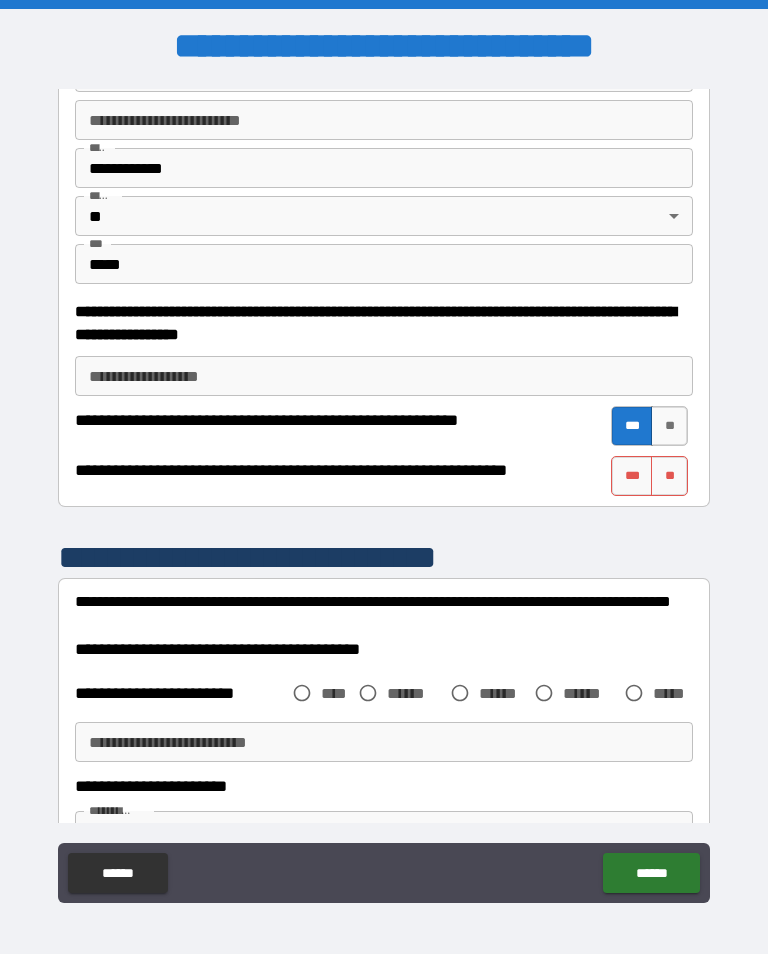 click on "***" at bounding box center [632, 476] 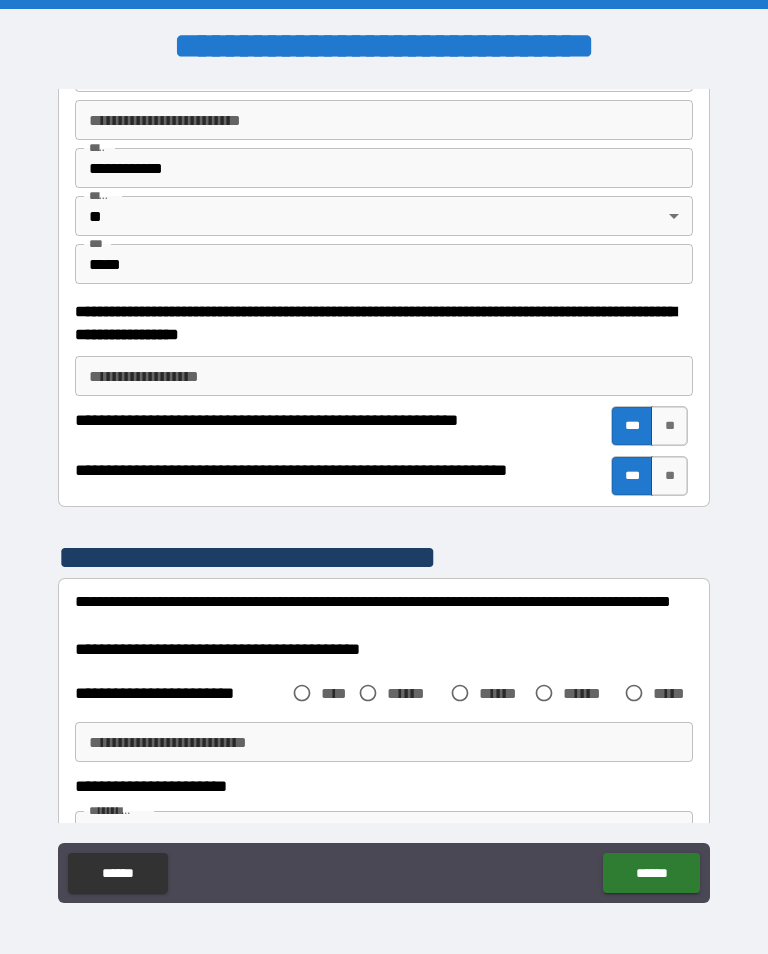 click on "***" at bounding box center (632, 476) 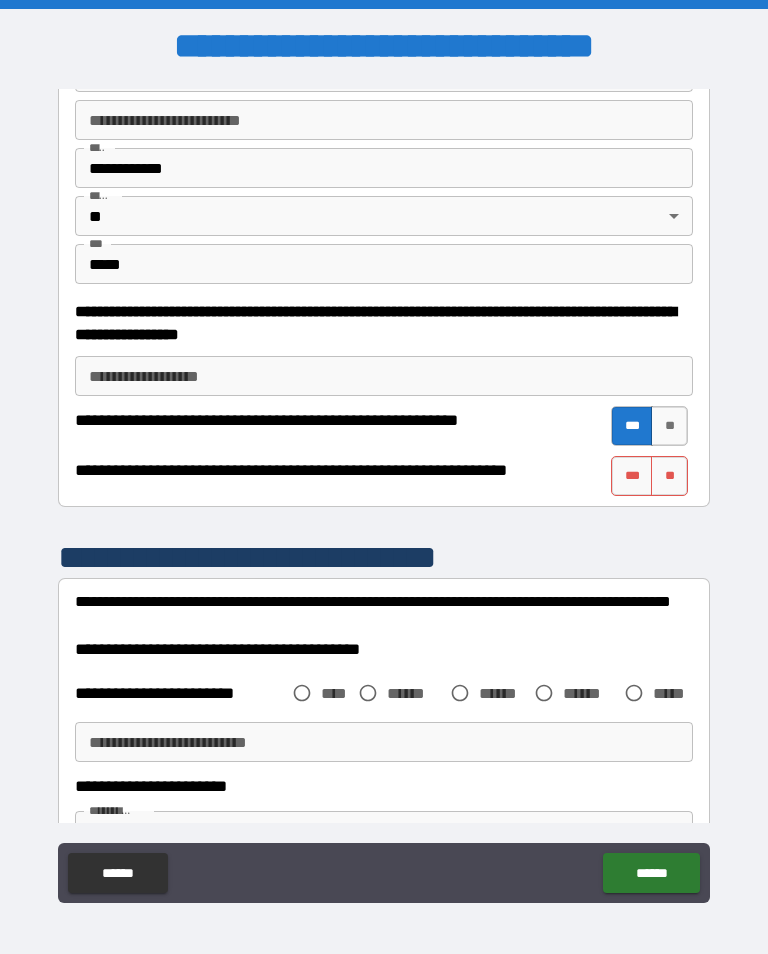 scroll, scrollTop: 1051, scrollLeft: 0, axis: vertical 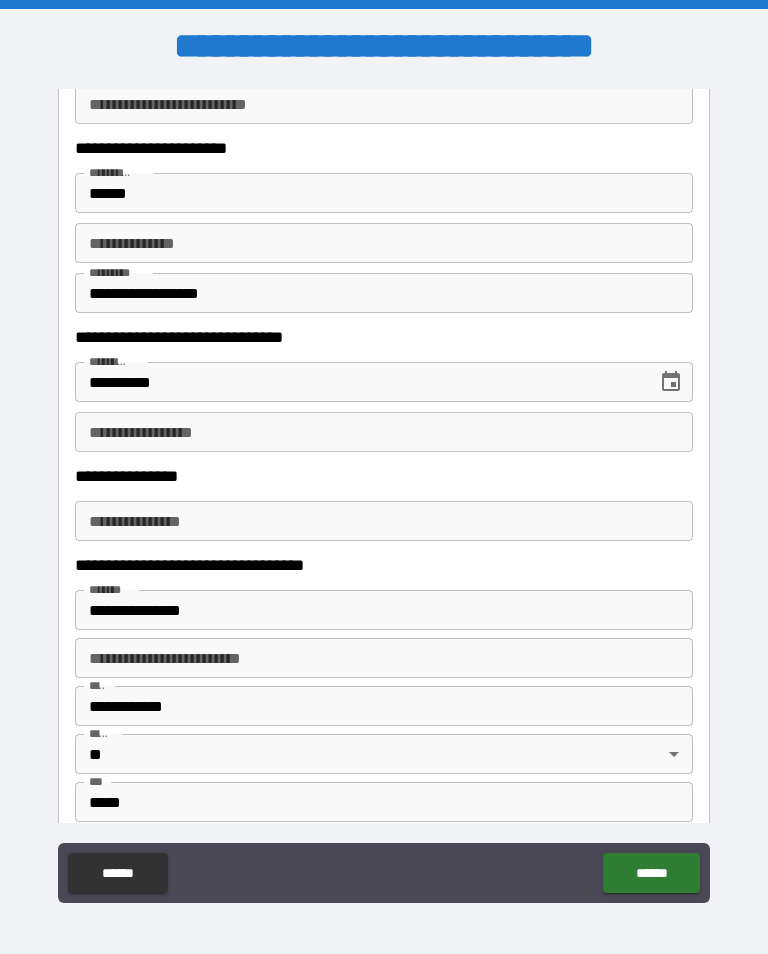 click on "**********" at bounding box center [359, 382] 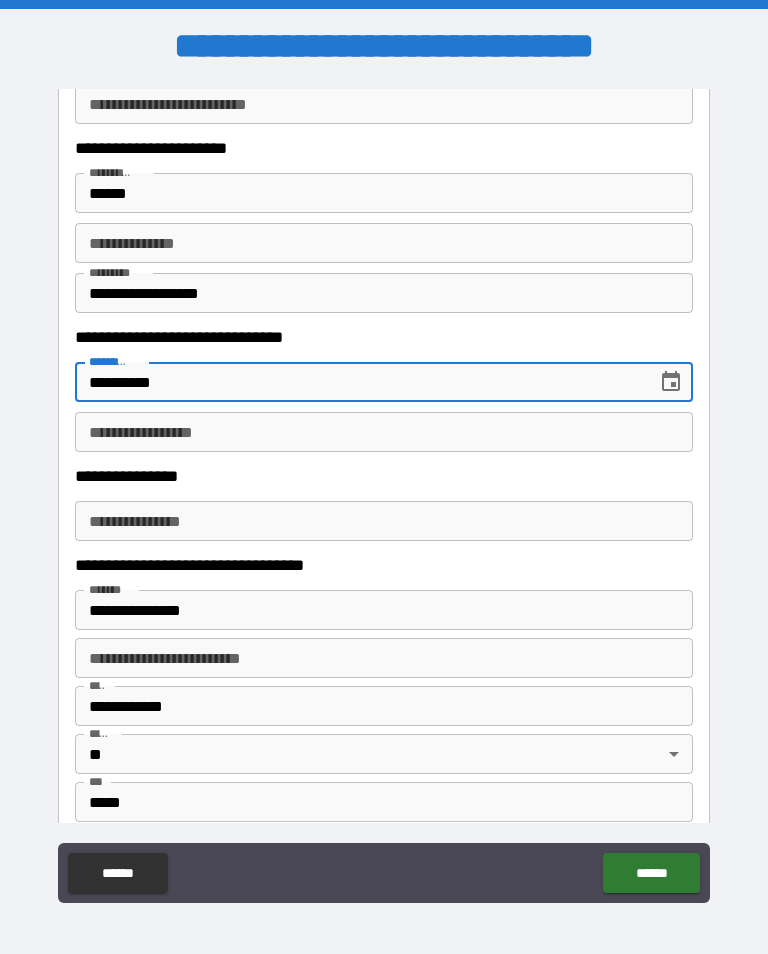 click 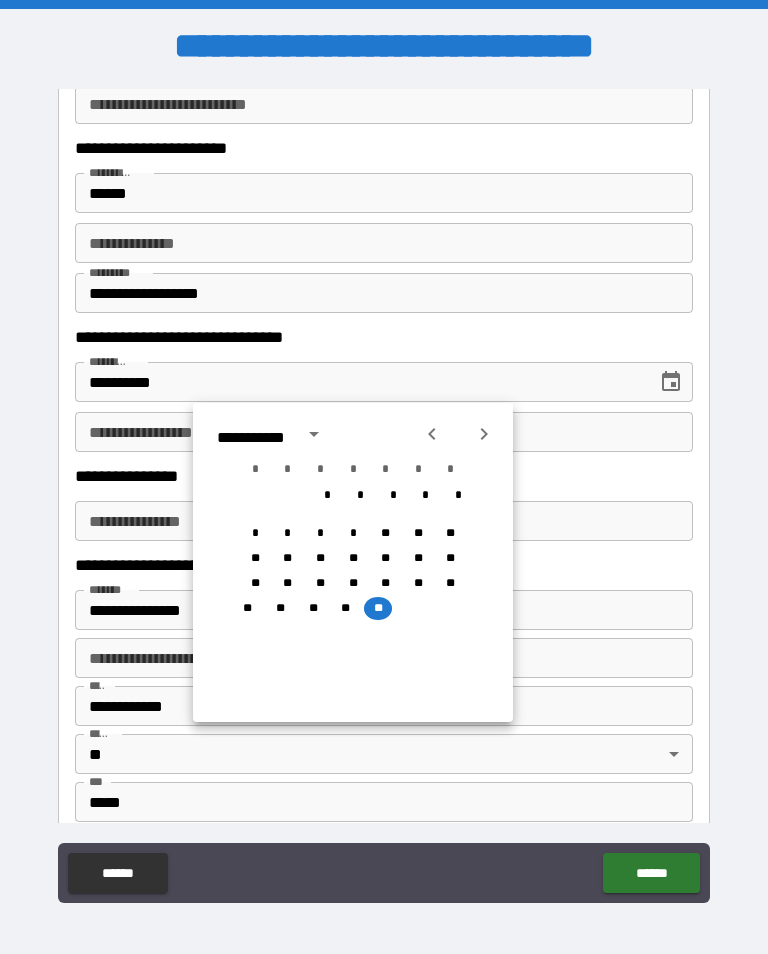 click 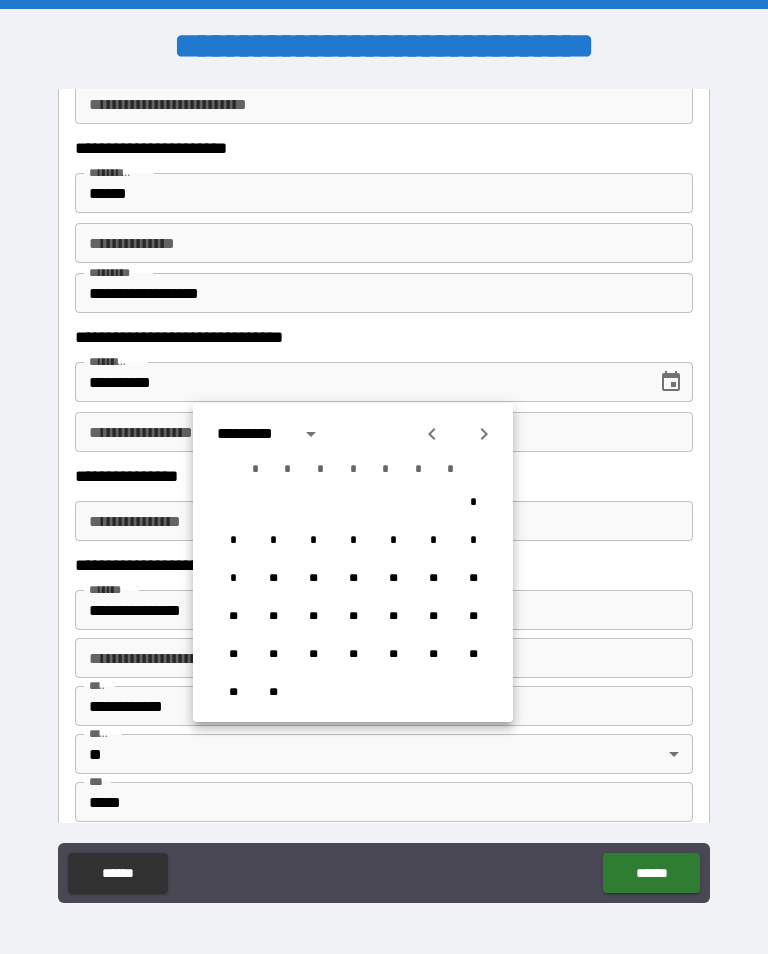 click 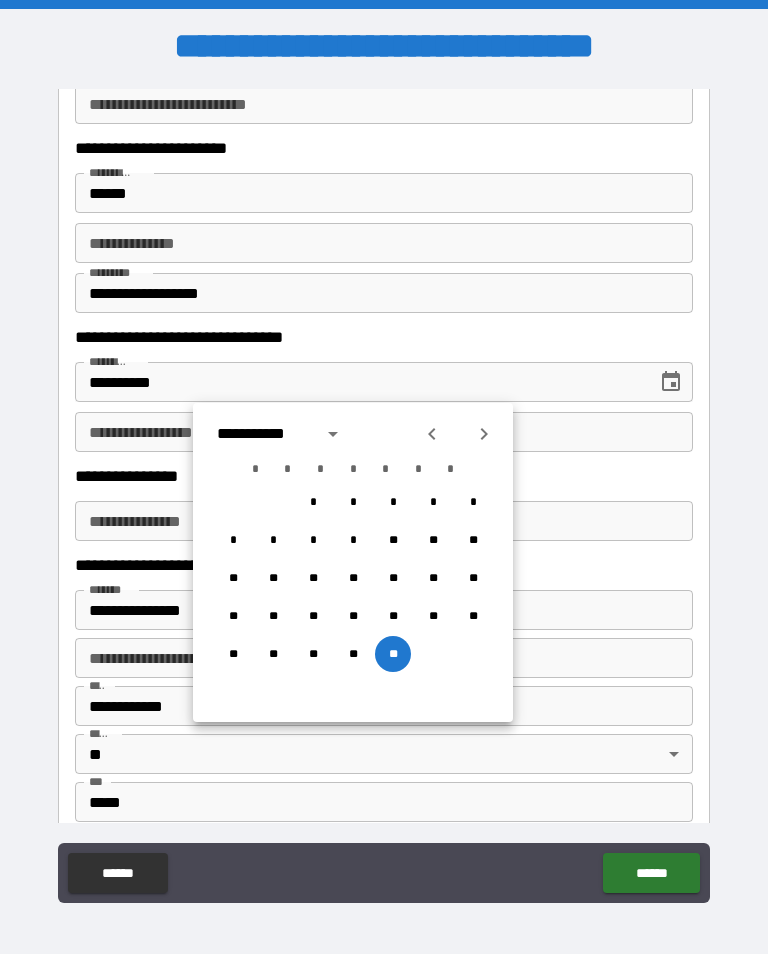 click 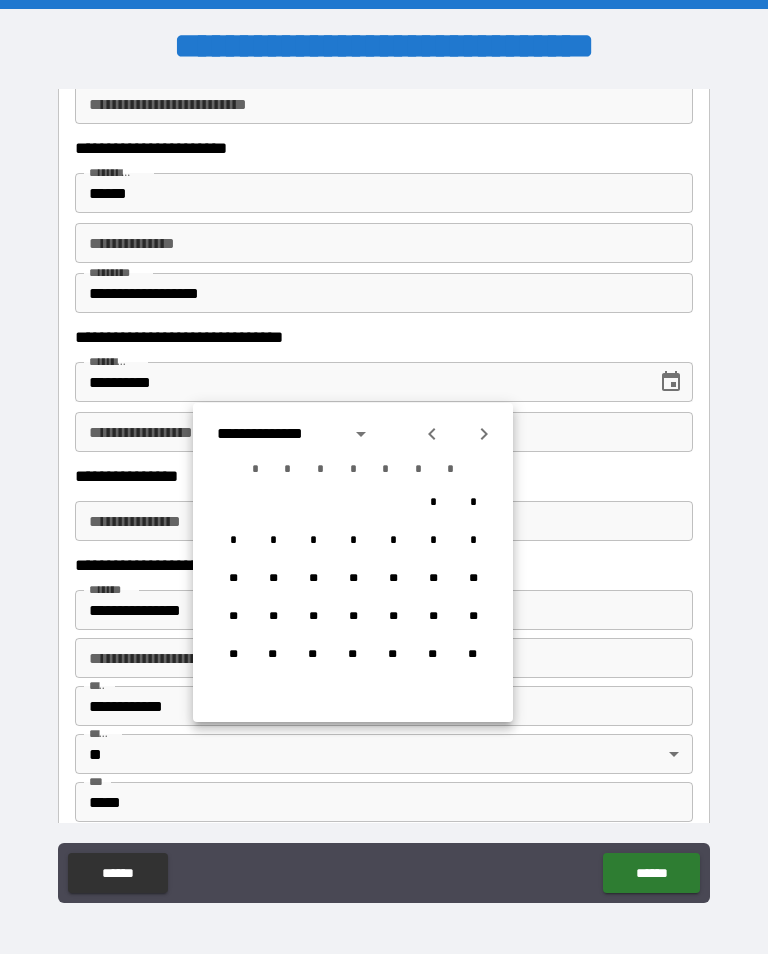click on "*" at bounding box center [433, 502] 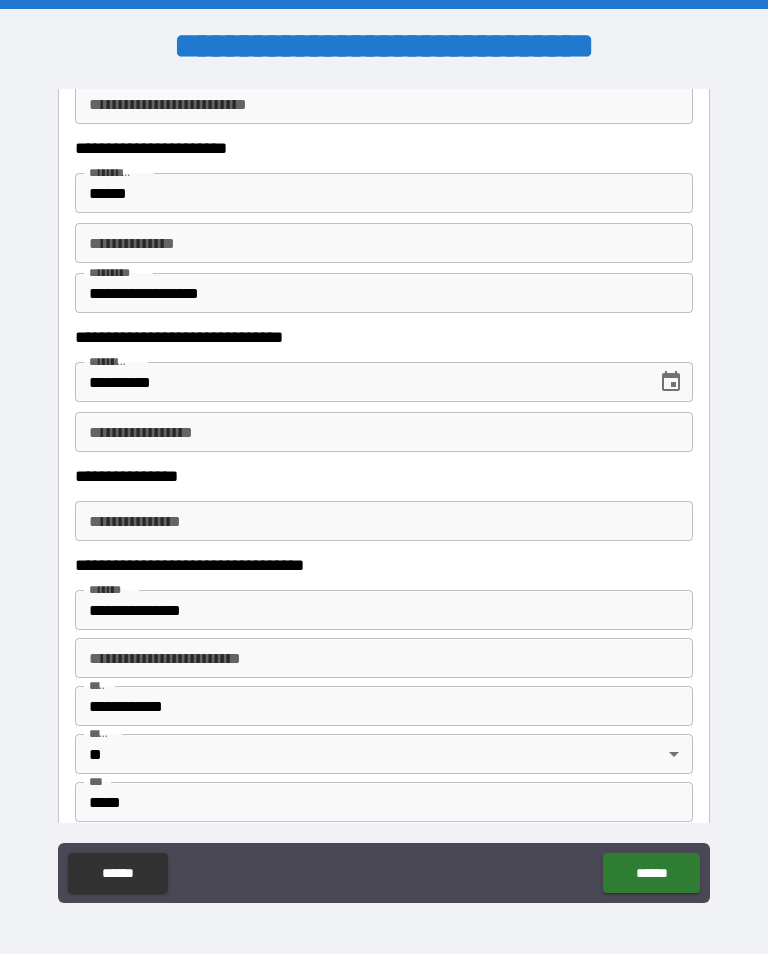 type on "**********" 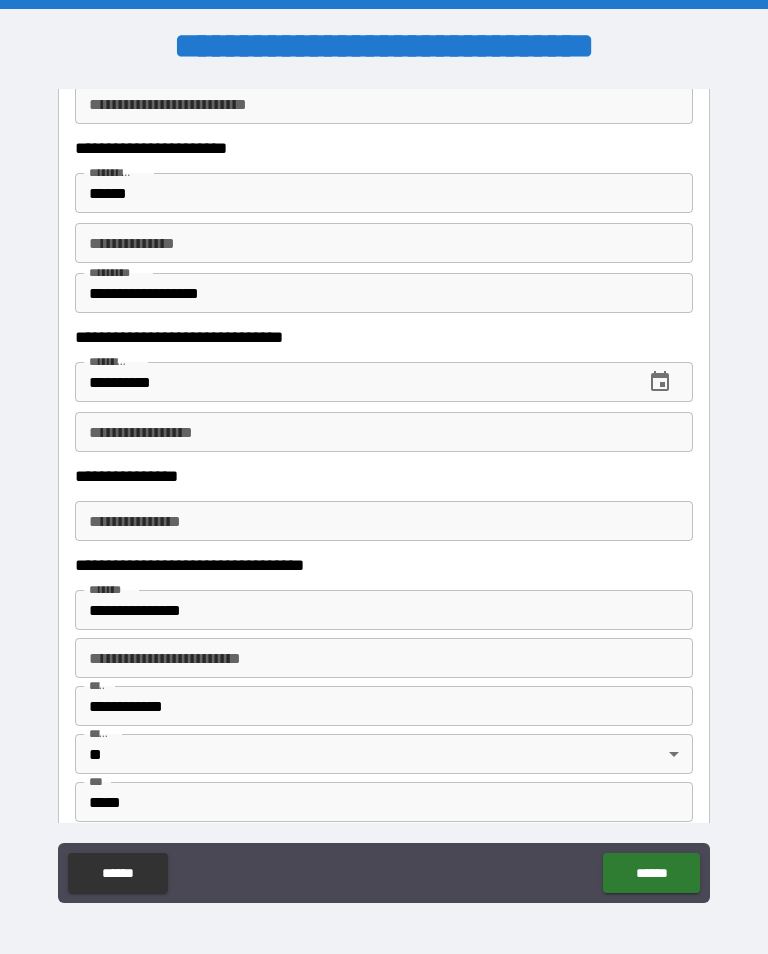 click on "**********" at bounding box center (384, 432) 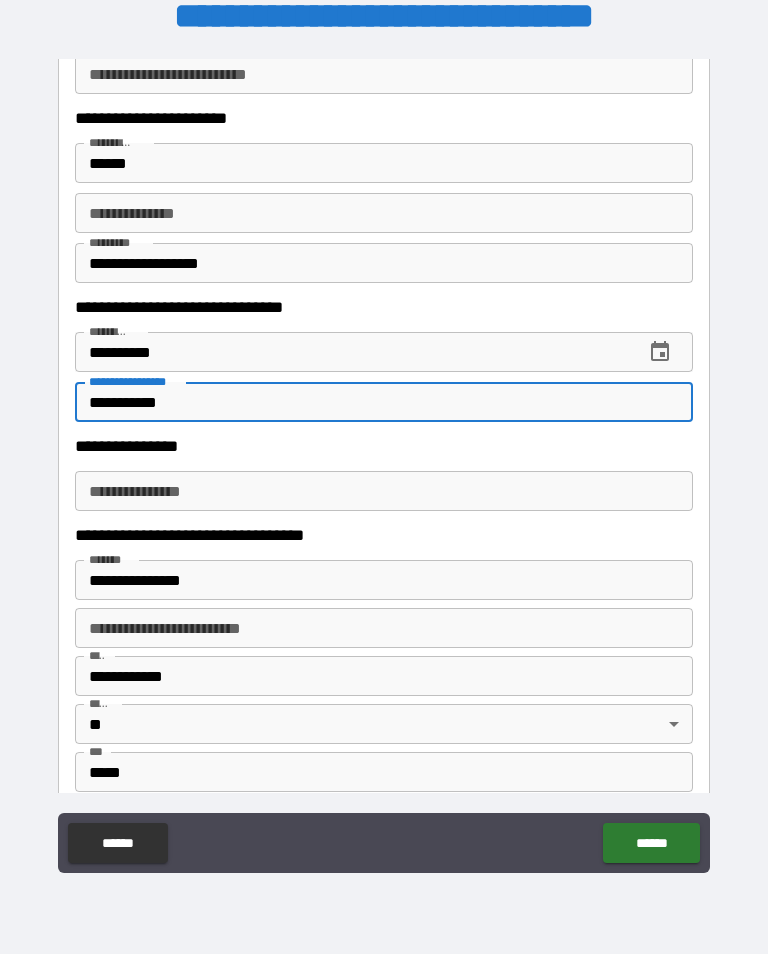 scroll, scrollTop: 314, scrollLeft: 0, axis: vertical 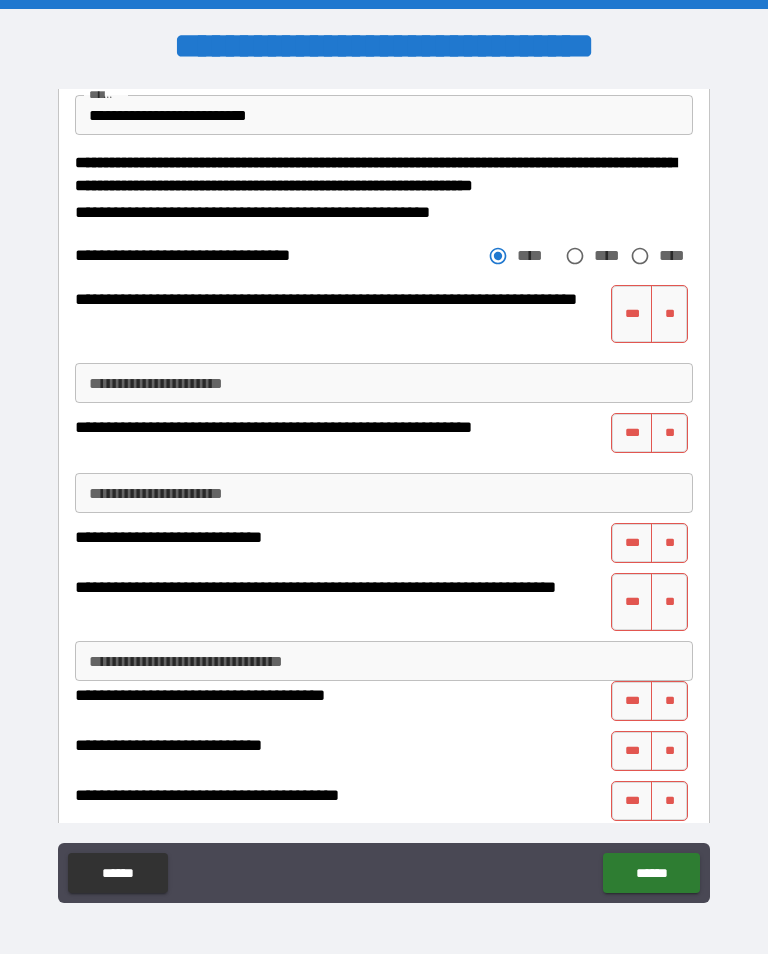 click on "**" at bounding box center [669, 314] 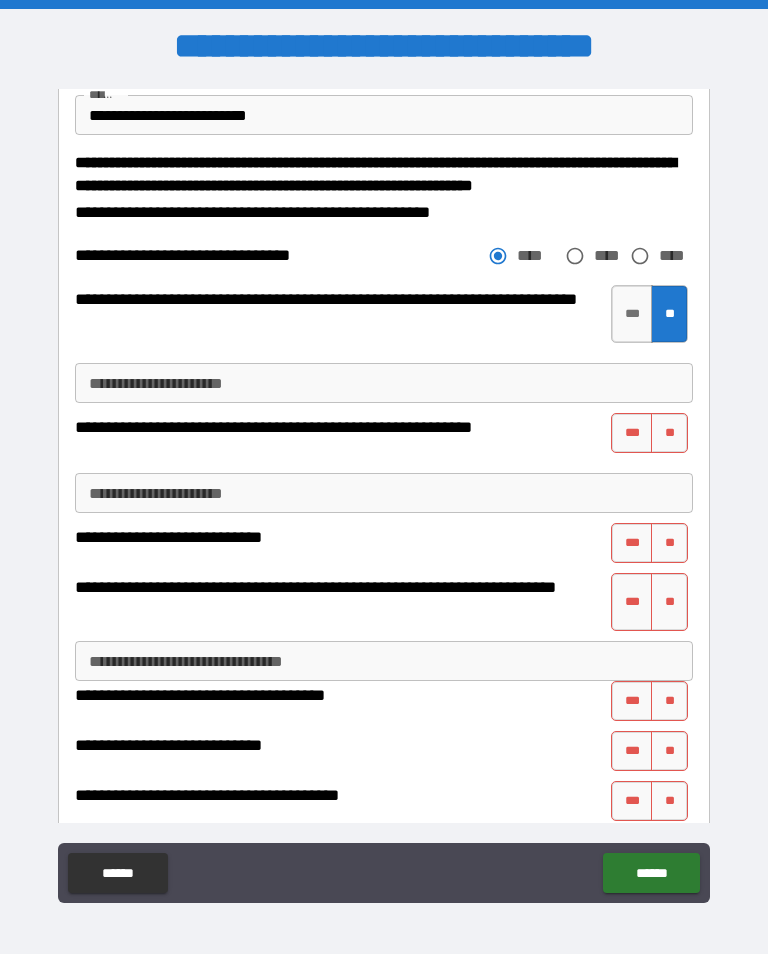 click on "**" at bounding box center [669, 433] 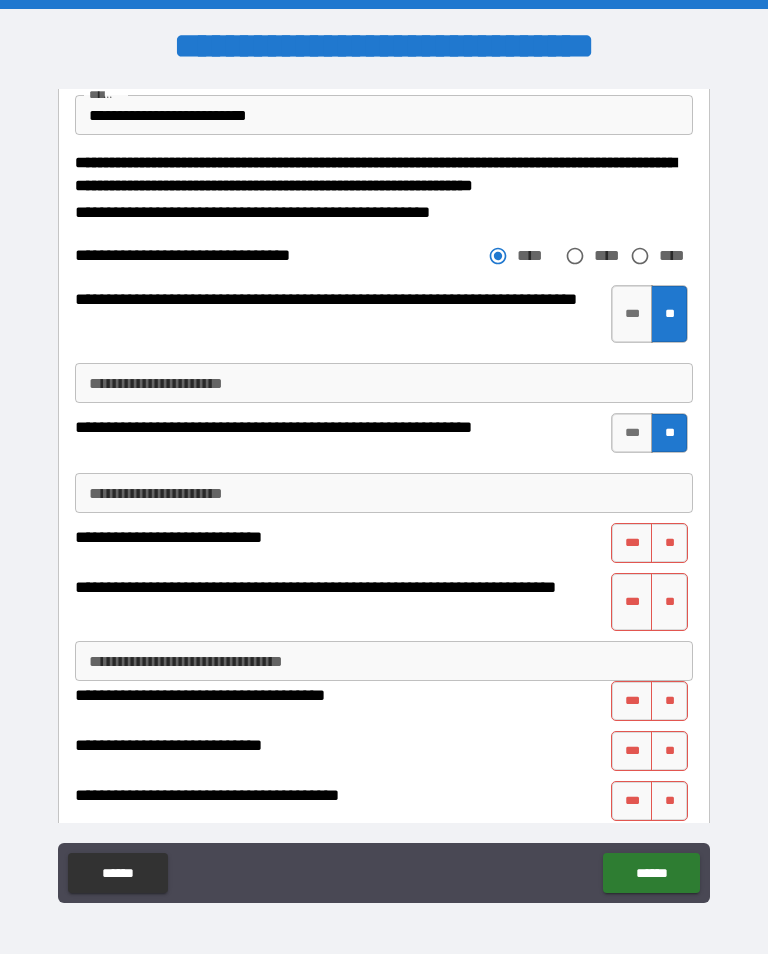 click on "**" at bounding box center [669, 543] 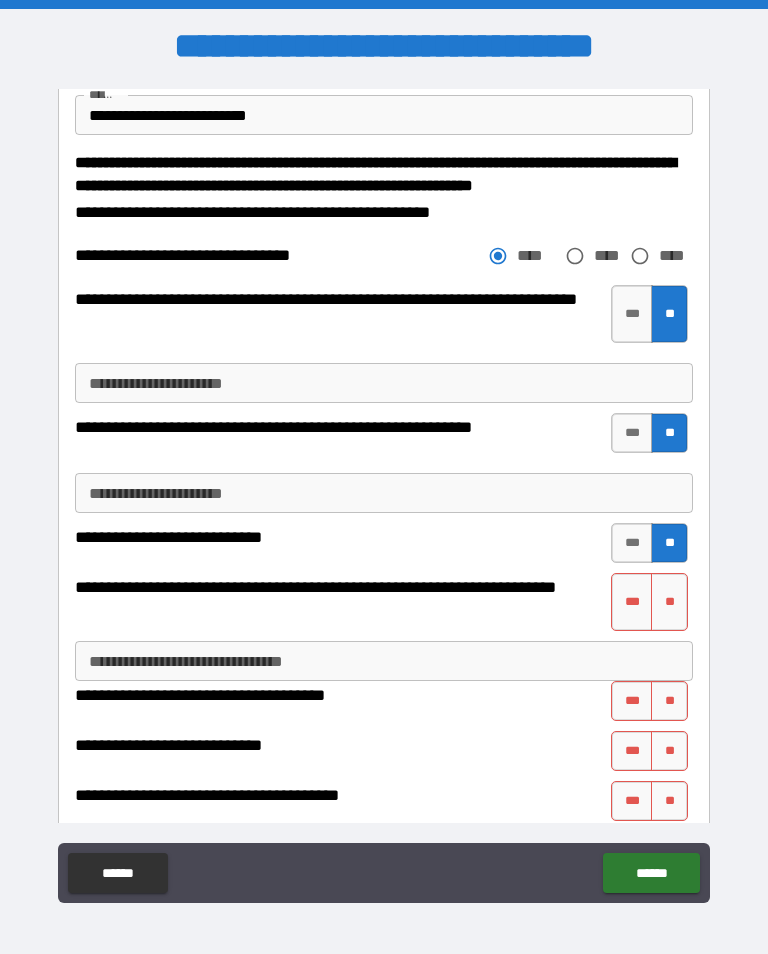 click on "***" at bounding box center [632, 701] 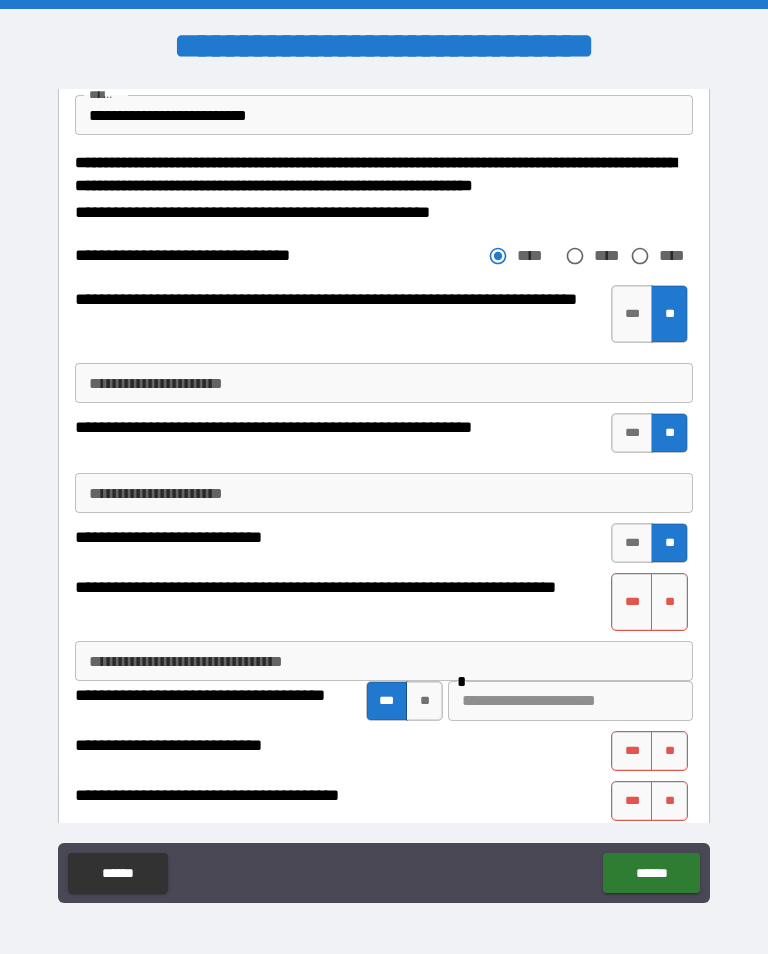 click at bounding box center (570, 701) 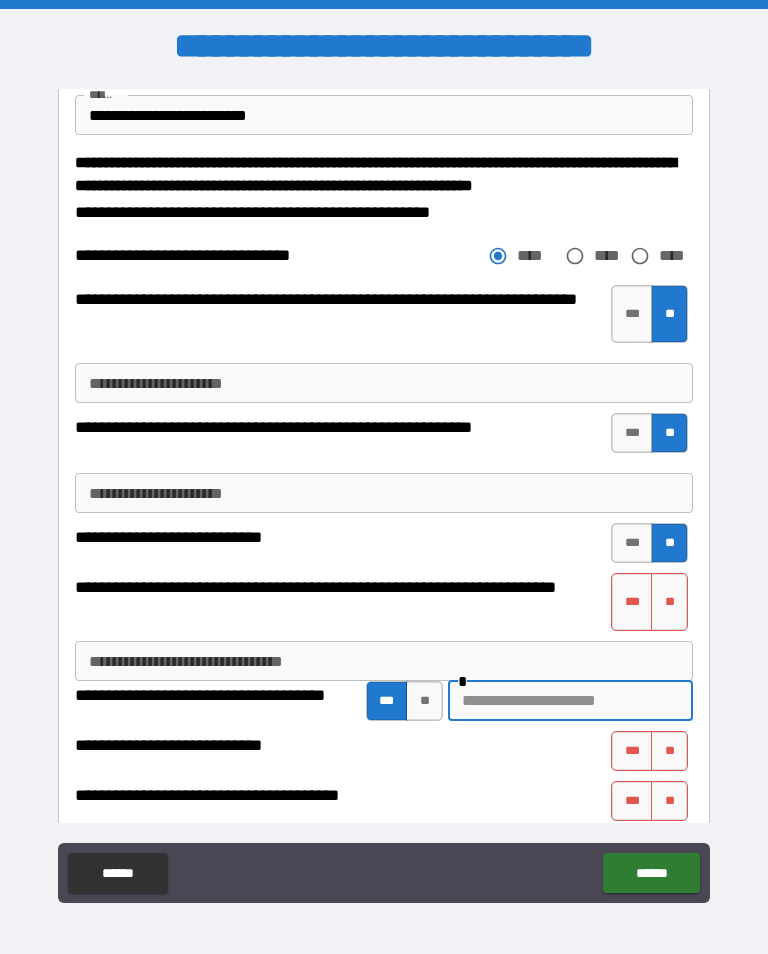 scroll, scrollTop: 314, scrollLeft: 0, axis: vertical 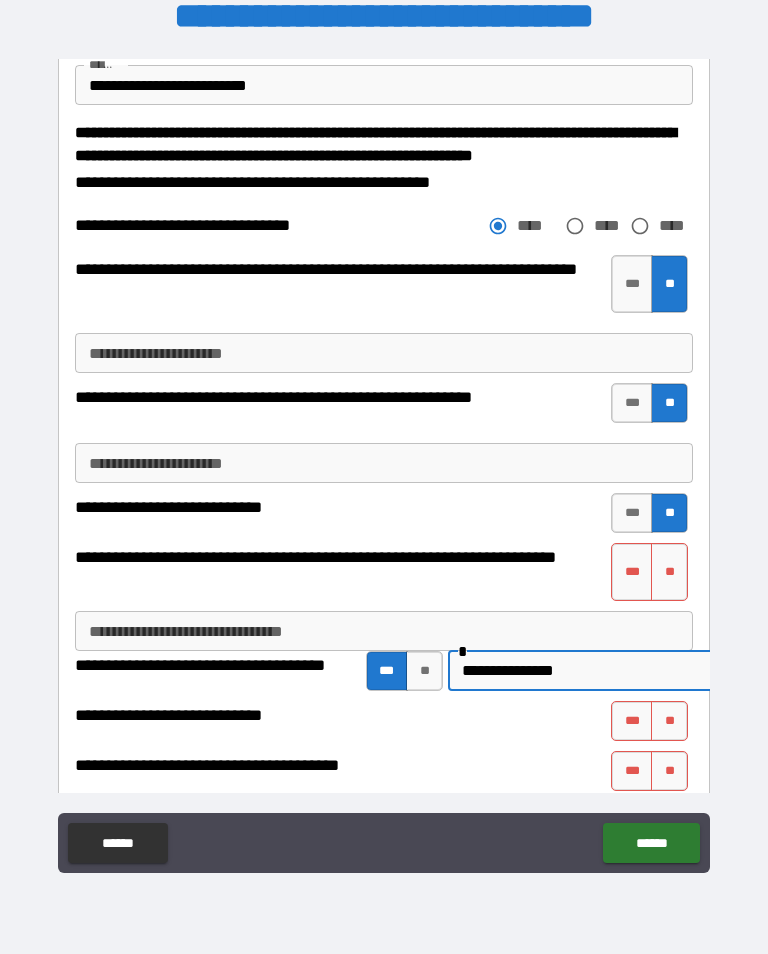 type on "**********" 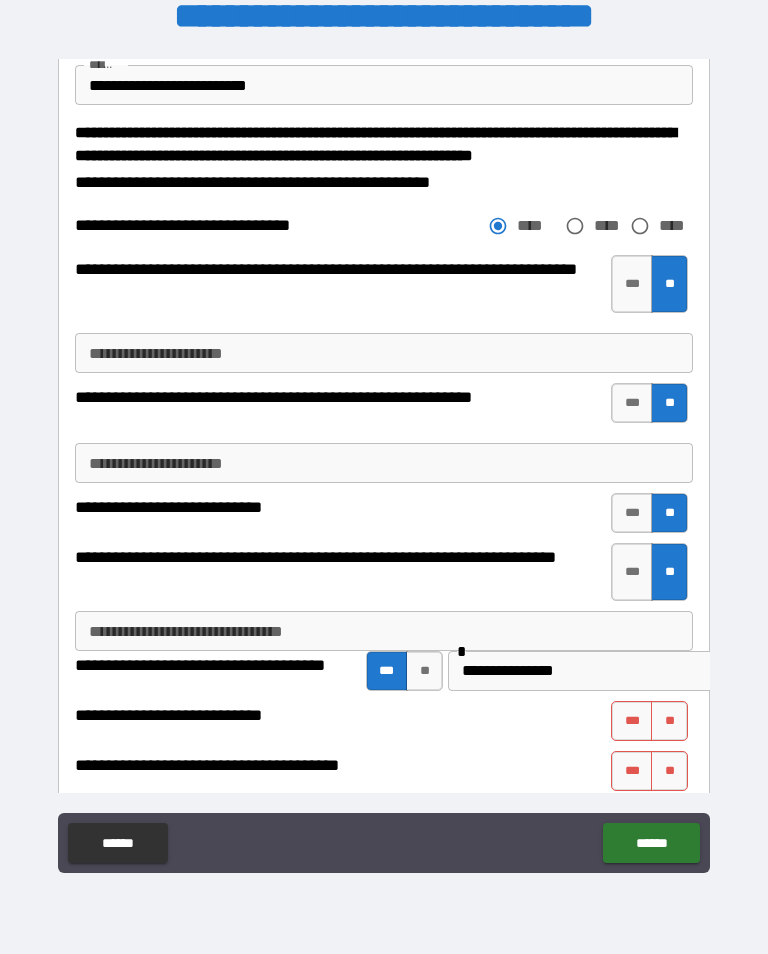 scroll, scrollTop: 1, scrollLeft: 0, axis: vertical 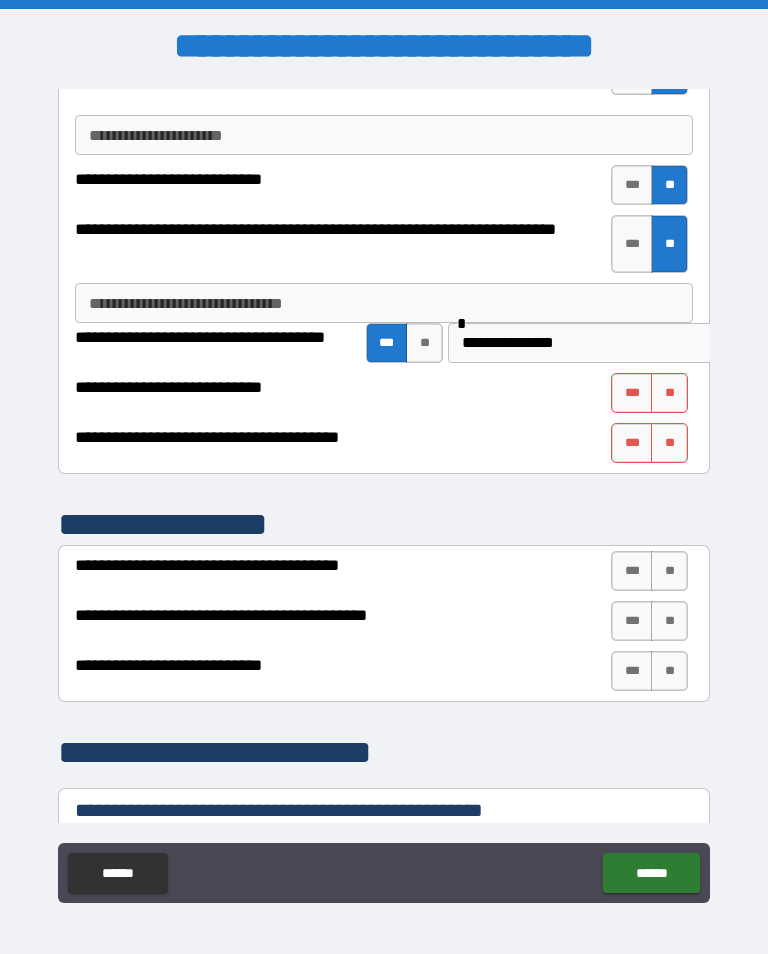 click on "**" at bounding box center [669, 393] 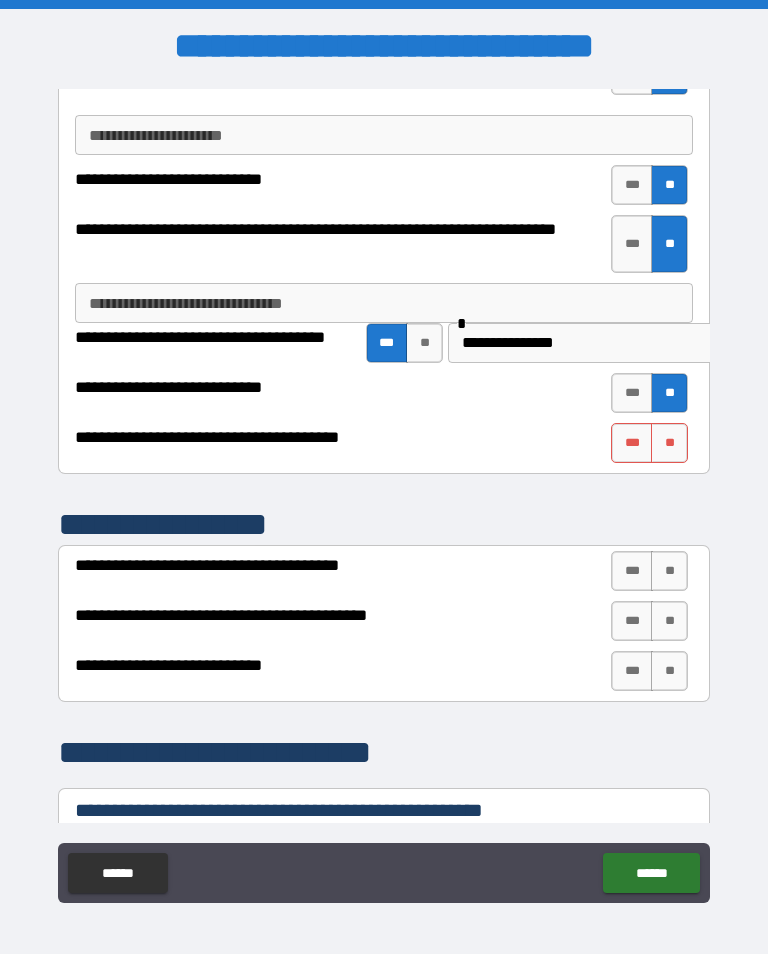 click on "***" at bounding box center (632, 443) 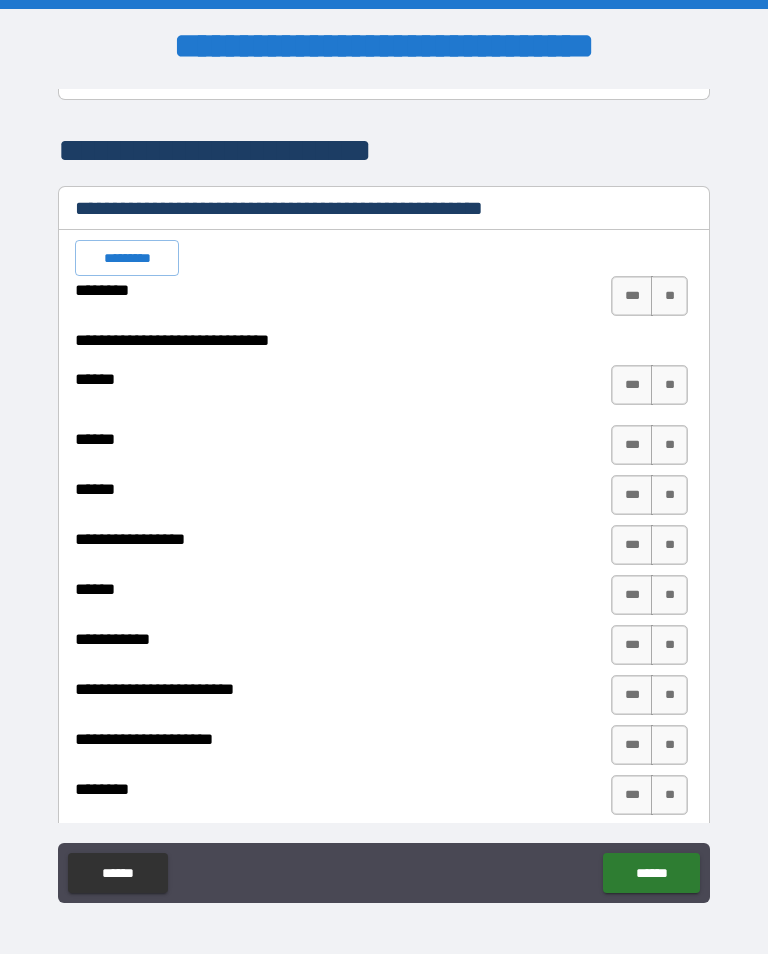 scroll, scrollTop: 3377, scrollLeft: 0, axis: vertical 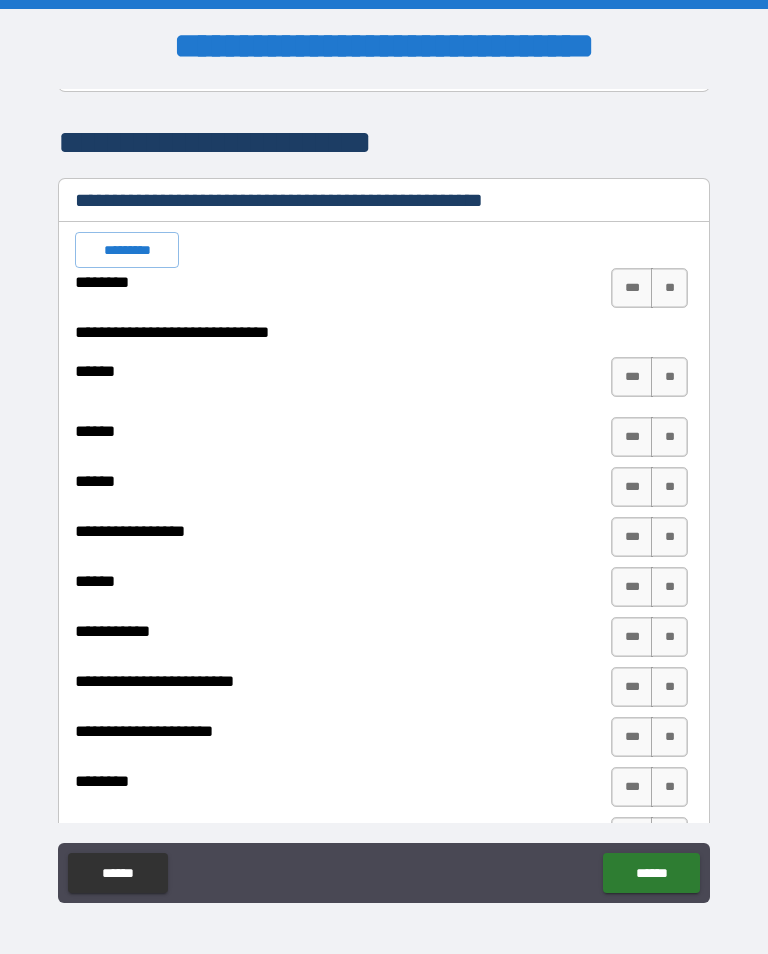 click on "*********" at bounding box center [127, 250] 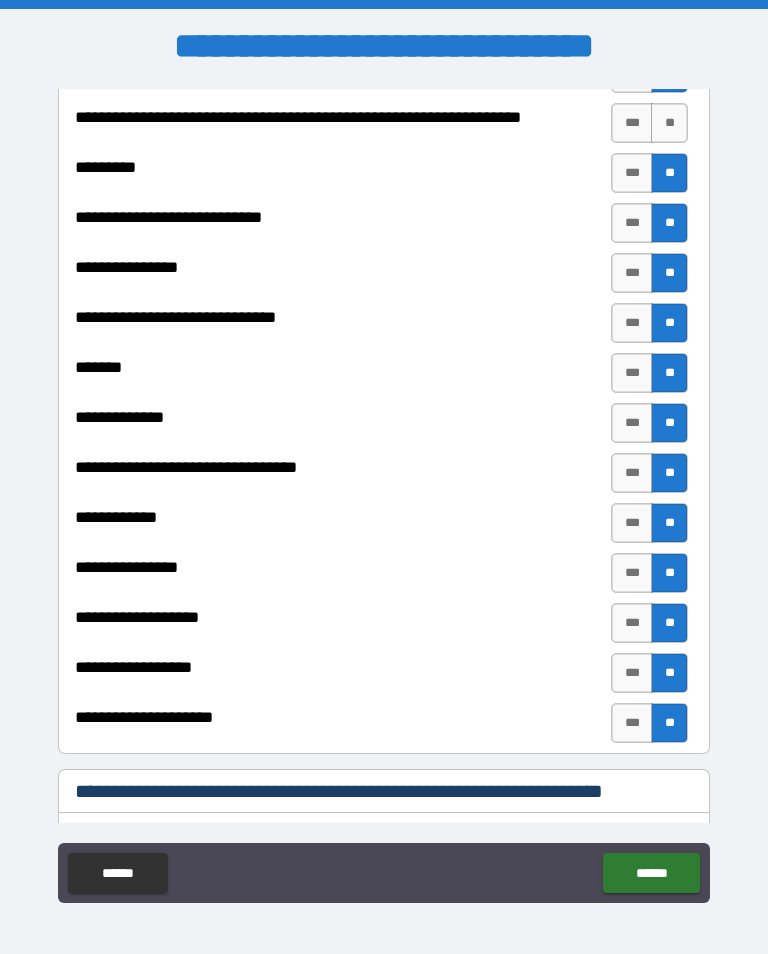 scroll, scrollTop: 4634, scrollLeft: 0, axis: vertical 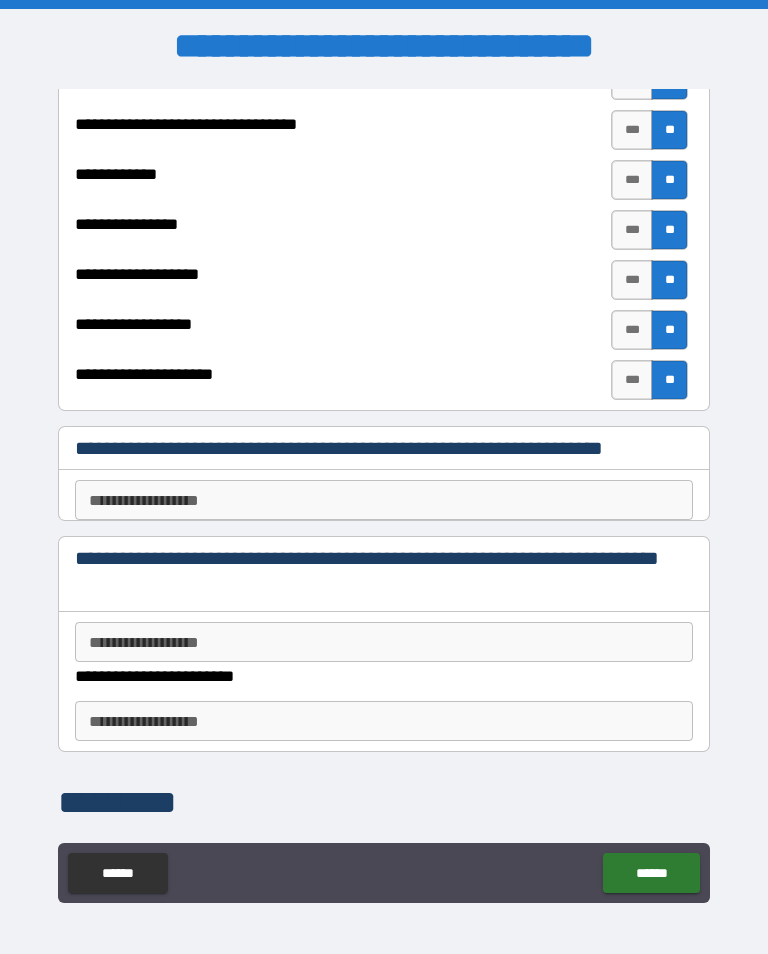 click on "**********" at bounding box center (384, 642) 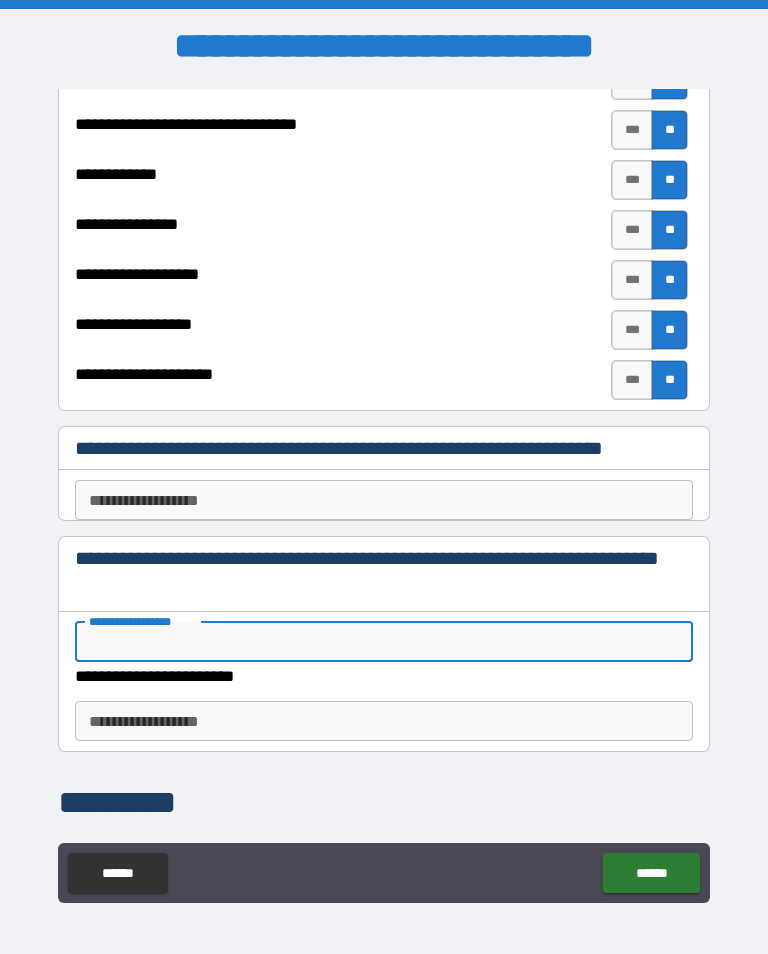 scroll, scrollTop: 314, scrollLeft: 0, axis: vertical 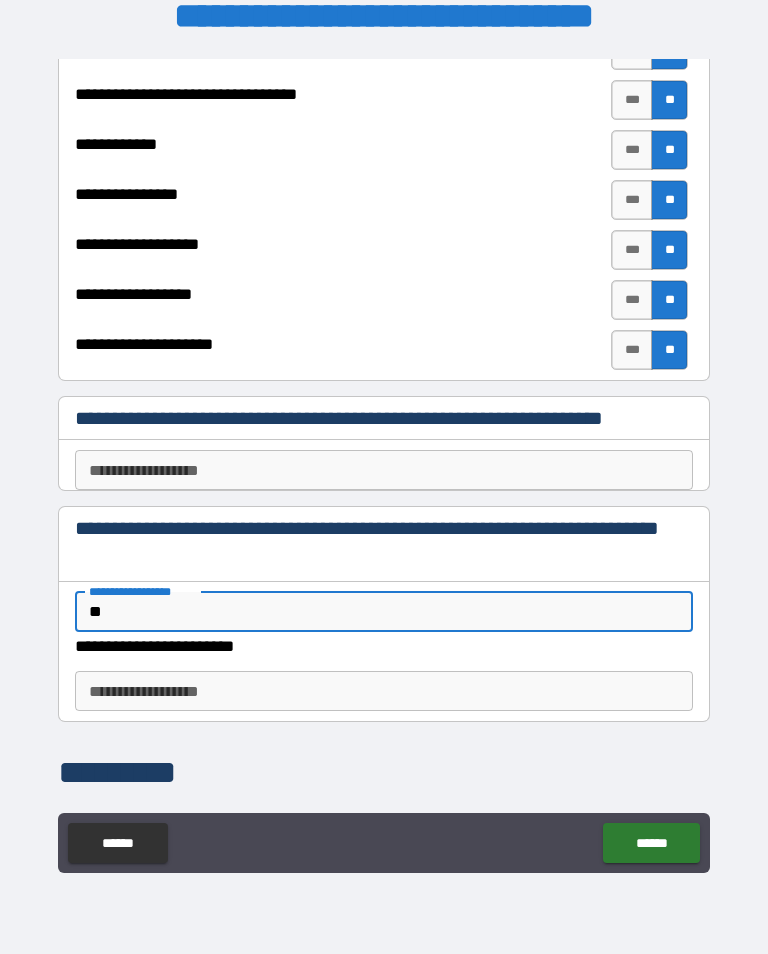 type on "**" 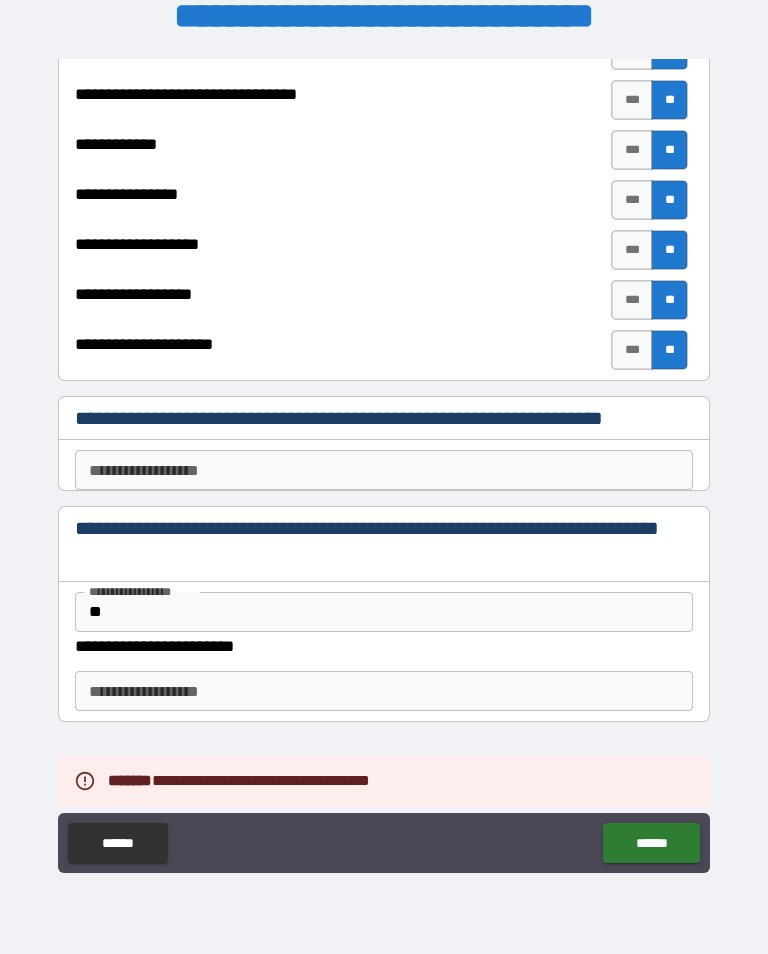 scroll, scrollTop: 1, scrollLeft: 0, axis: vertical 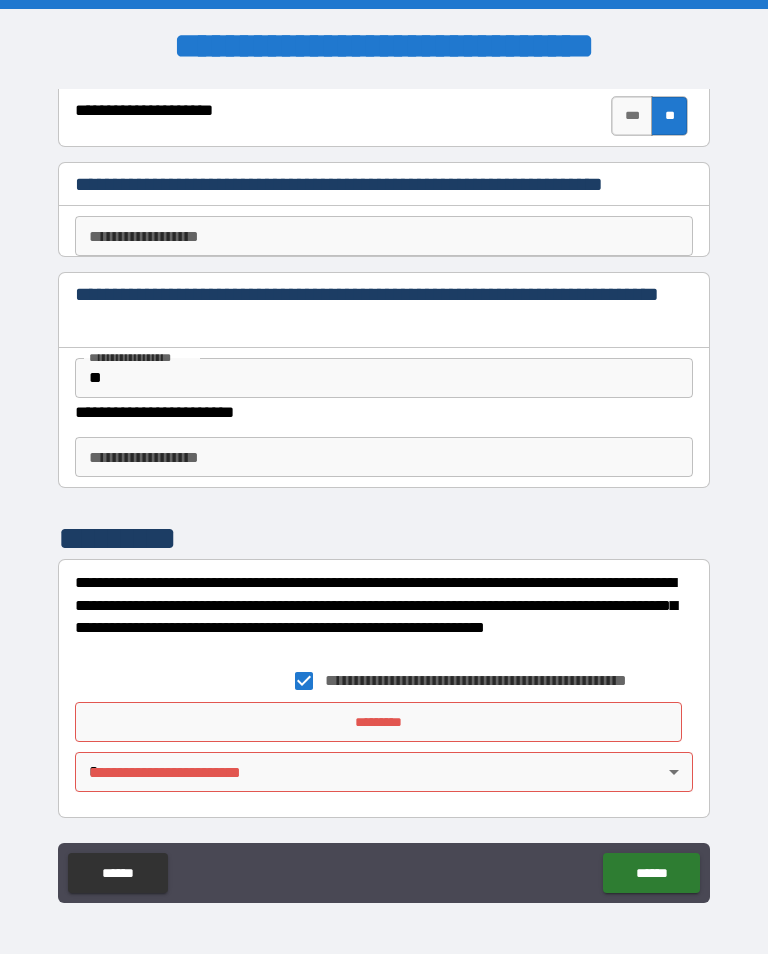 click on "*********" at bounding box center [378, 722] 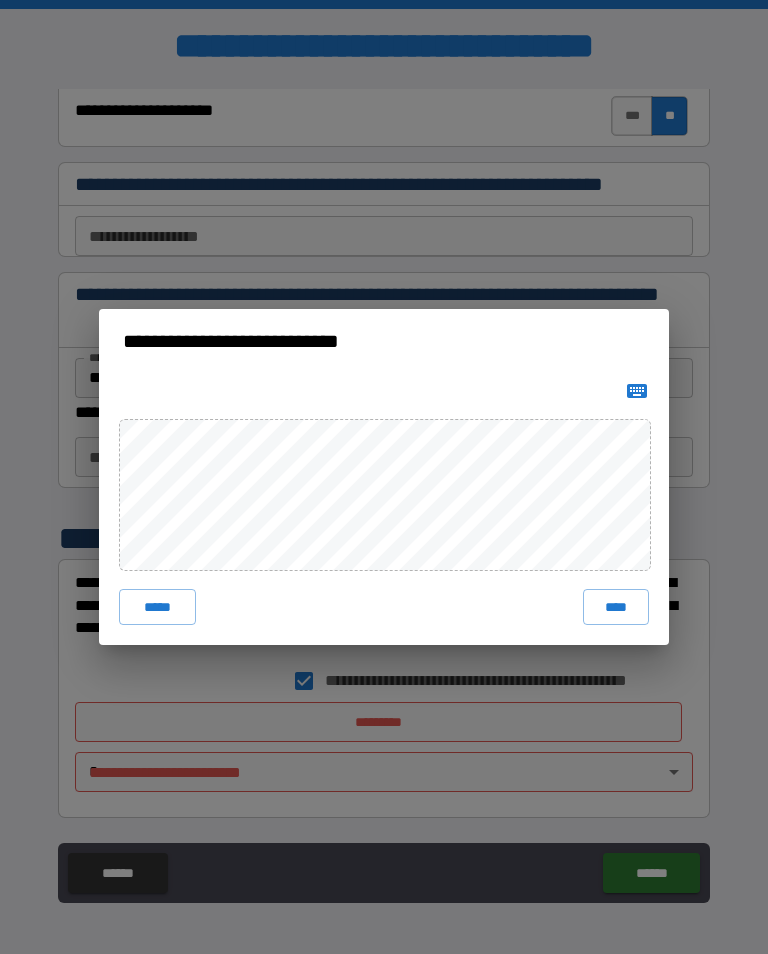 click on "****" at bounding box center (616, 607) 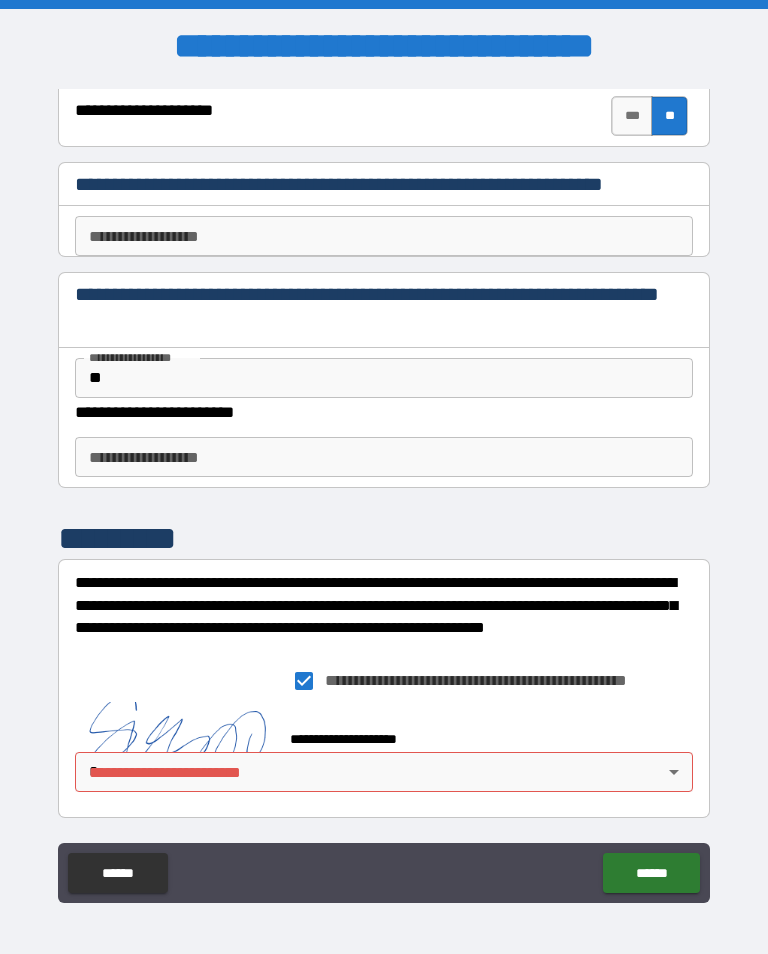 scroll, scrollTop: 4959, scrollLeft: 0, axis: vertical 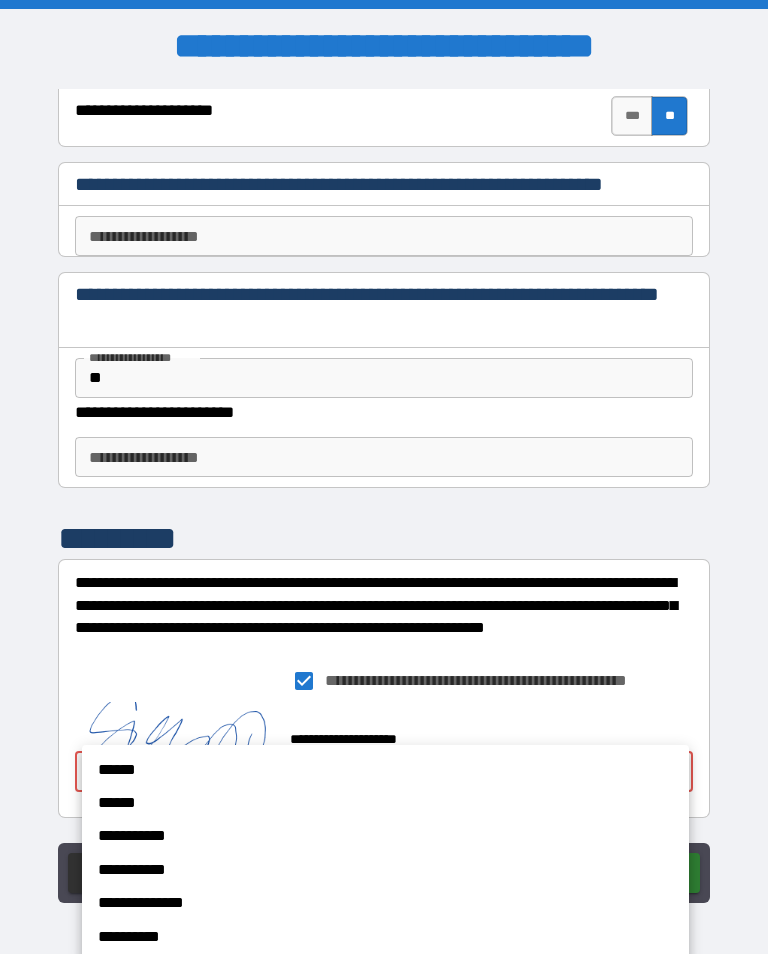 click on "******" at bounding box center (372, 769) 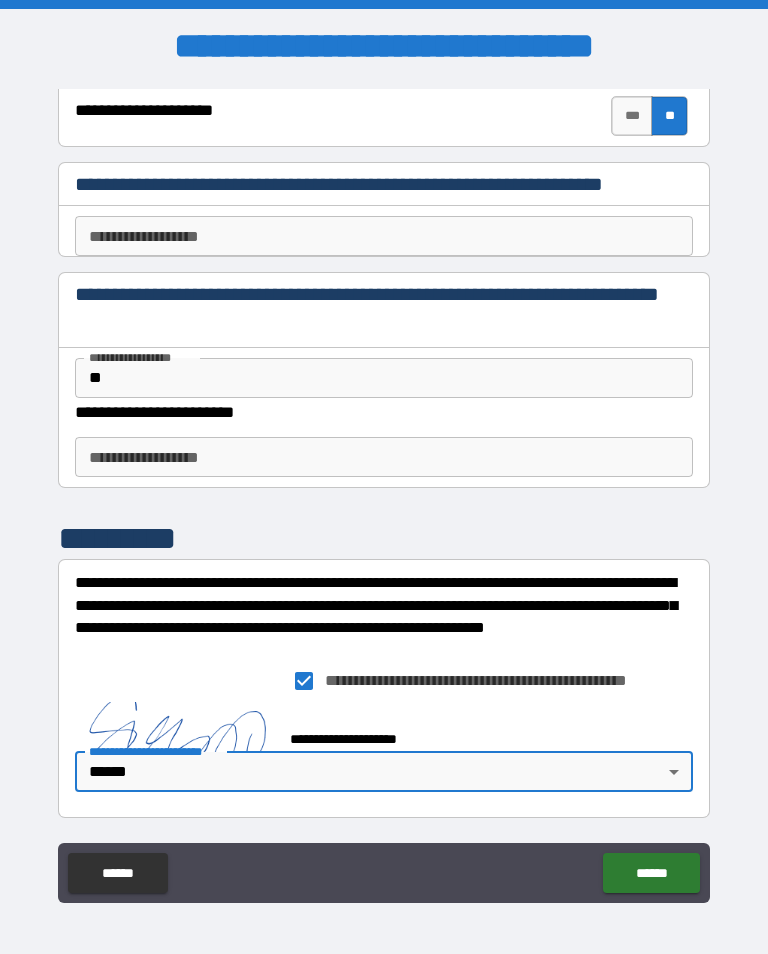 type on "******" 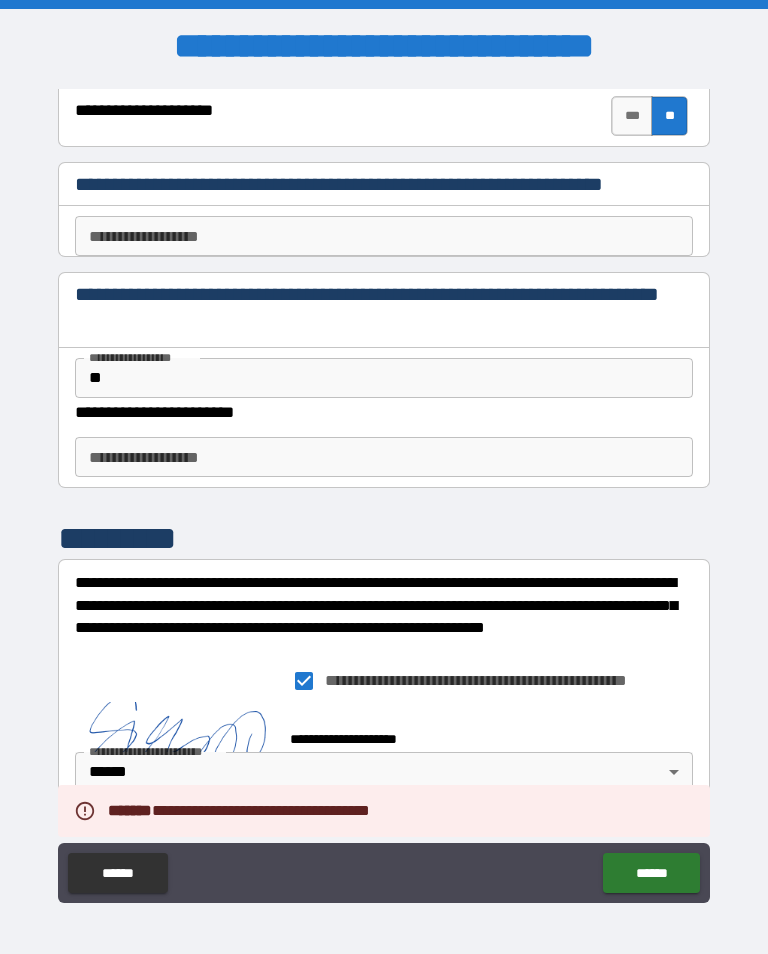 scroll, scrollTop: 4959, scrollLeft: 0, axis: vertical 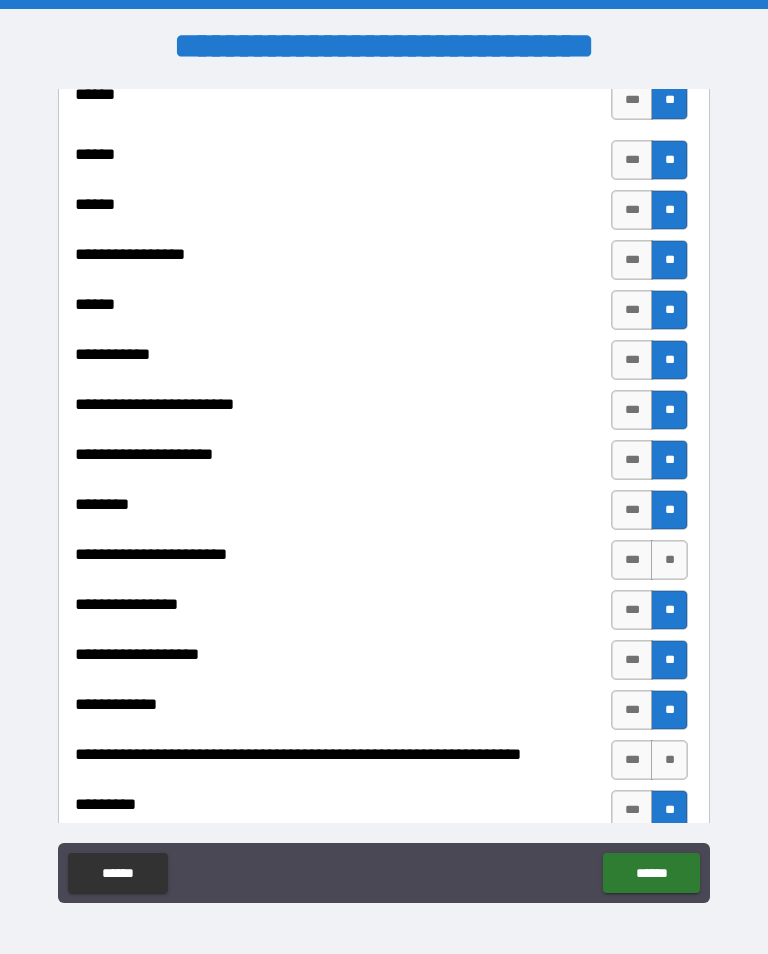 click on "**" at bounding box center [669, 560] 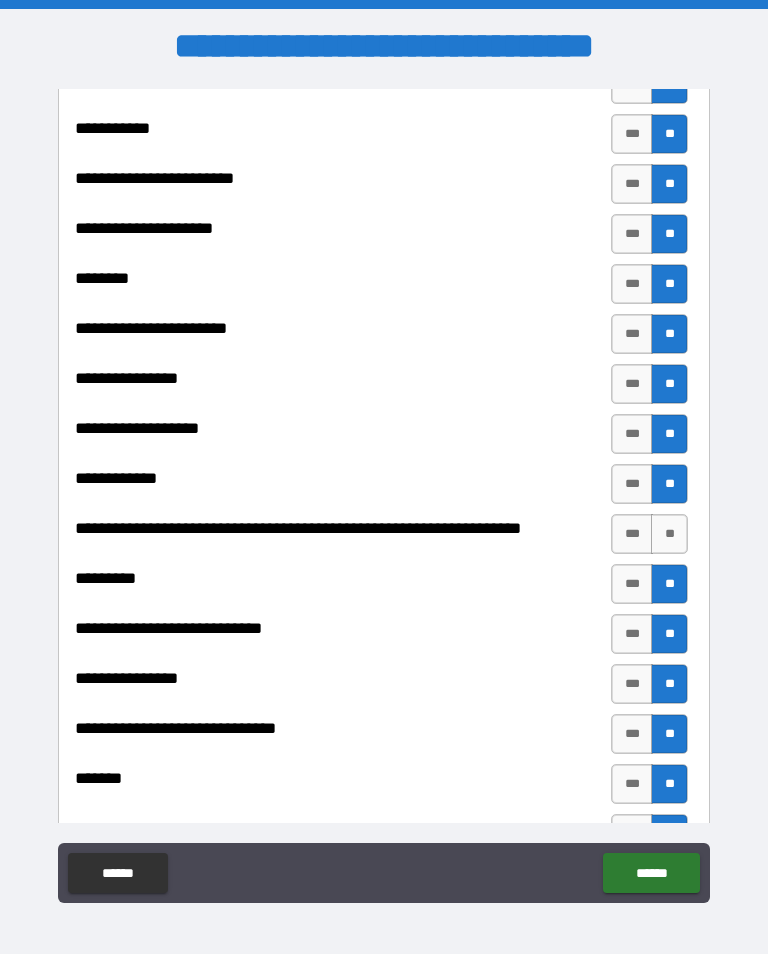 scroll, scrollTop: 3885, scrollLeft: 0, axis: vertical 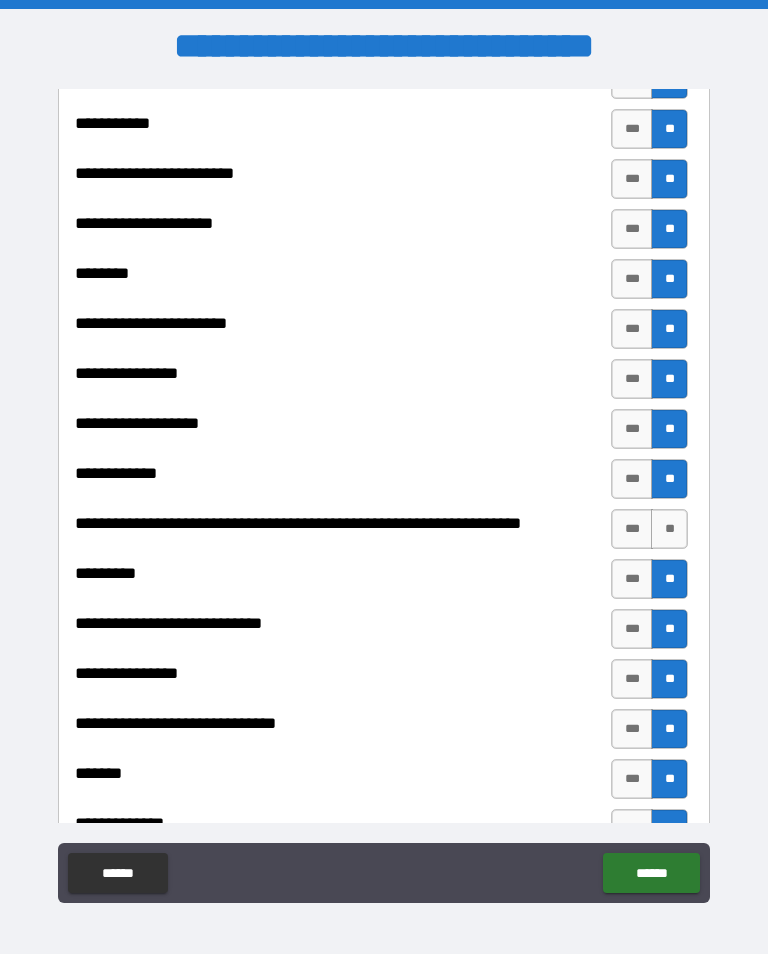 click on "**" at bounding box center [669, 529] 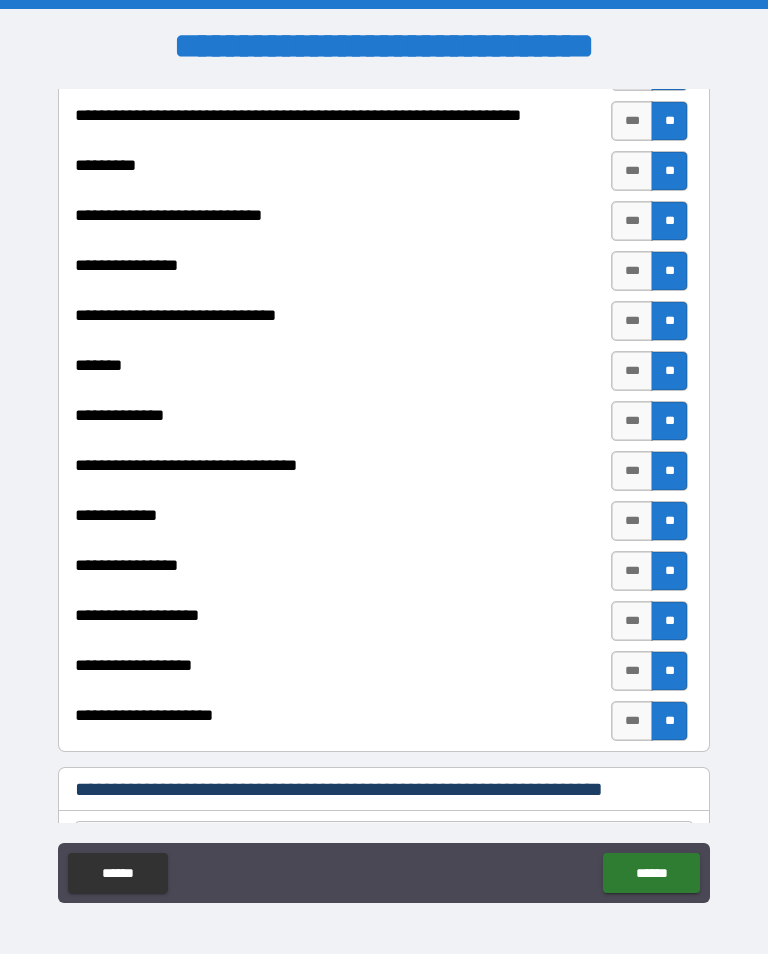 scroll, scrollTop: 4468, scrollLeft: 0, axis: vertical 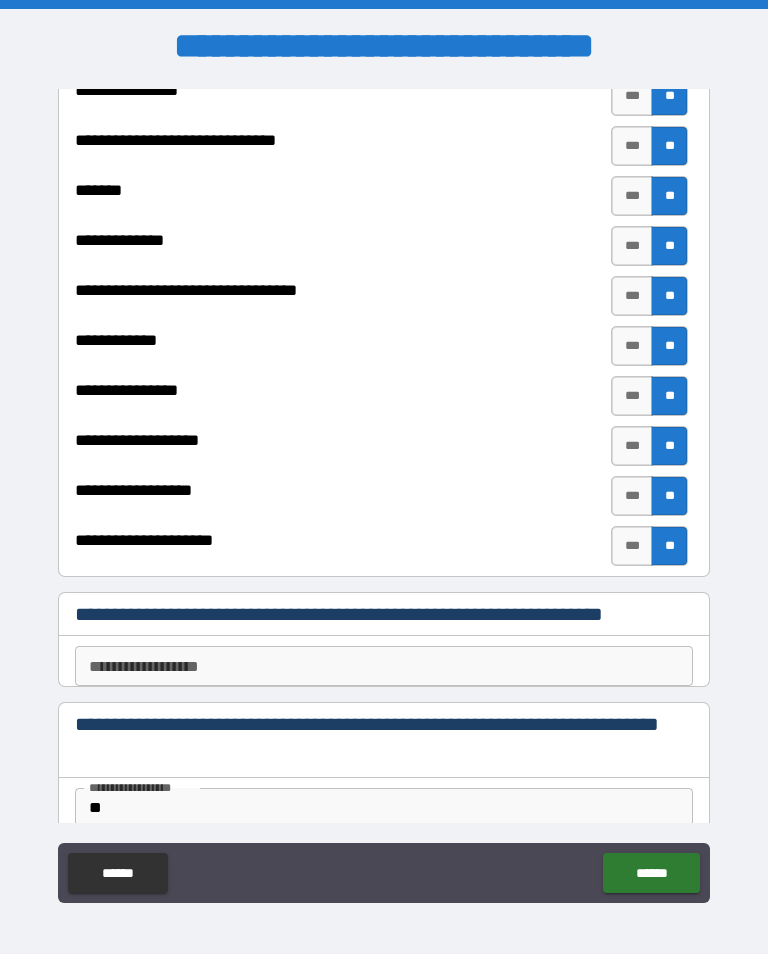click on "******" at bounding box center [651, 873] 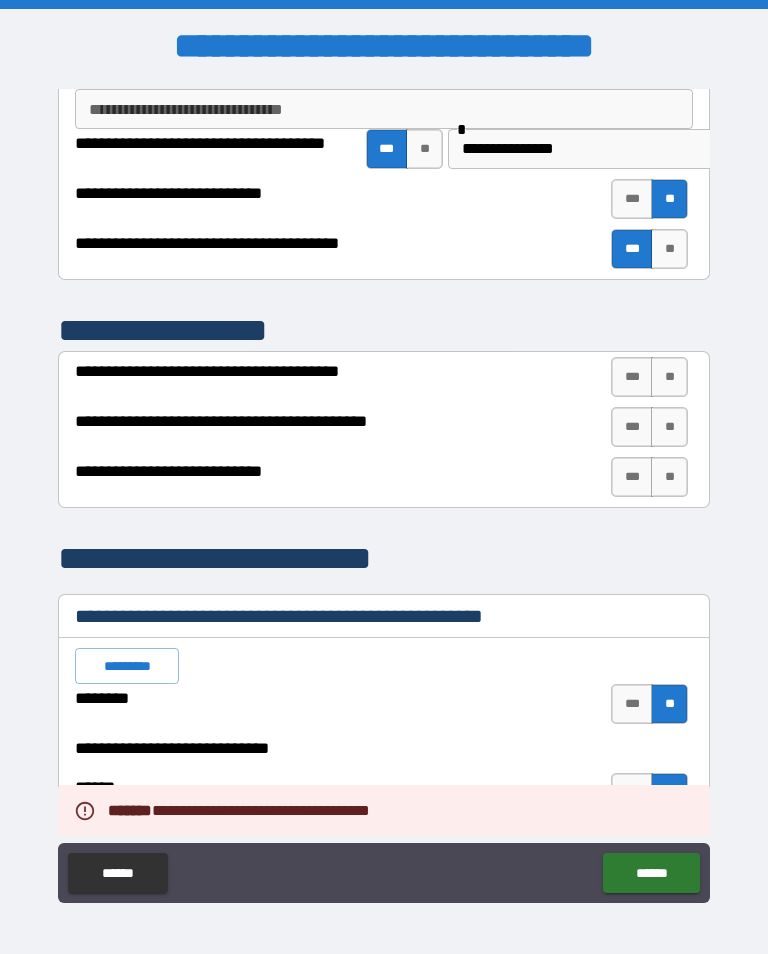 scroll, scrollTop: 2947, scrollLeft: 0, axis: vertical 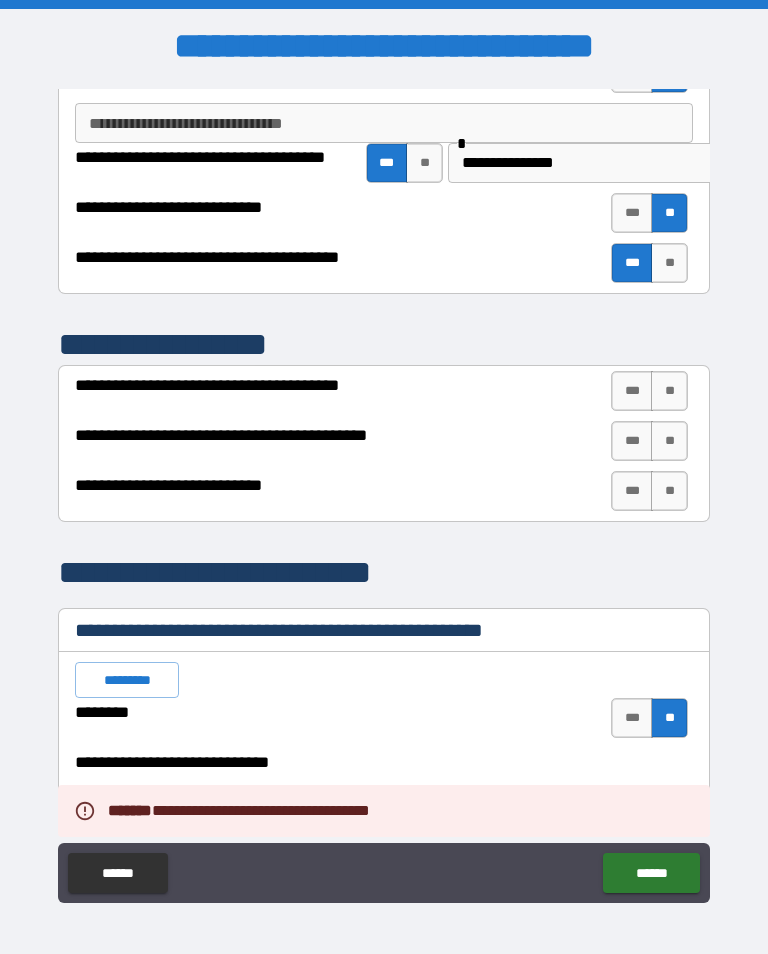 click on "**" at bounding box center [669, 391] 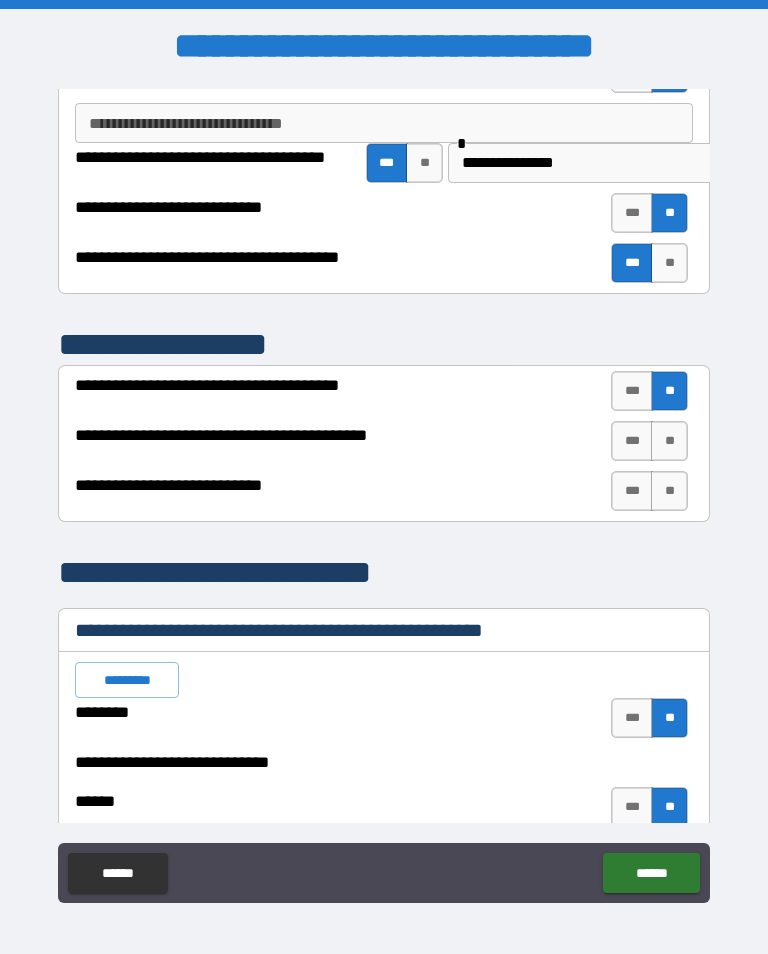 click on "**" at bounding box center [669, 441] 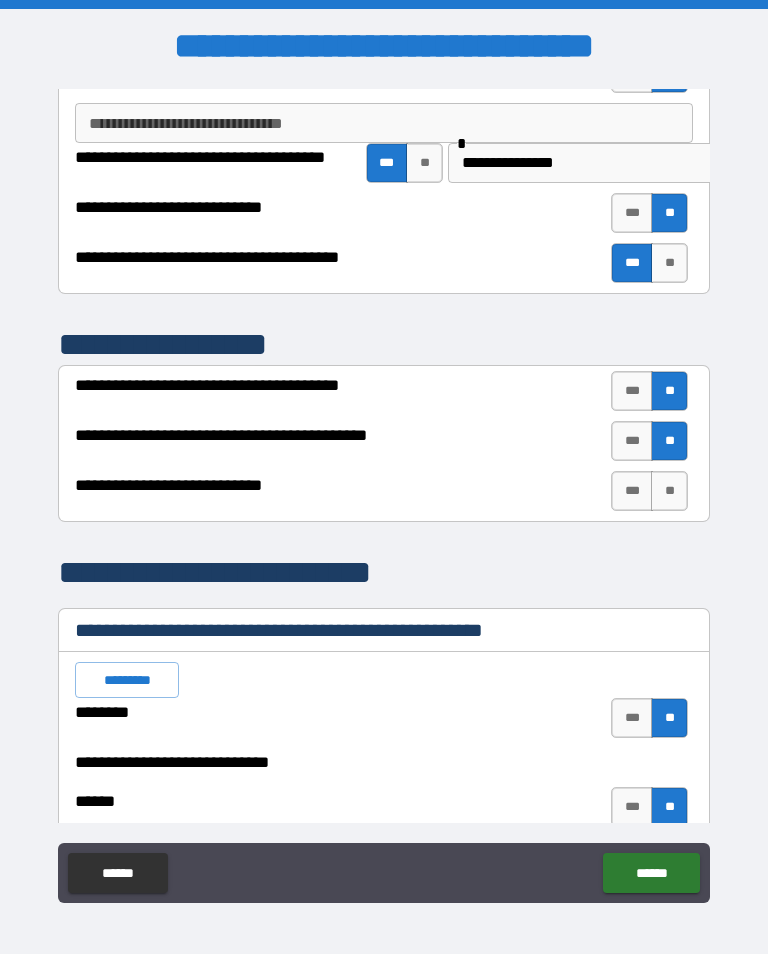 click on "**" at bounding box center (669, 491) 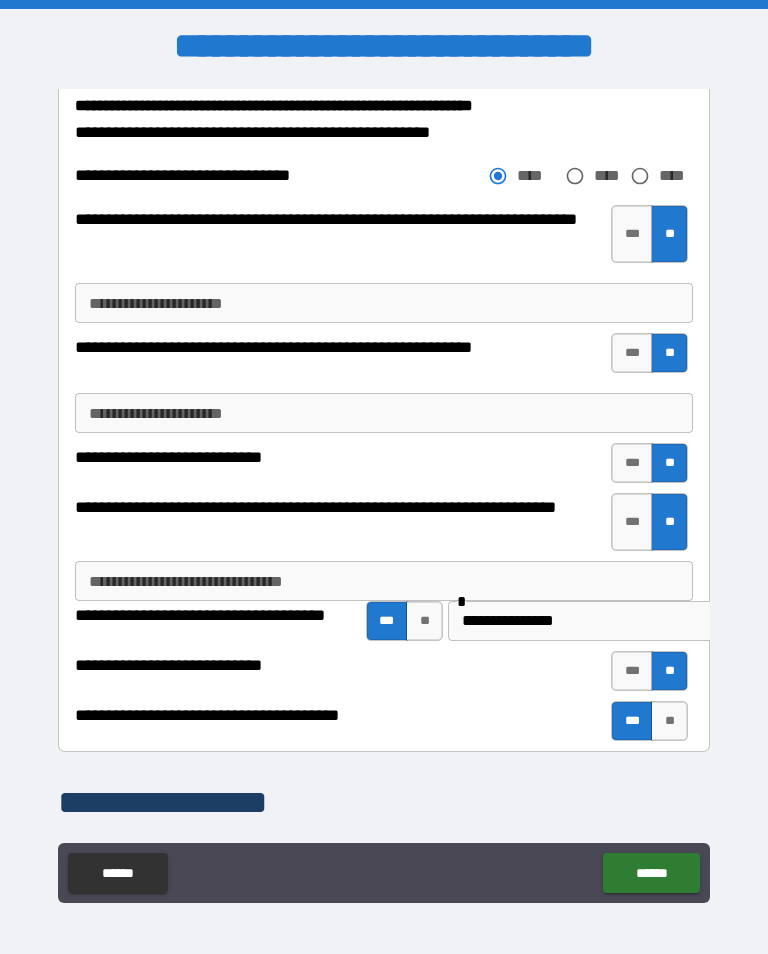 scroll, scrollTop: 2484, scrollLeft: 0, axis: vertical 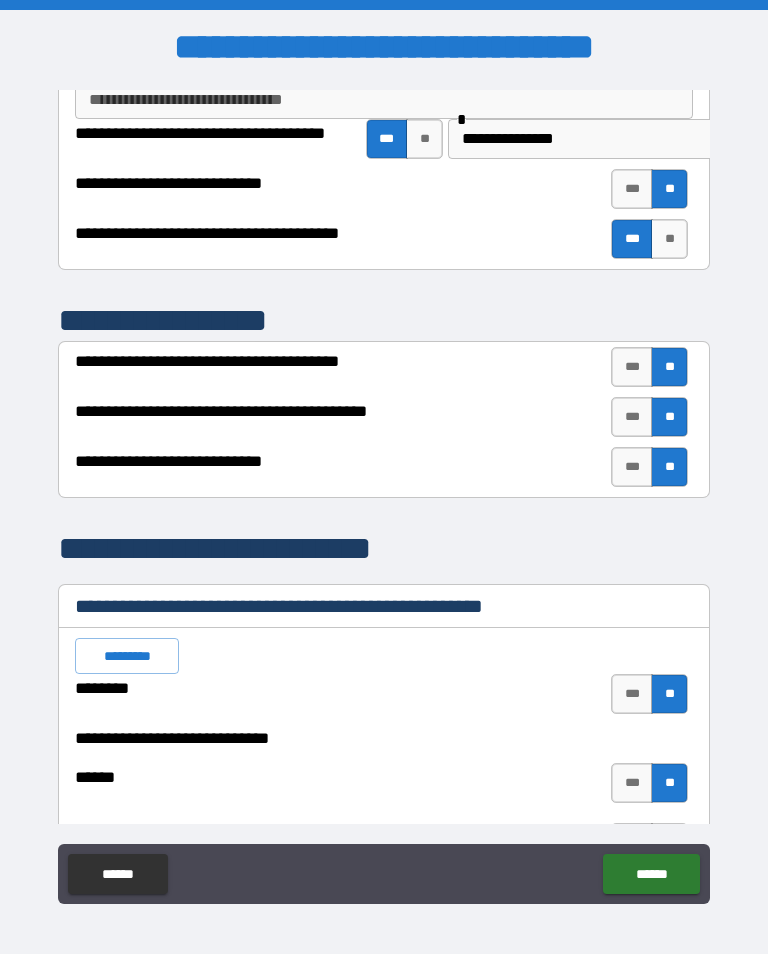 click on "******" at bounding box center (651, 874) 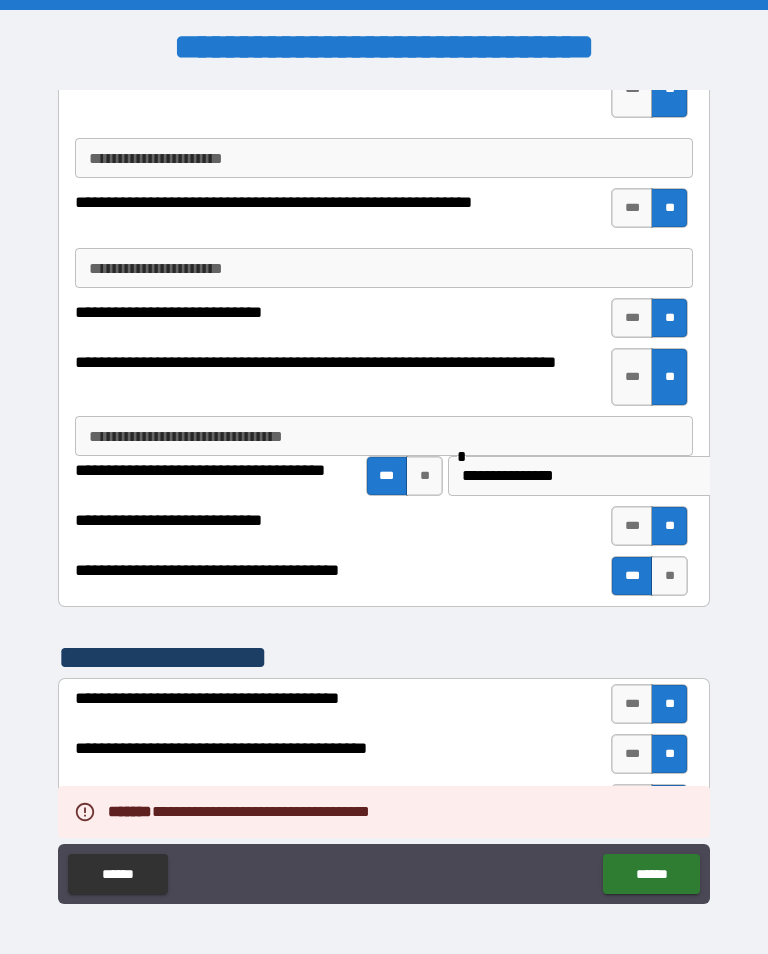 scroll, scrollTop: 2588, scrollLeft: 0, axis: vertical 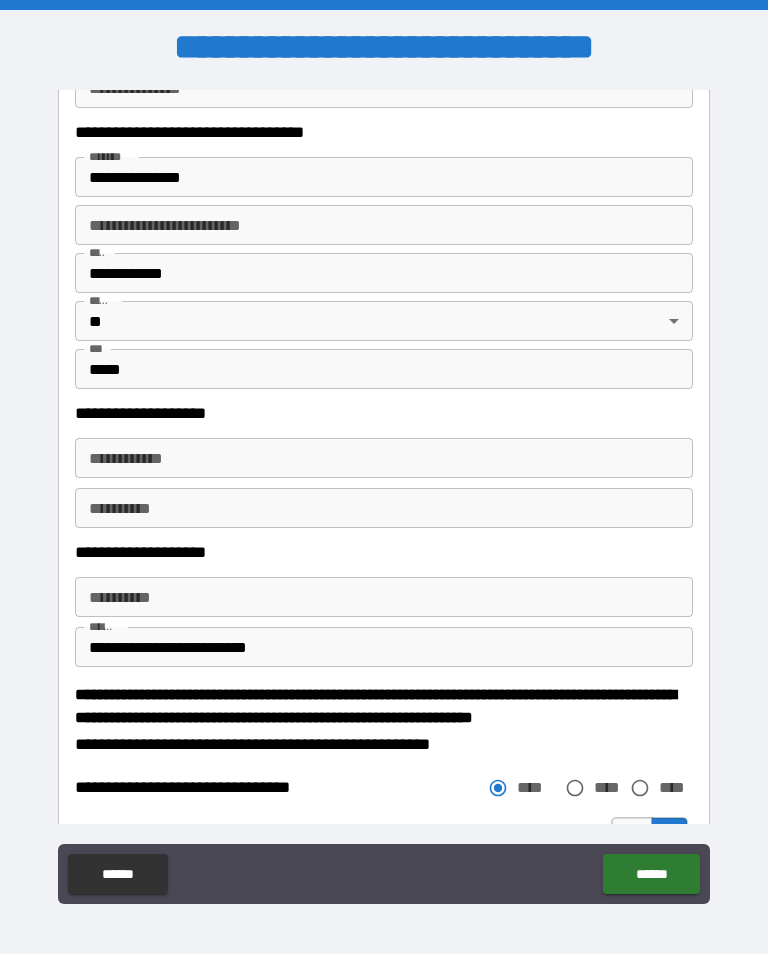 click on "**********" at bounding box center [384, 458] 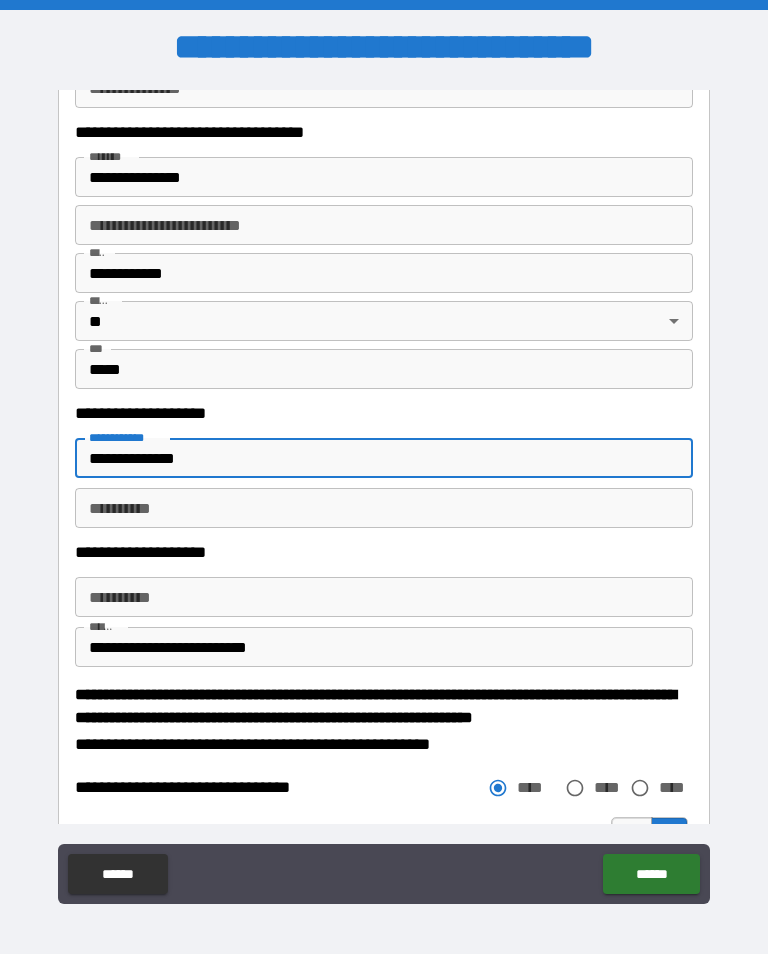 type on "**********" 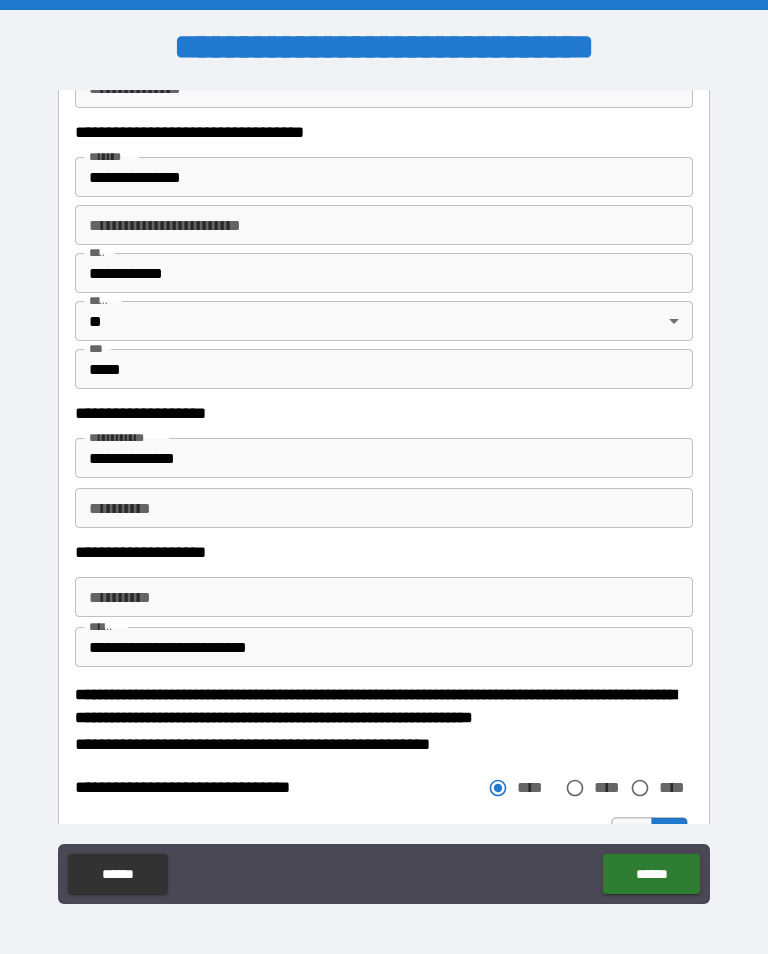 click on "******" at bounding box center (651, 874) 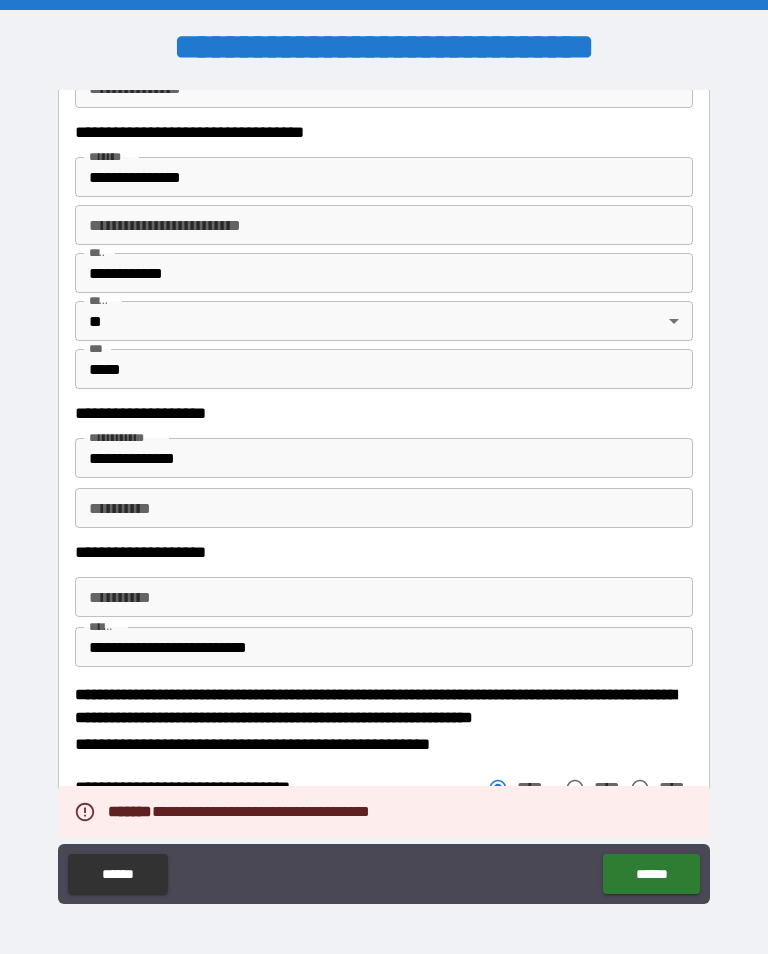 scroll, scrollTop: 0, scrollLeft: 0, axis: both 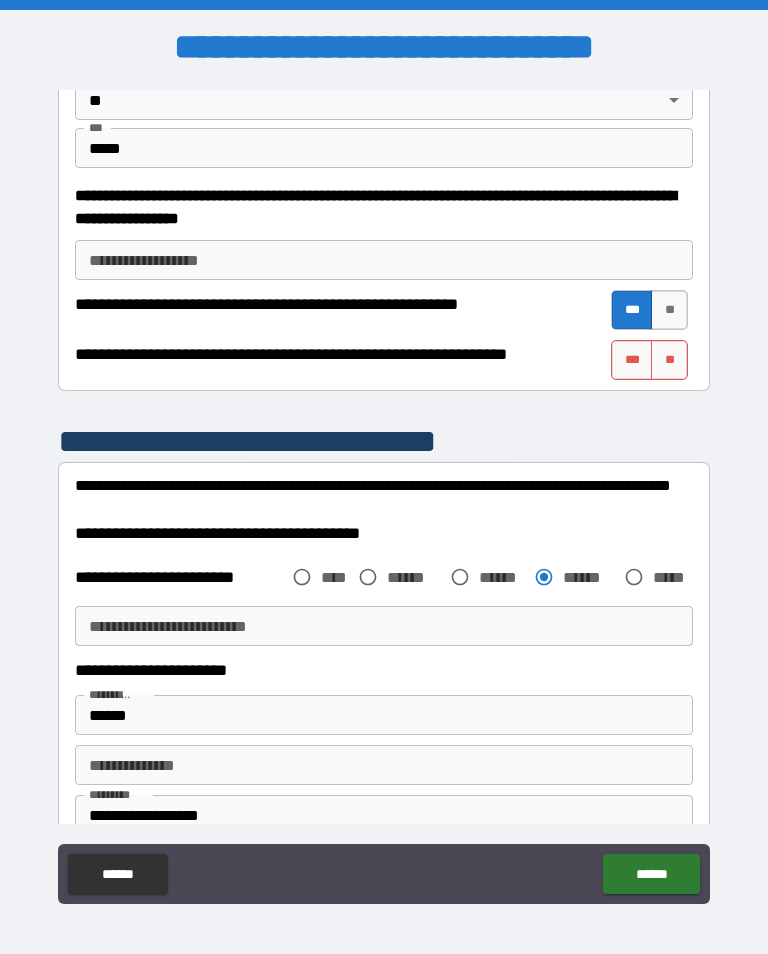 click on "***" at bounding box center [632, 360] 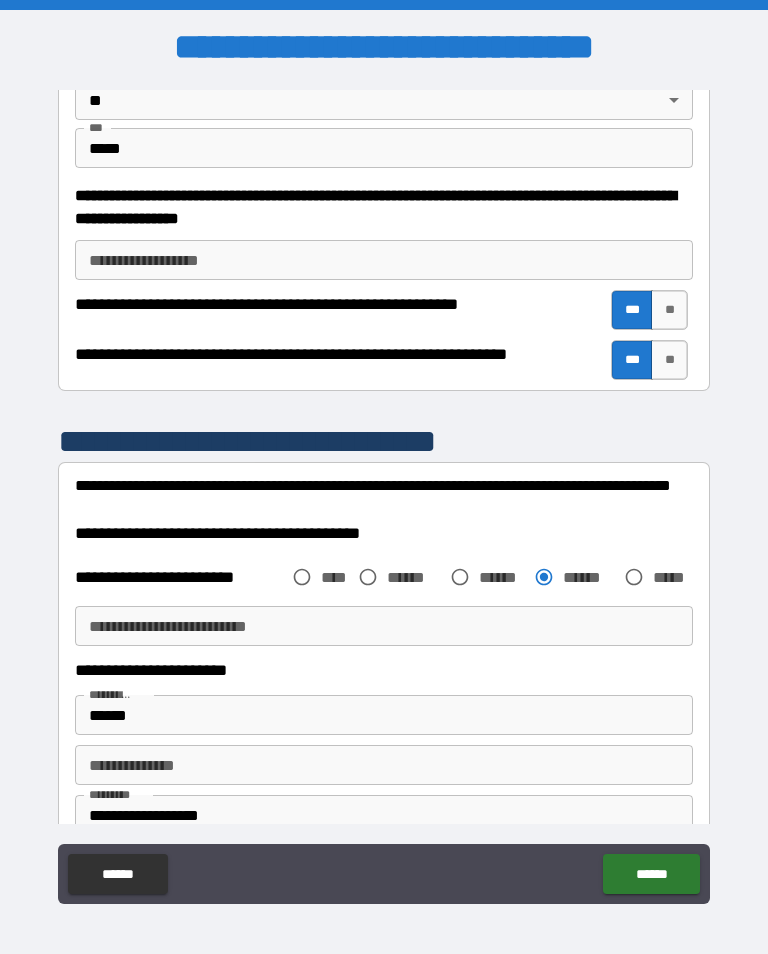click on "******" at bounding box center [651, 874] 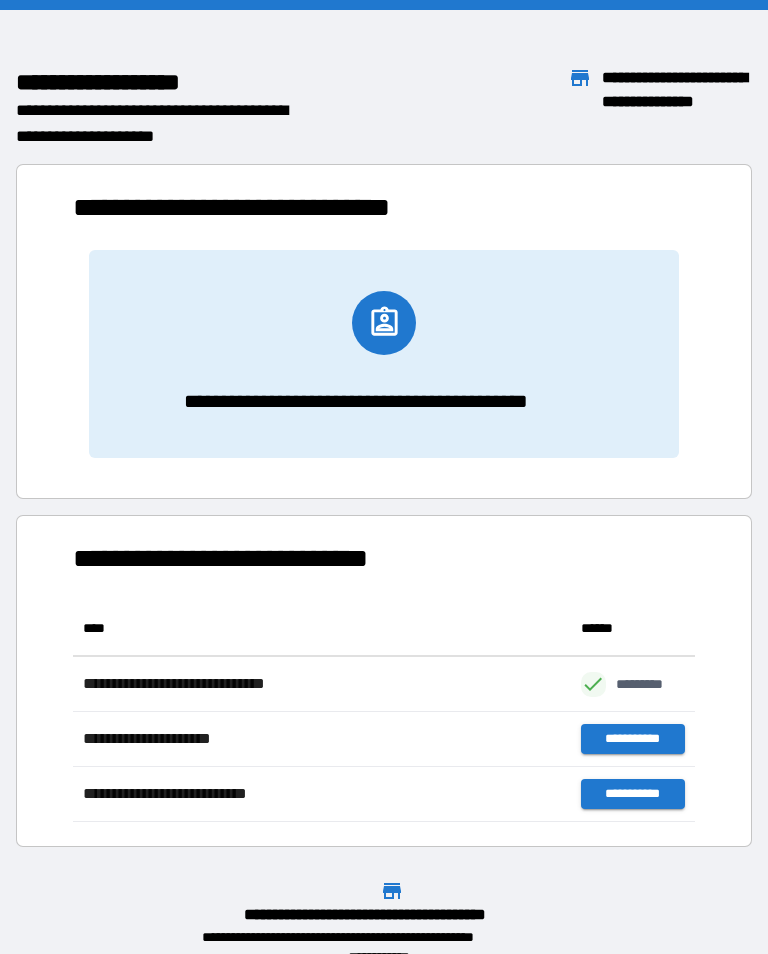 scroll, scrollTop: 1, scrollLeft: 1, axis: both 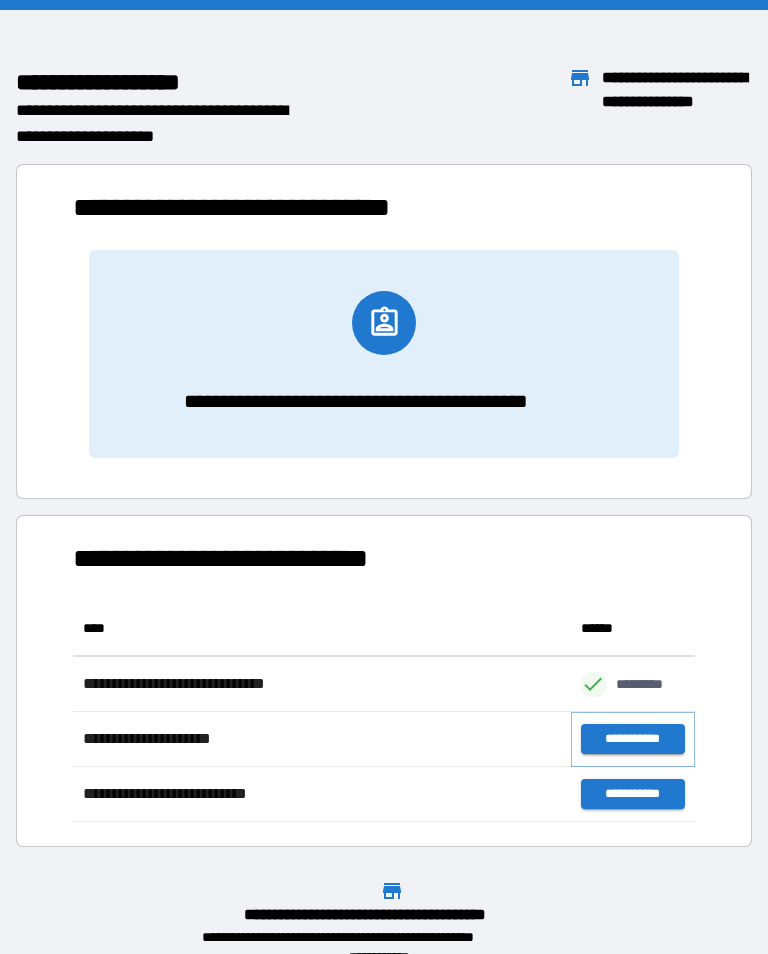 click on "**********" at bounding box center (633, 739) 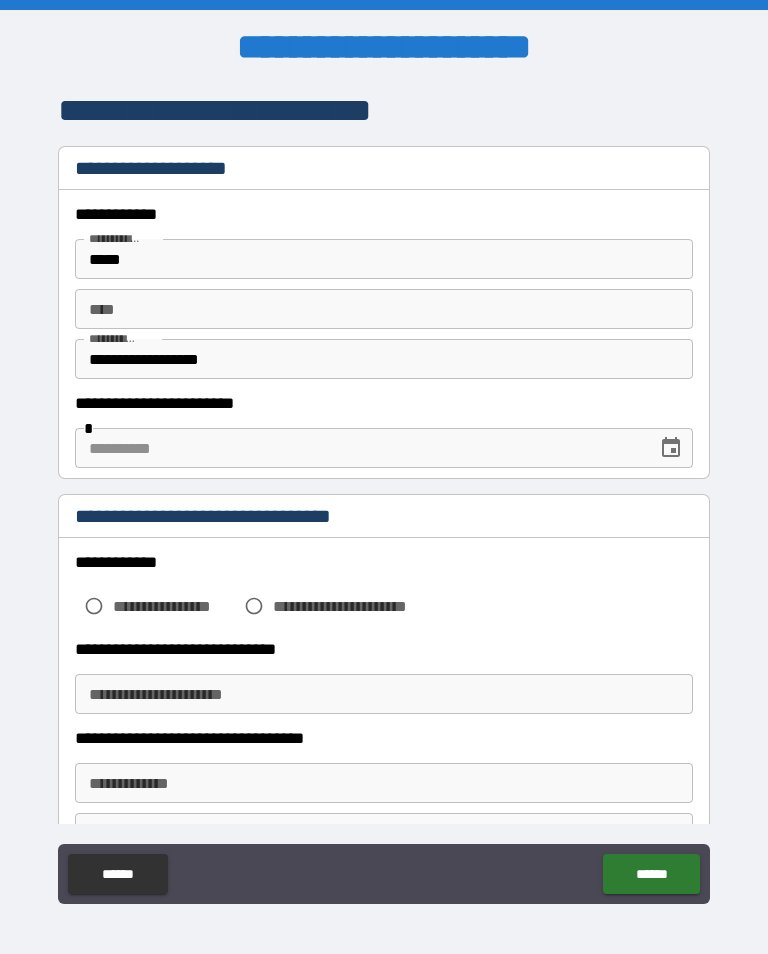 click at bounding box center [359, 448] 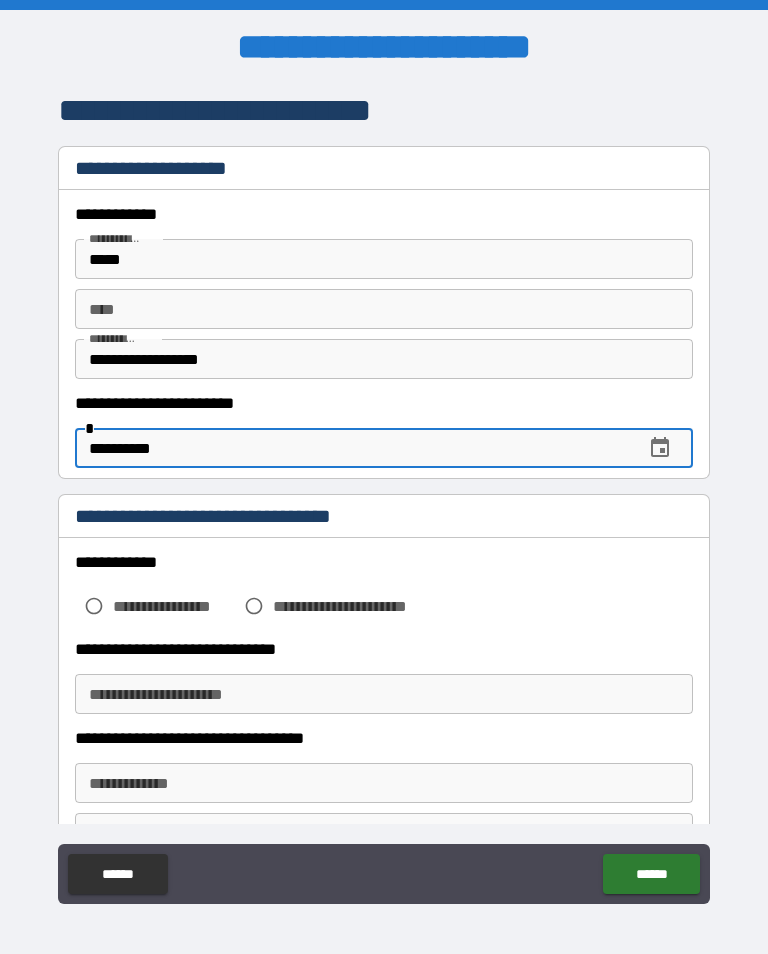type on "**********" 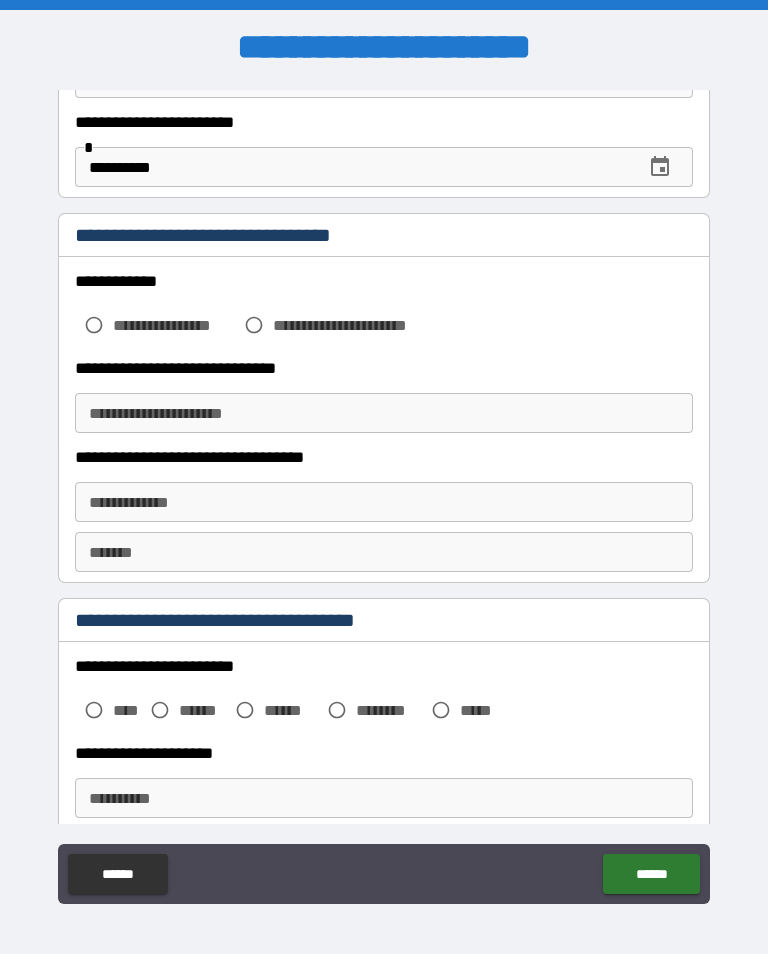 scroll, scrollTop: 286, scrollLeft: 0, axis: vertical 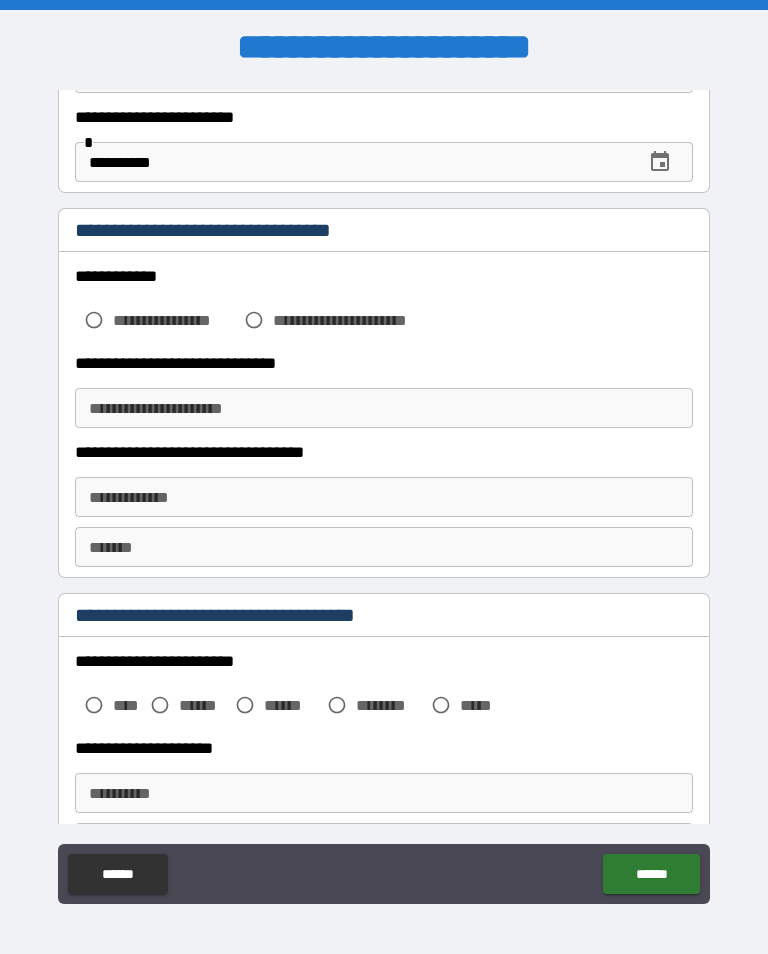 type on "*" 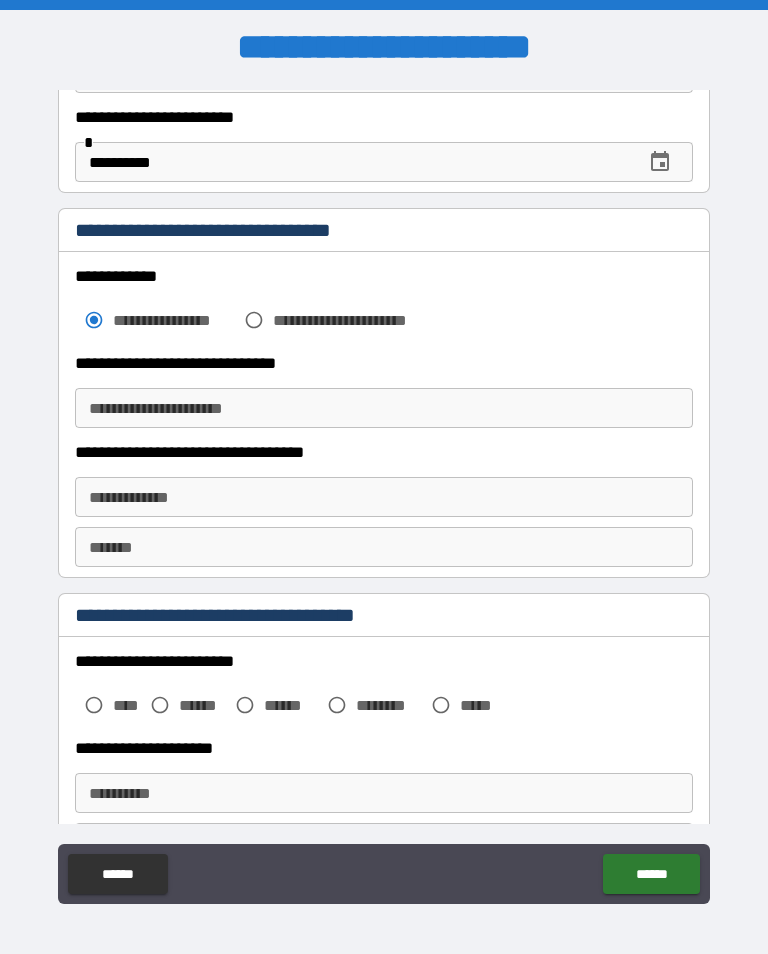 click on "**********" at bounding box center (384, 408) 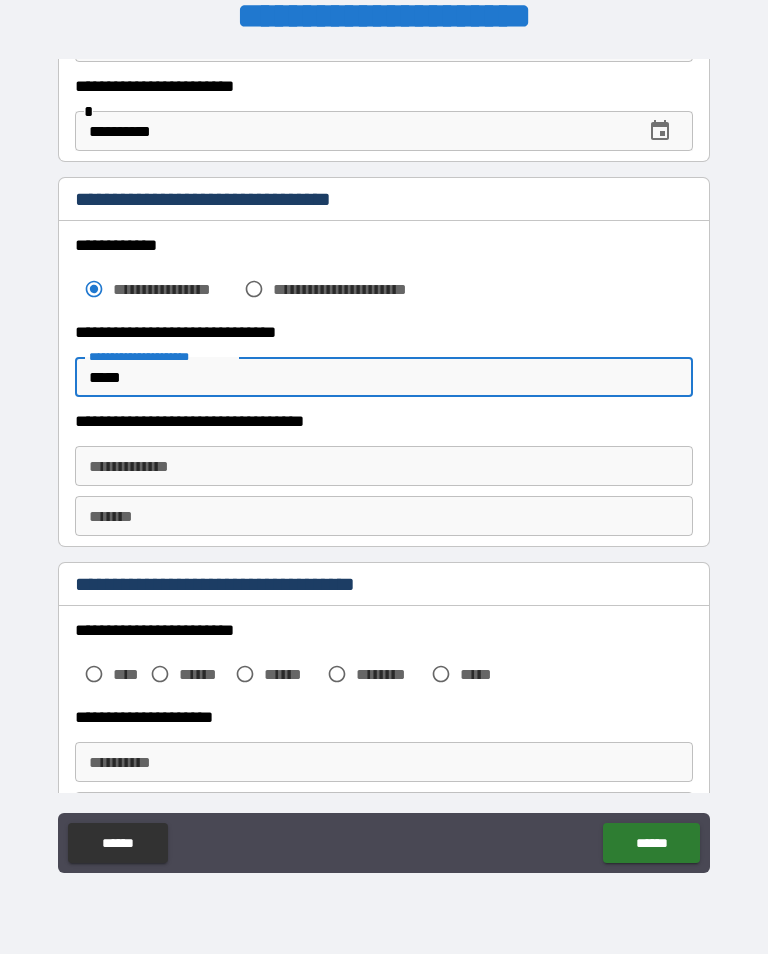 scroll, scrollTop: 317, scrollLeft: 0, axis: vertical 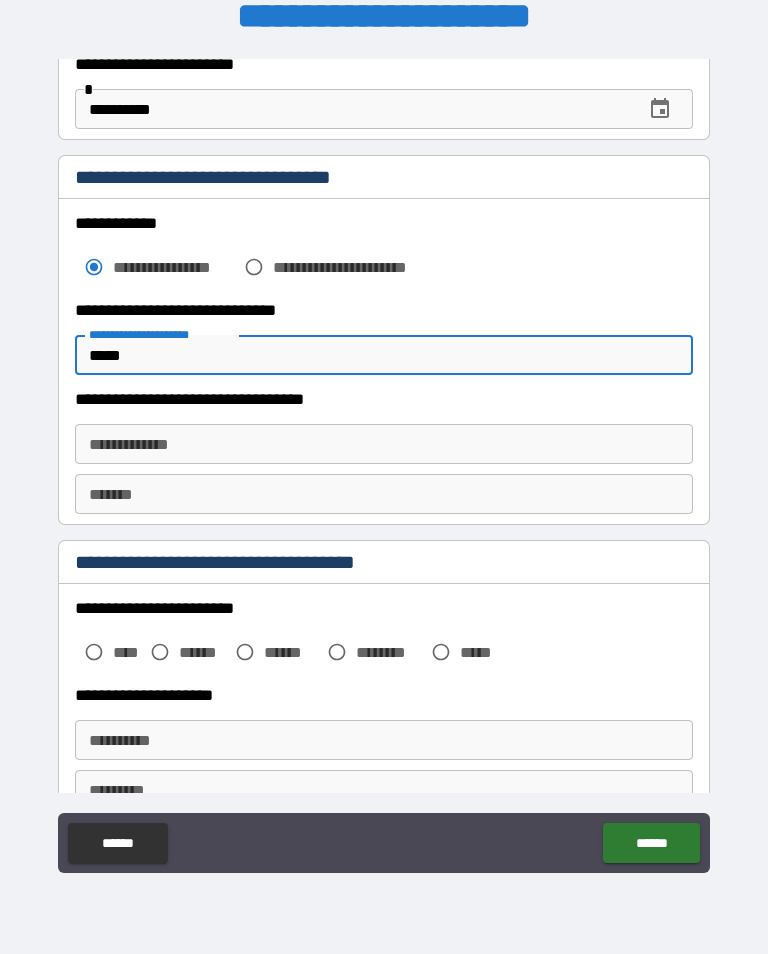 type on "*****" 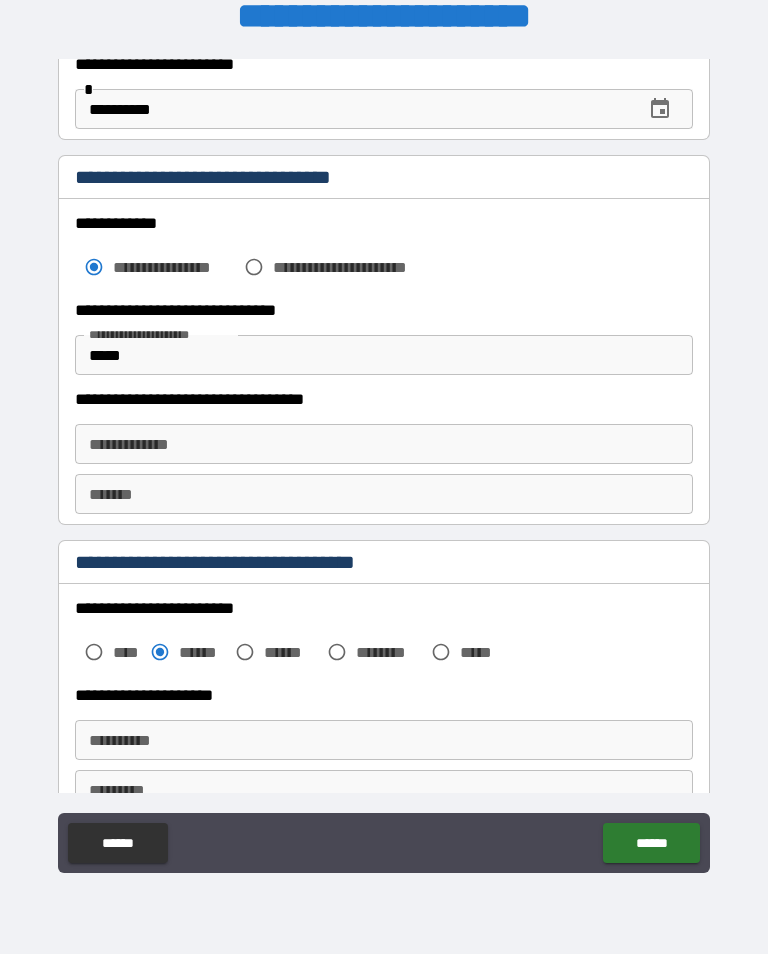 scroll, scrollTop: 1, scrollLeft: 0, axis: vertical 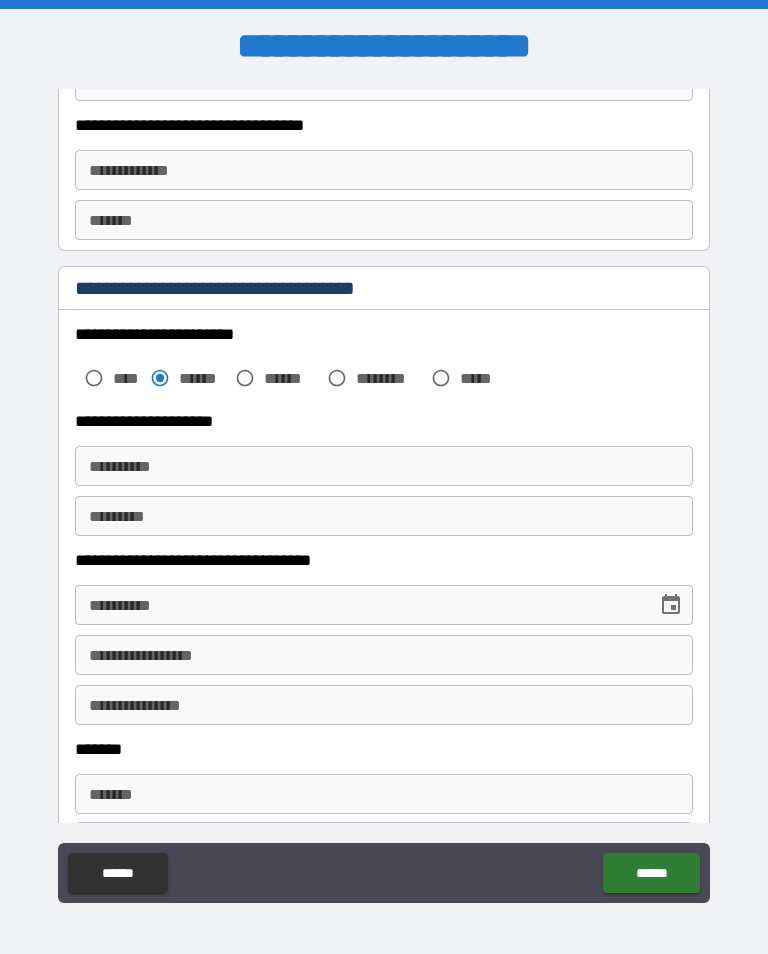 click on "**********" at bounding box center [384, 466] 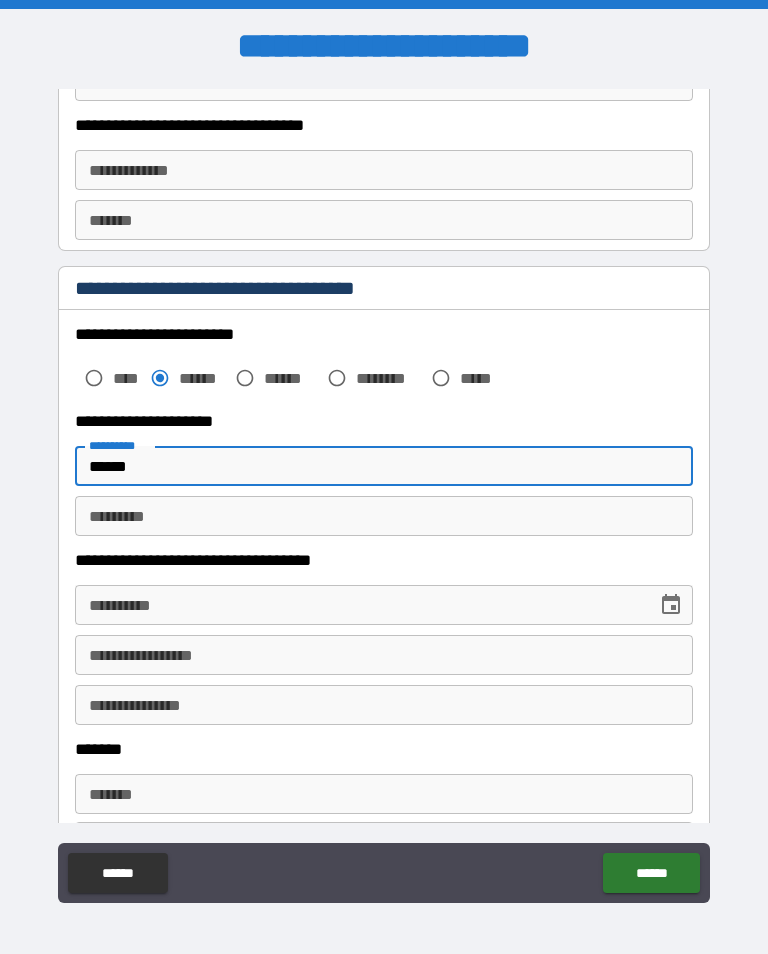 type on "******" 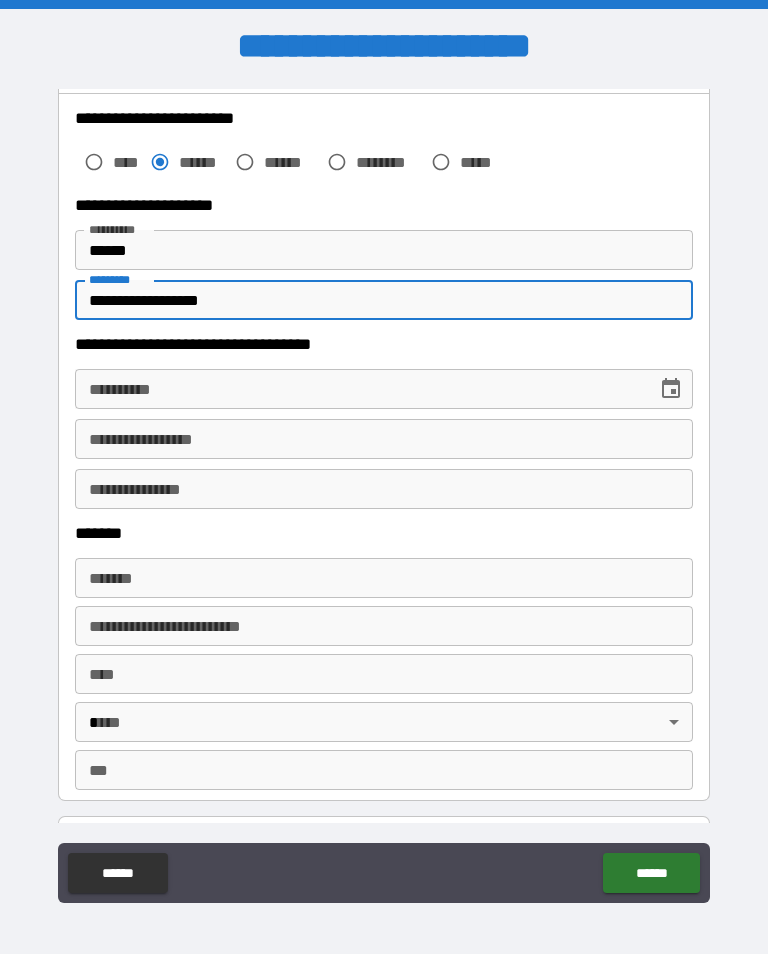 scroll, scrollTop: 828, scrollLeft: 0, axis: vertical 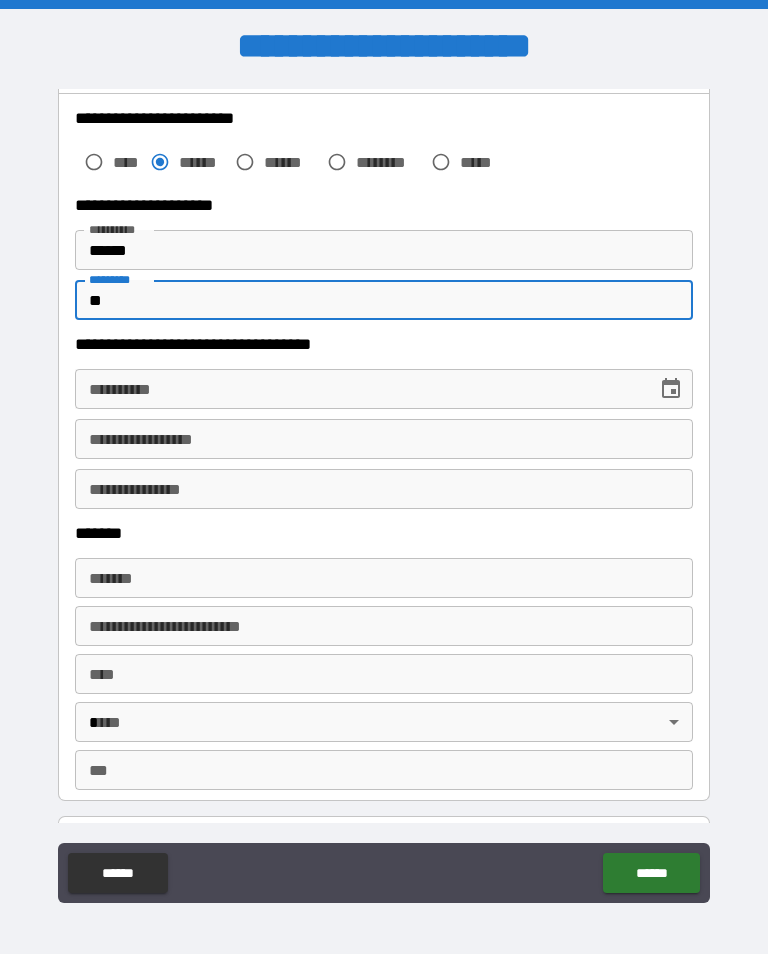 type on "*" 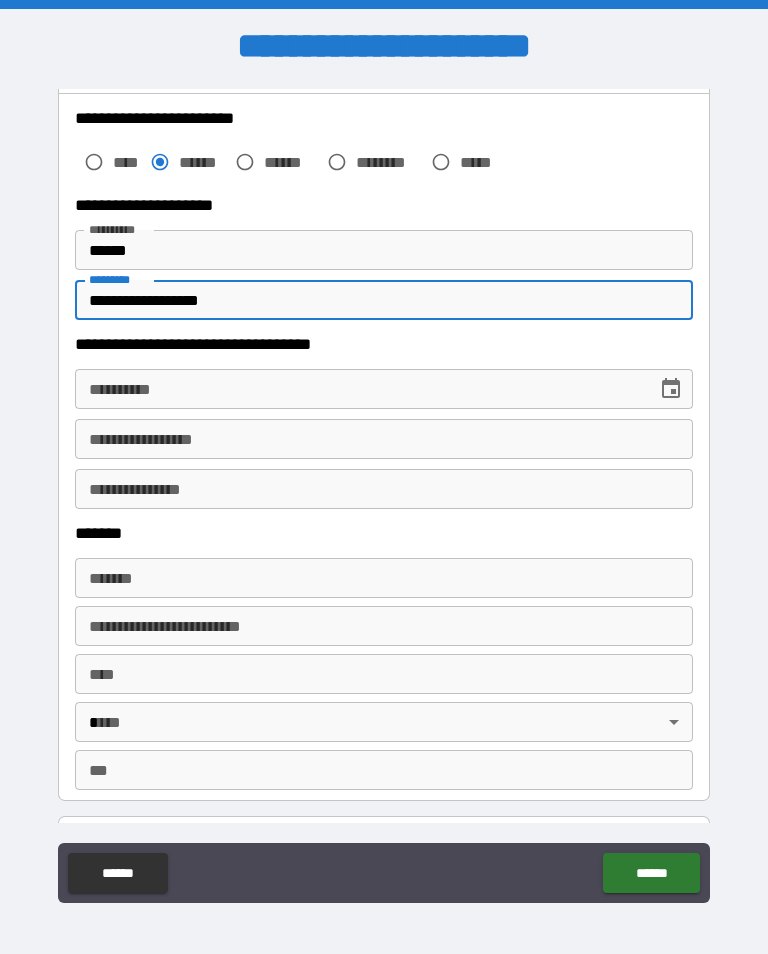 type on "**********" 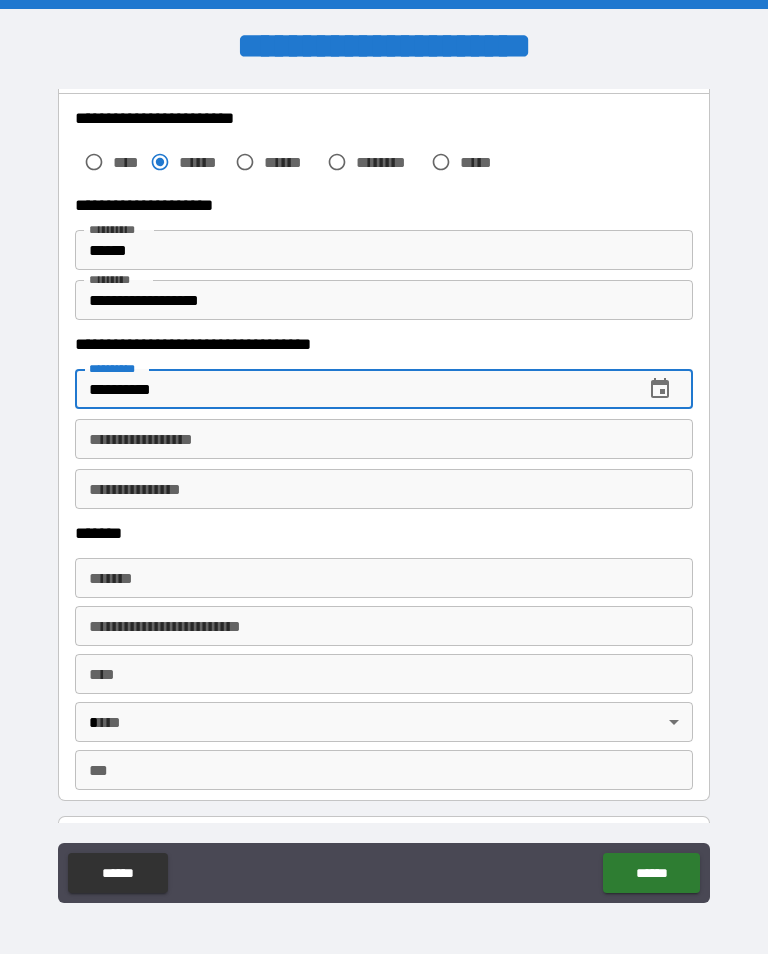 type on "**********" 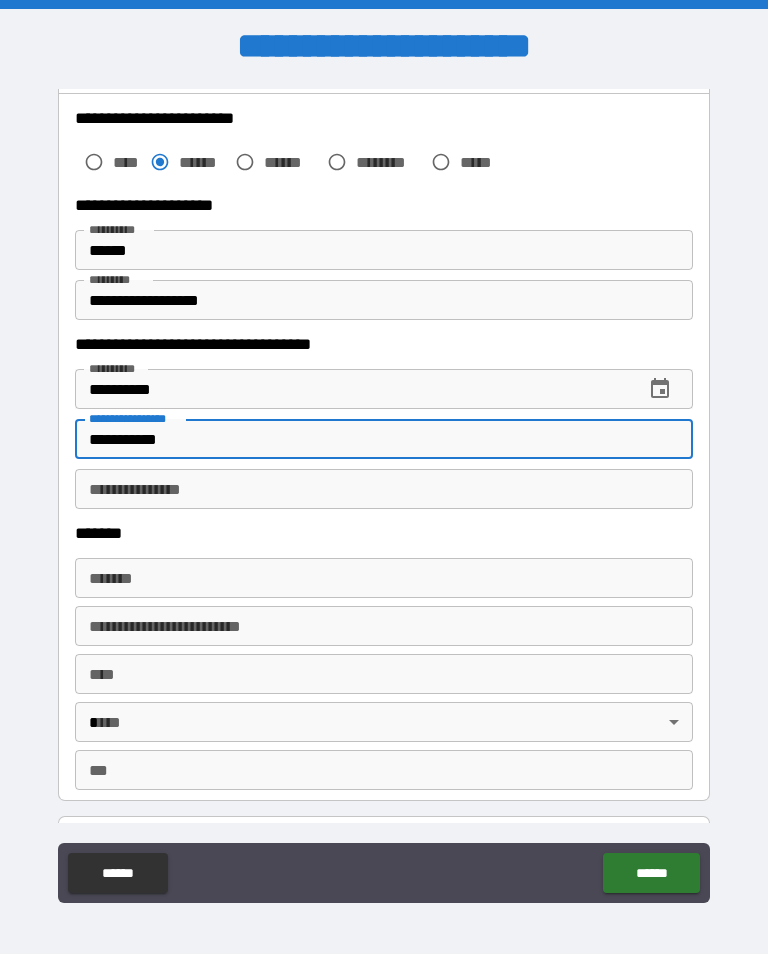 type on "**********" 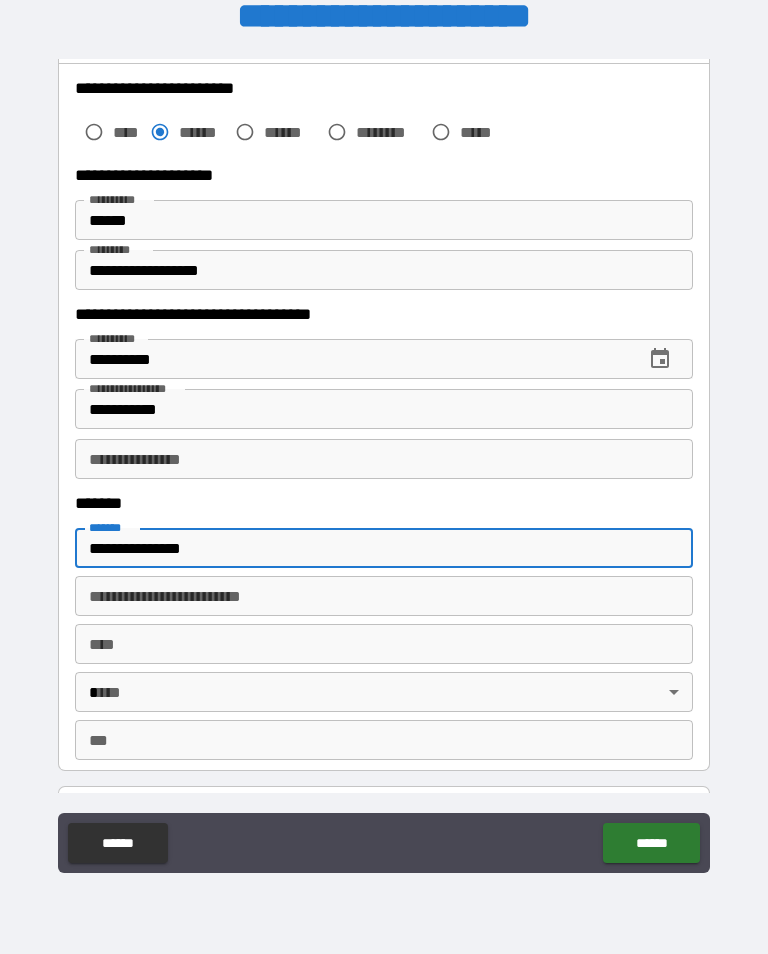 scroll, scrollTop: 251, scrollLeft: 0, axis: vertical 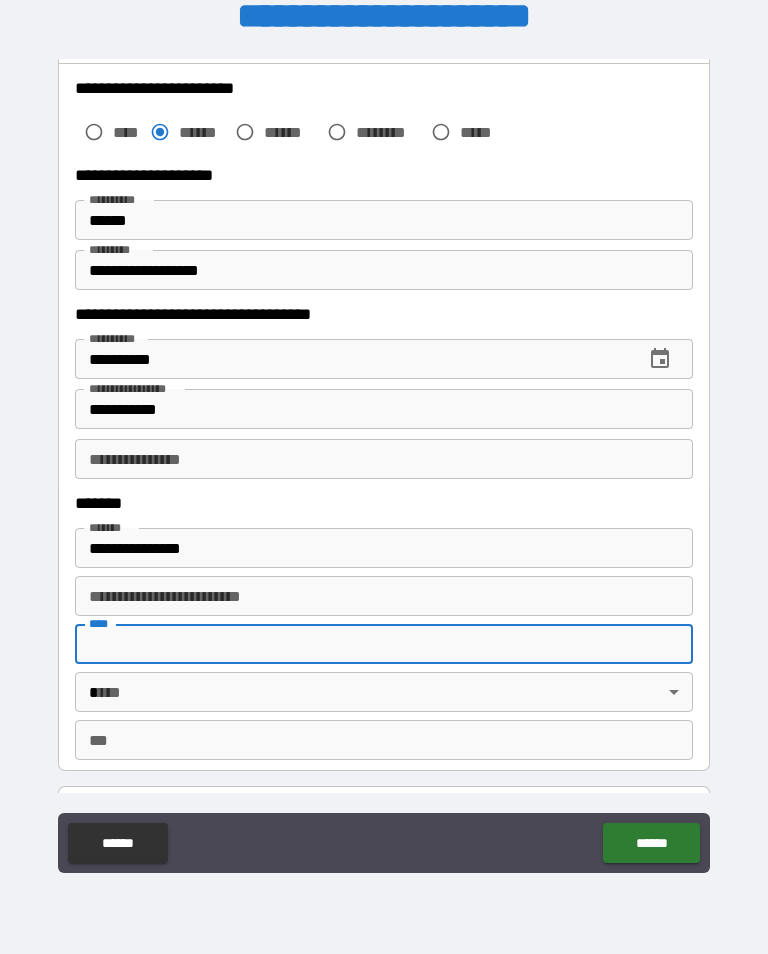 click on "***" at bounding box center [384, 740] 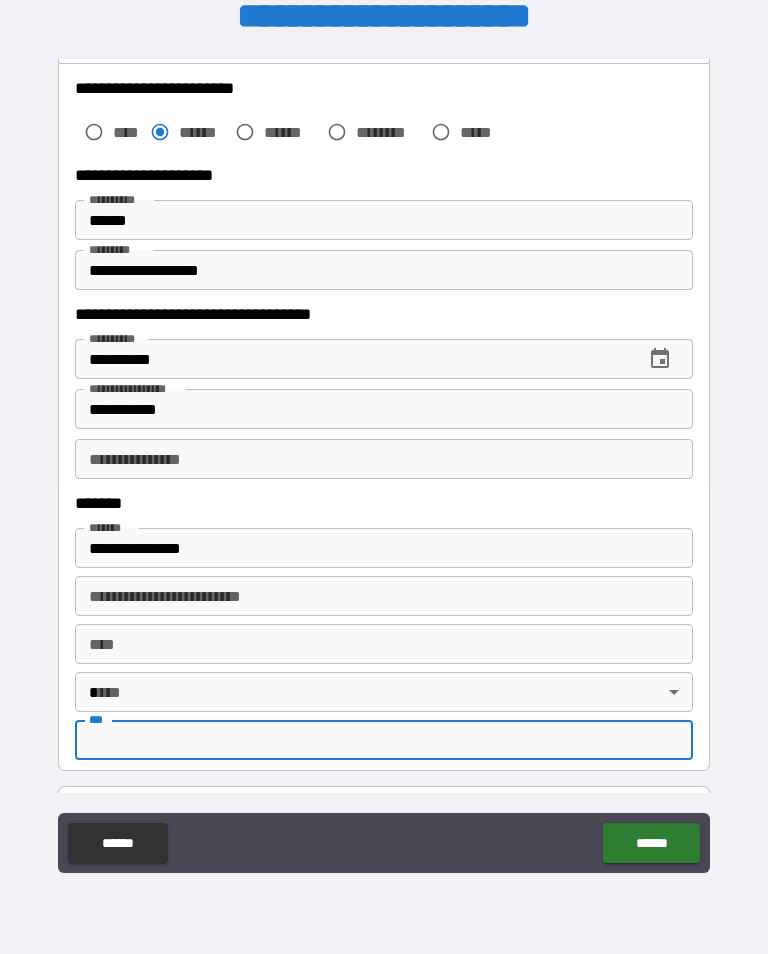 click on "****" at bounding box center (384, 644) 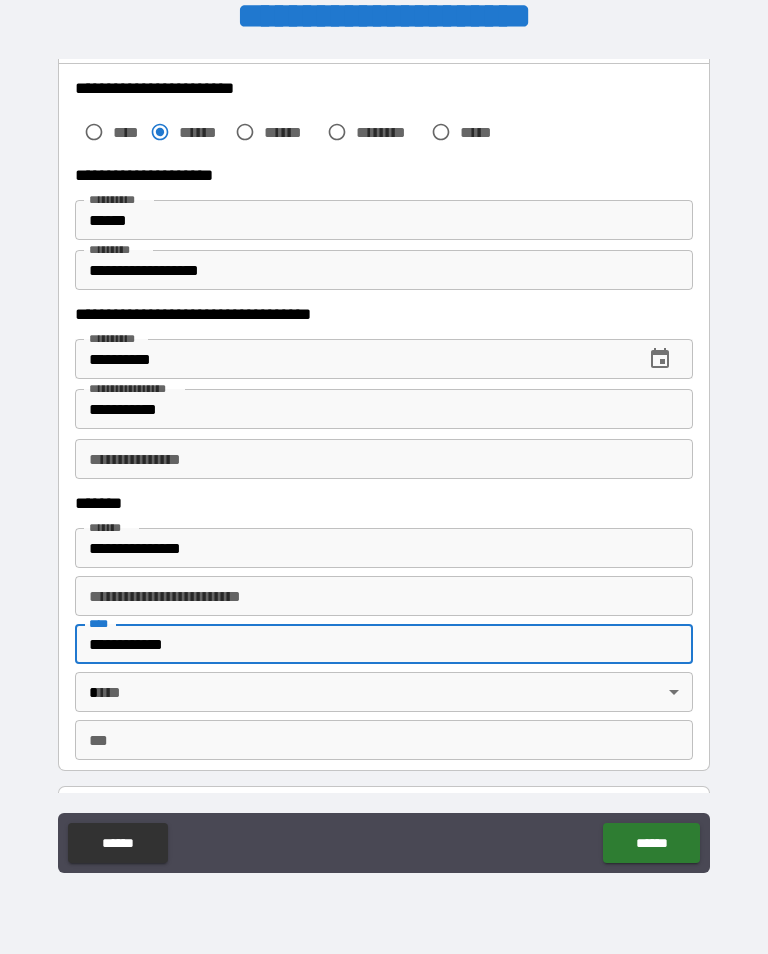 type on "**********" 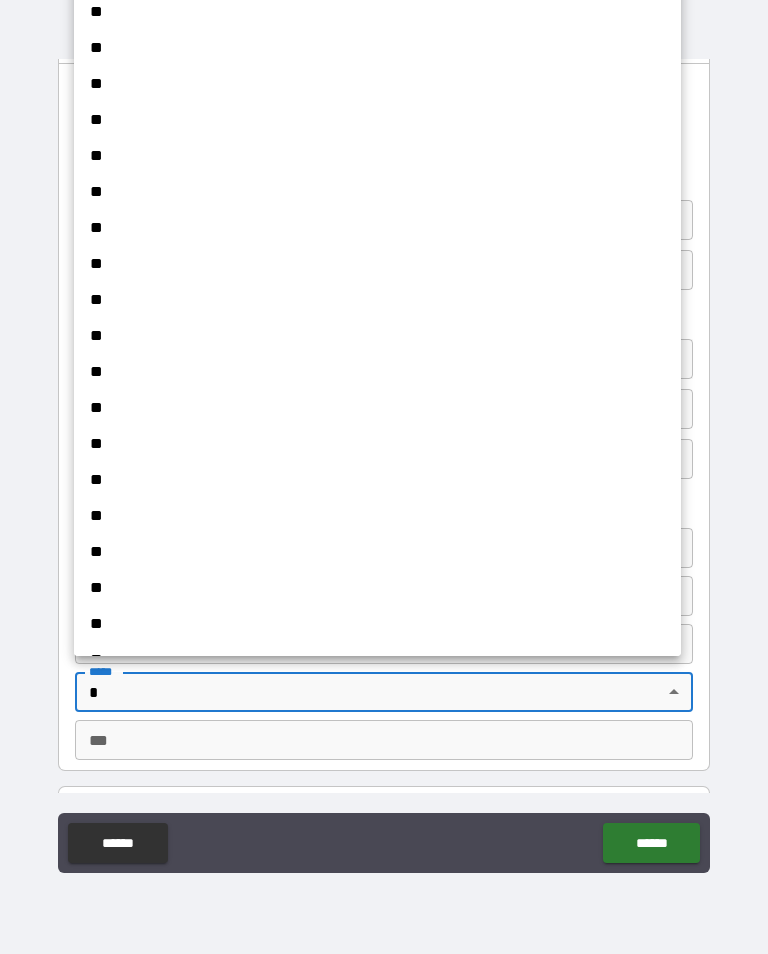 scroll, scrollTop: 1, scrollLeft: 0, axis: vertical 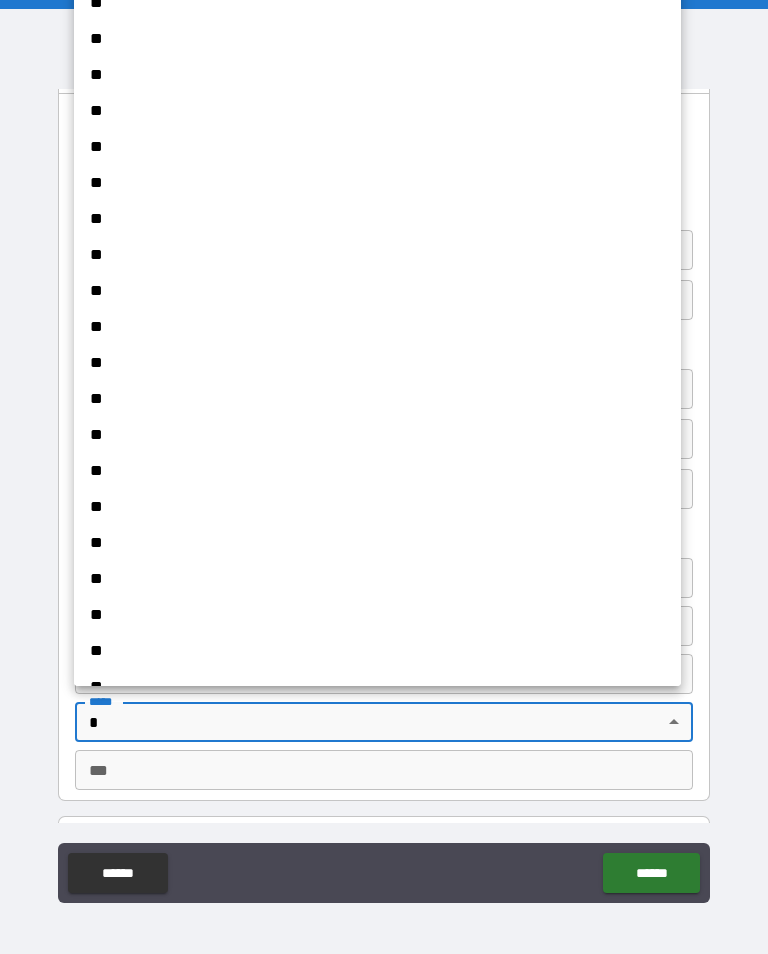 click on "**" at bounding box center [377, 579] 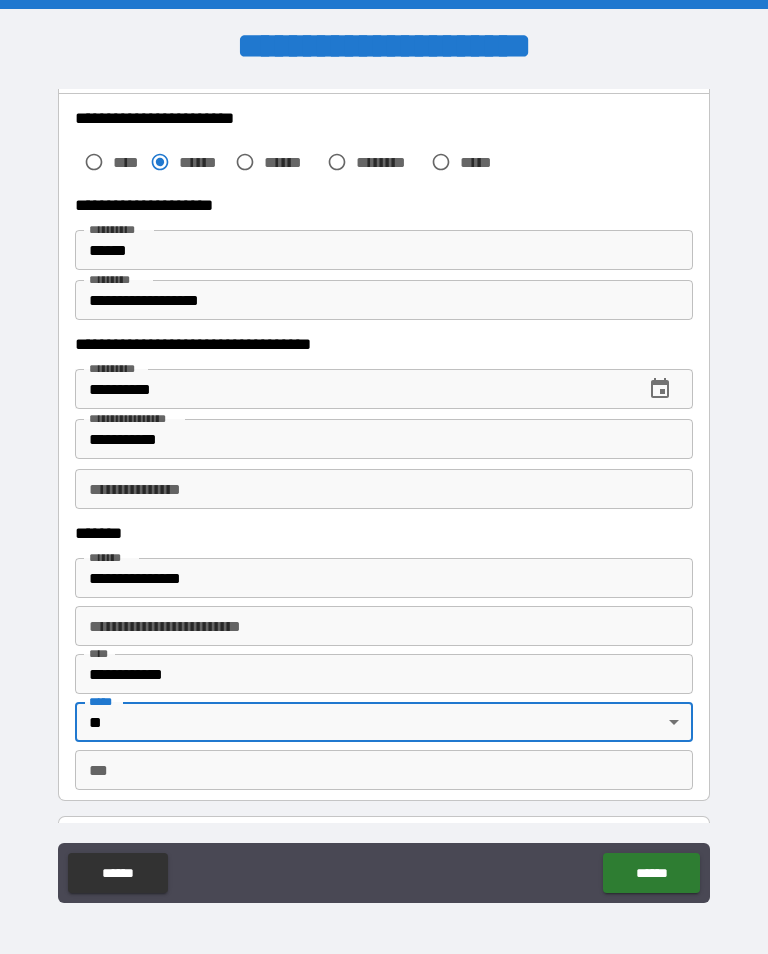 type on "**" 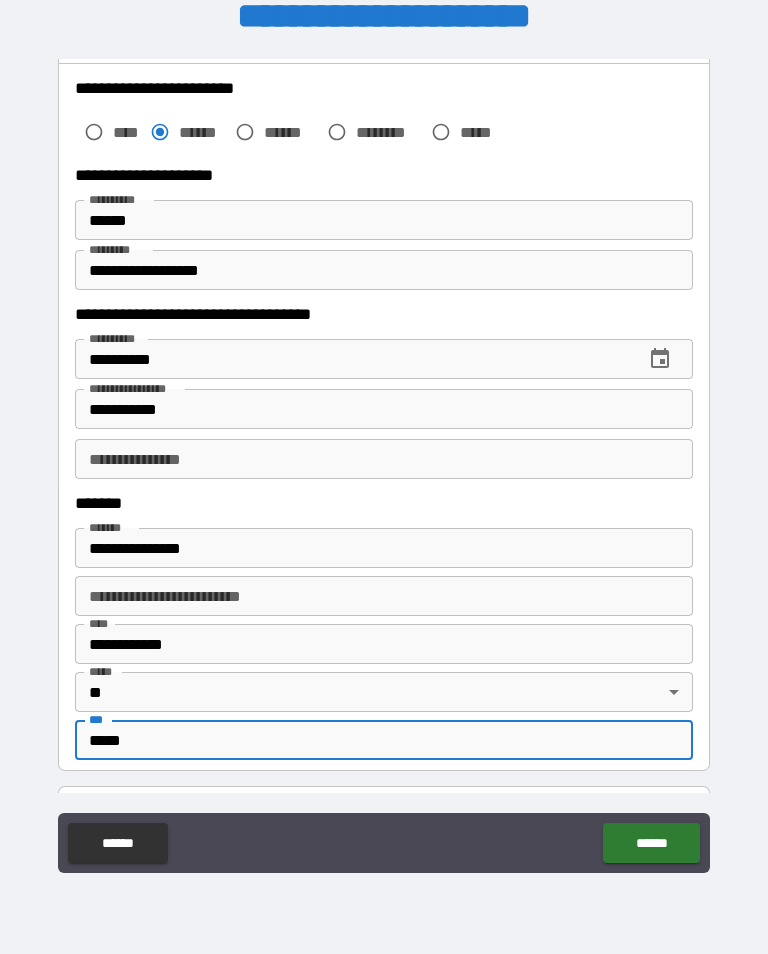 scroll, scrollTop: 314, scrollLeft: 0, axis: vertical 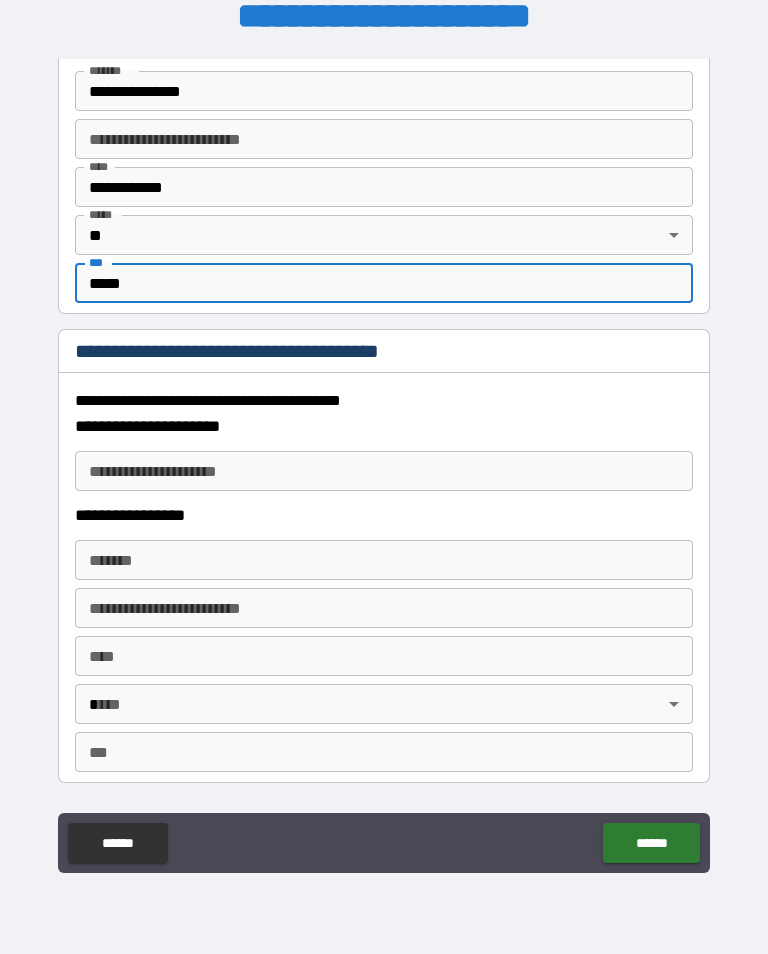 type on "*****" 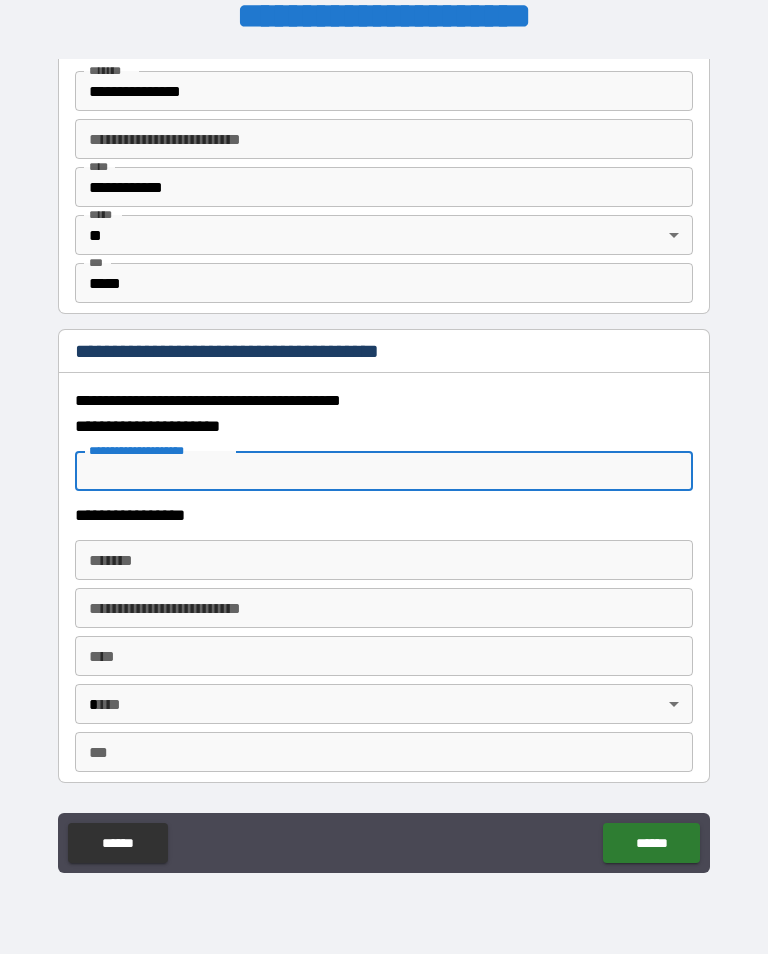 scroll, scrollTop: 1, scrollLeft: 0, axis: vertical 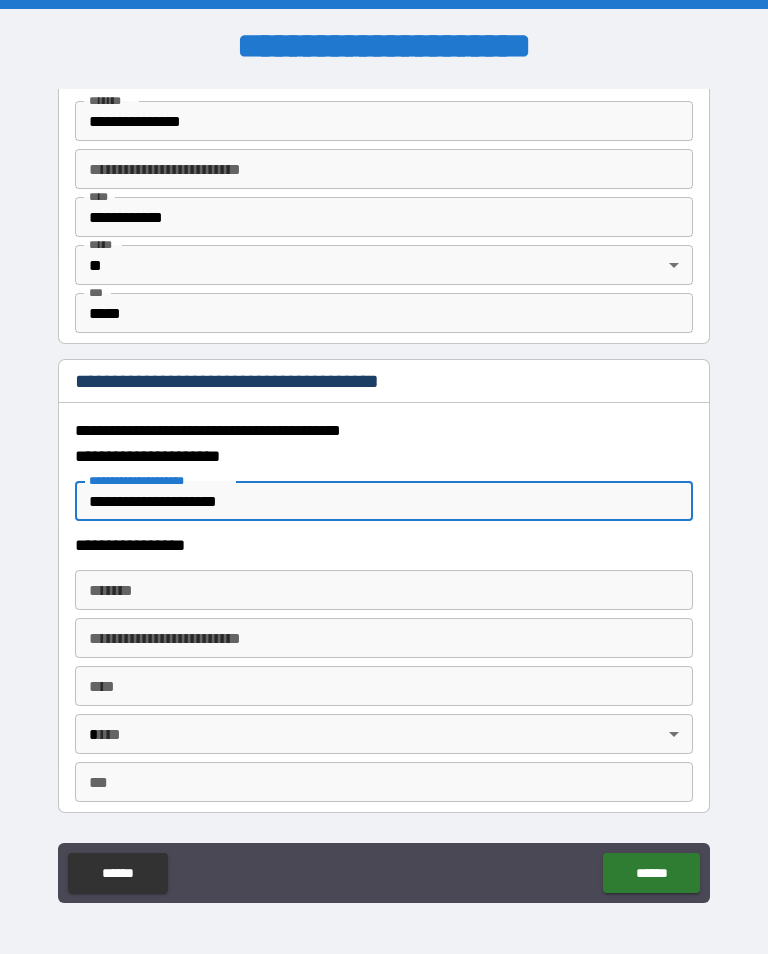 type on "**********" 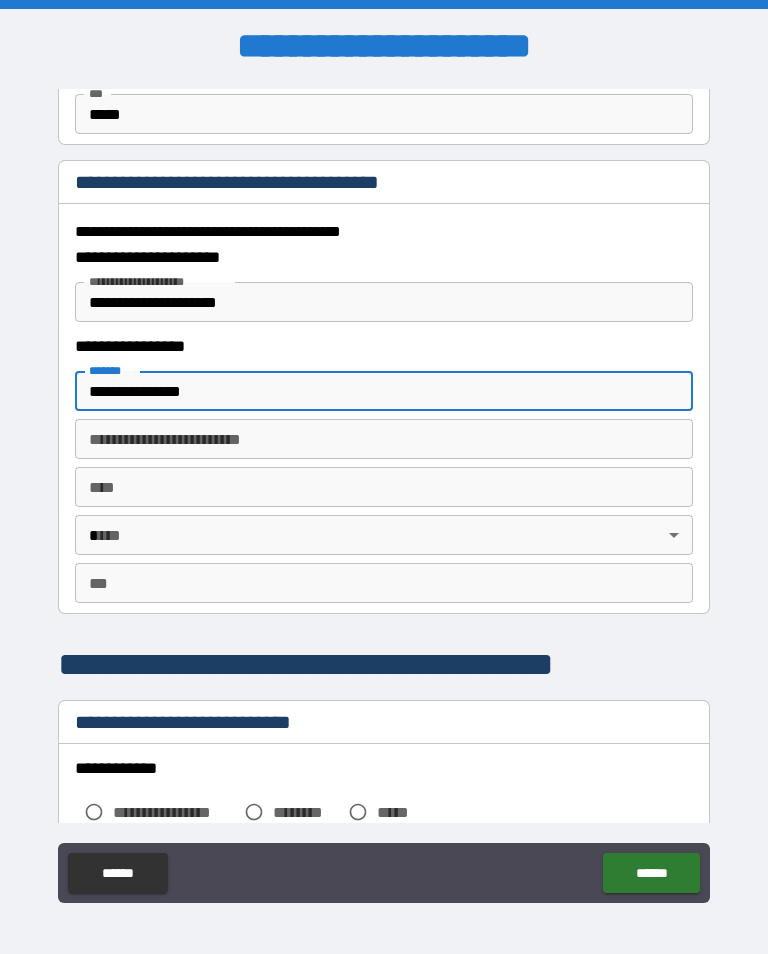 scroll, scrollTop: 1489, scrollLeft: 0, axis: vertical 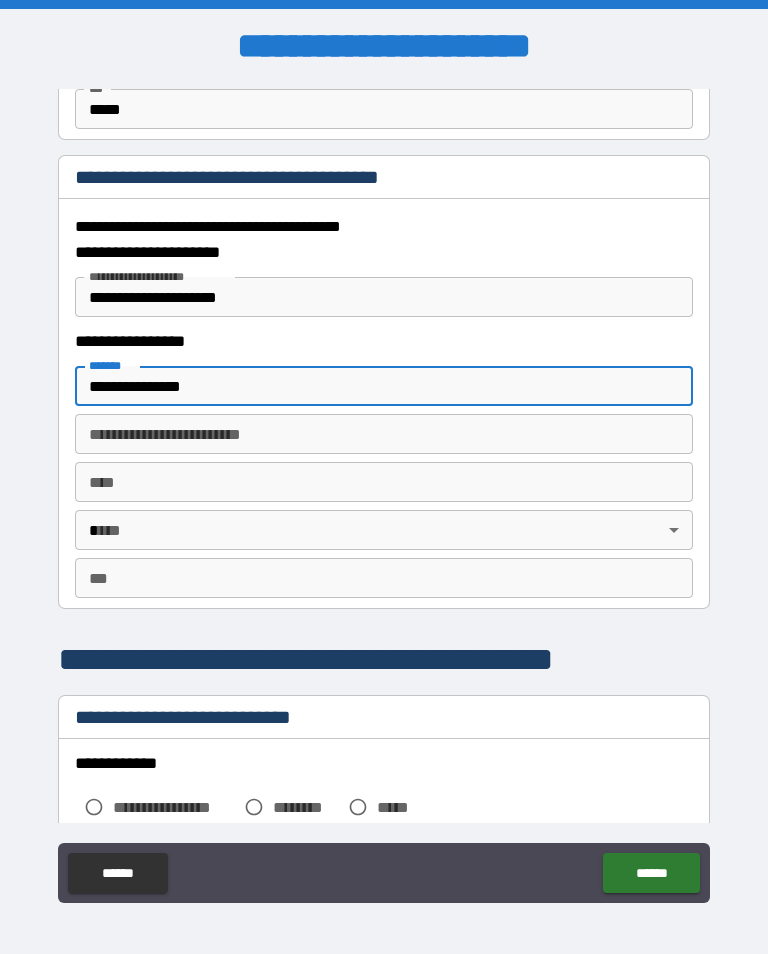 type on "**********" 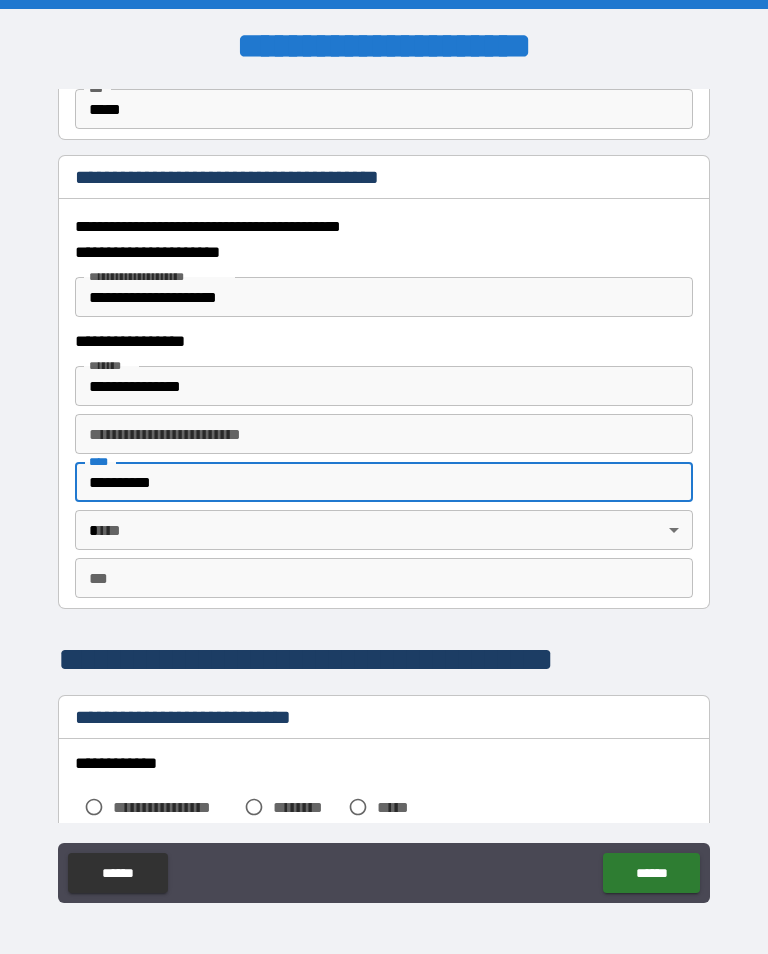 type on "**********" 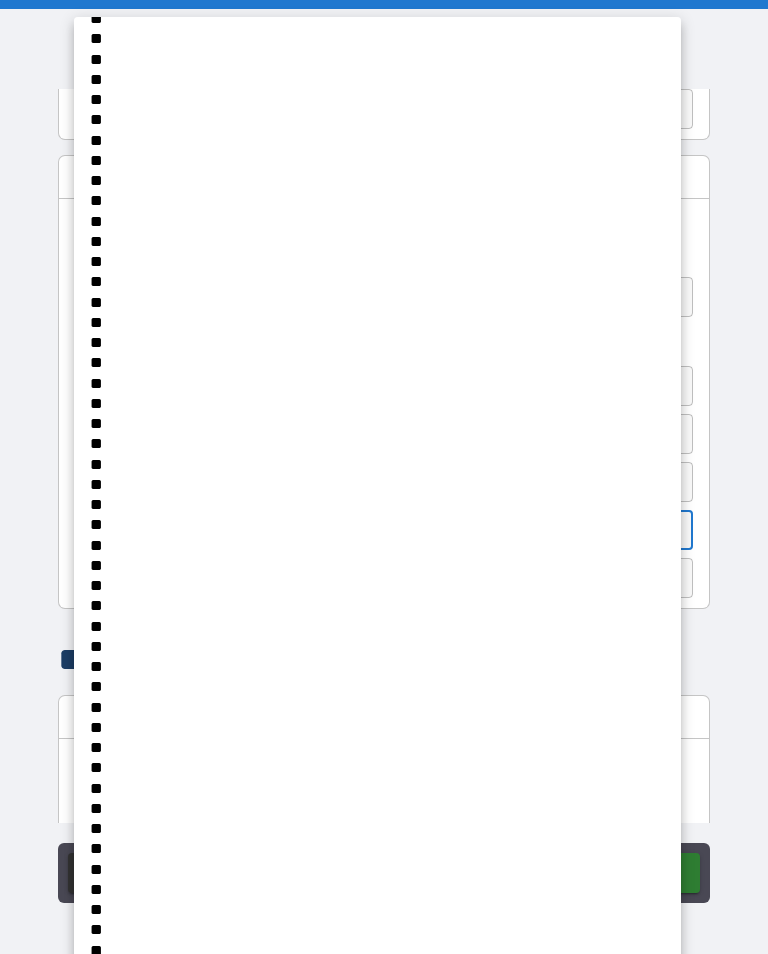 scroll, scrollTop: 271, scrollLeft: 0, axis: vertical 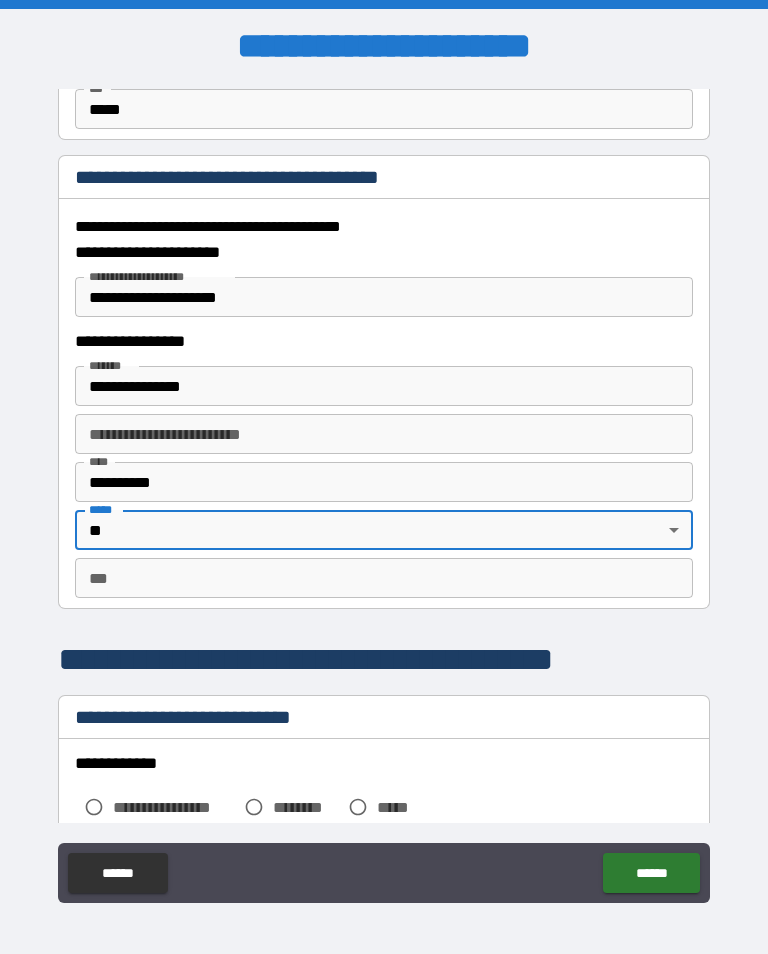 type on "**" 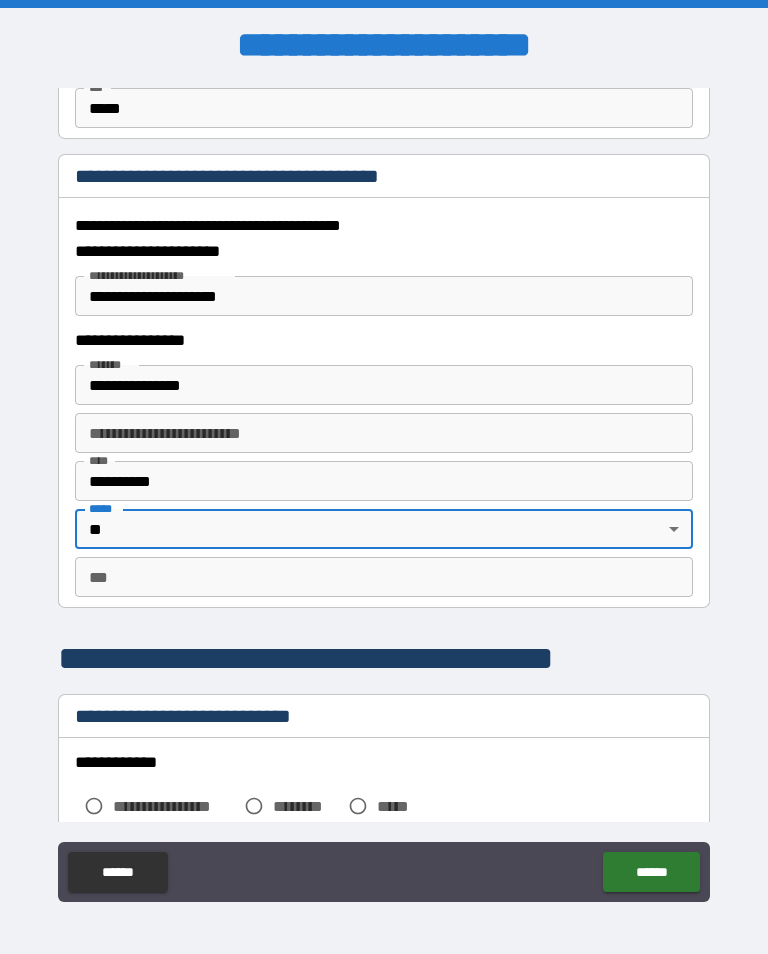 scroll, scrollTop: 1, scrollLeft: 0, axis: vertical 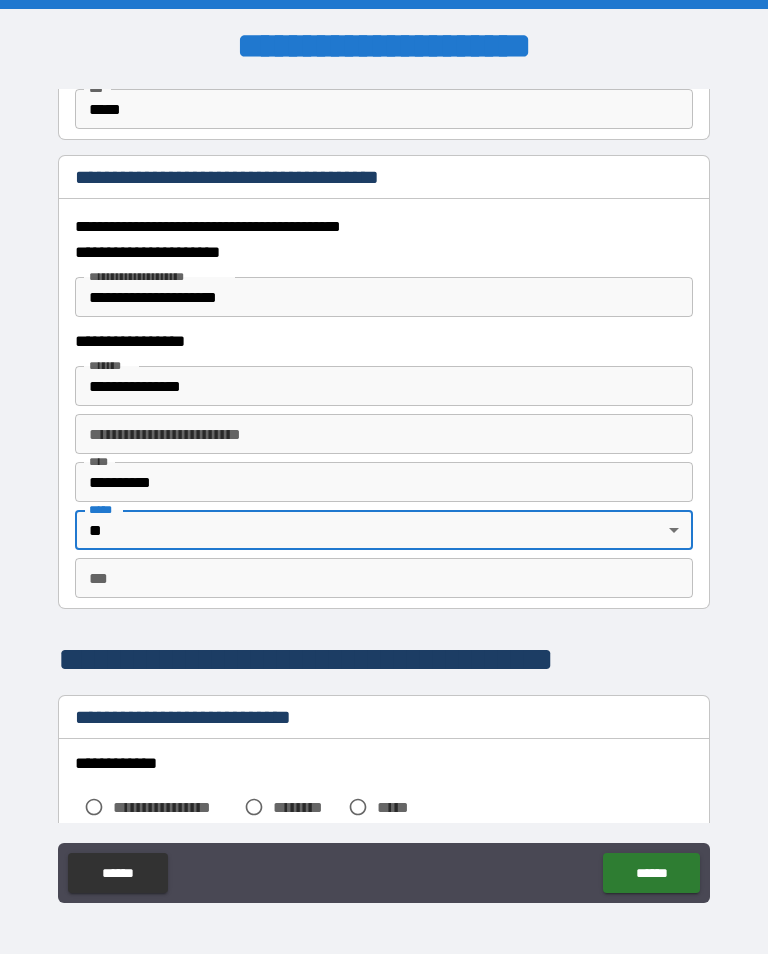 click on "***" at bounding box center [384, 578] 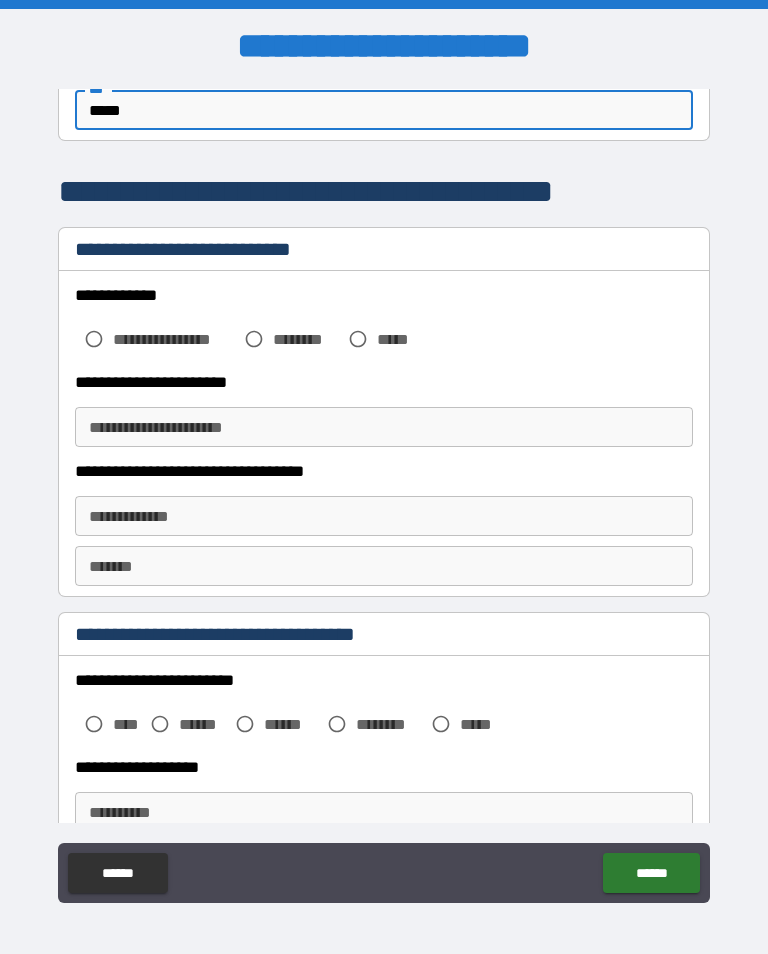 scroll, scrollTop: 1959, scrollLeft: 0, axis: vertical 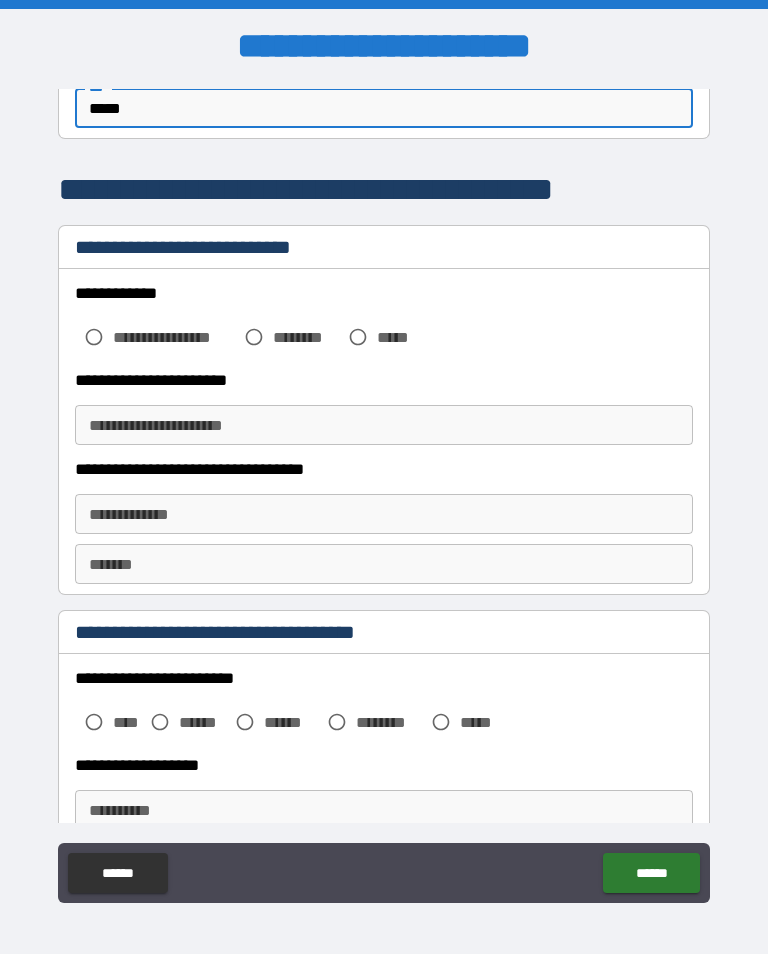 type on "*****" 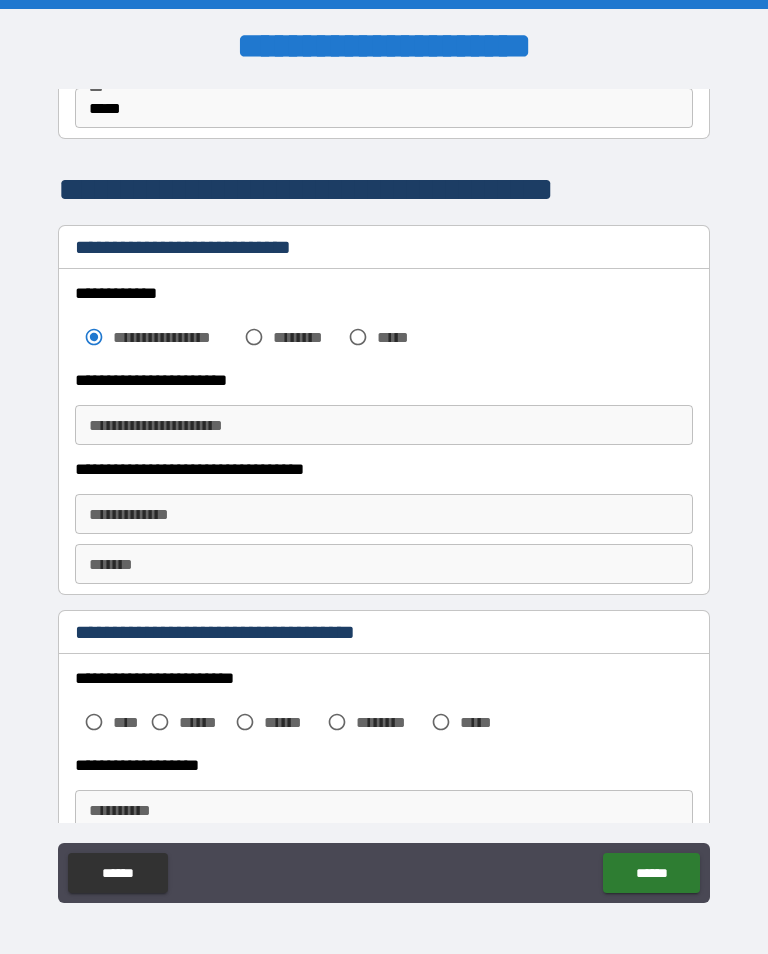 click on "**********" at bounding box center [384, 425] 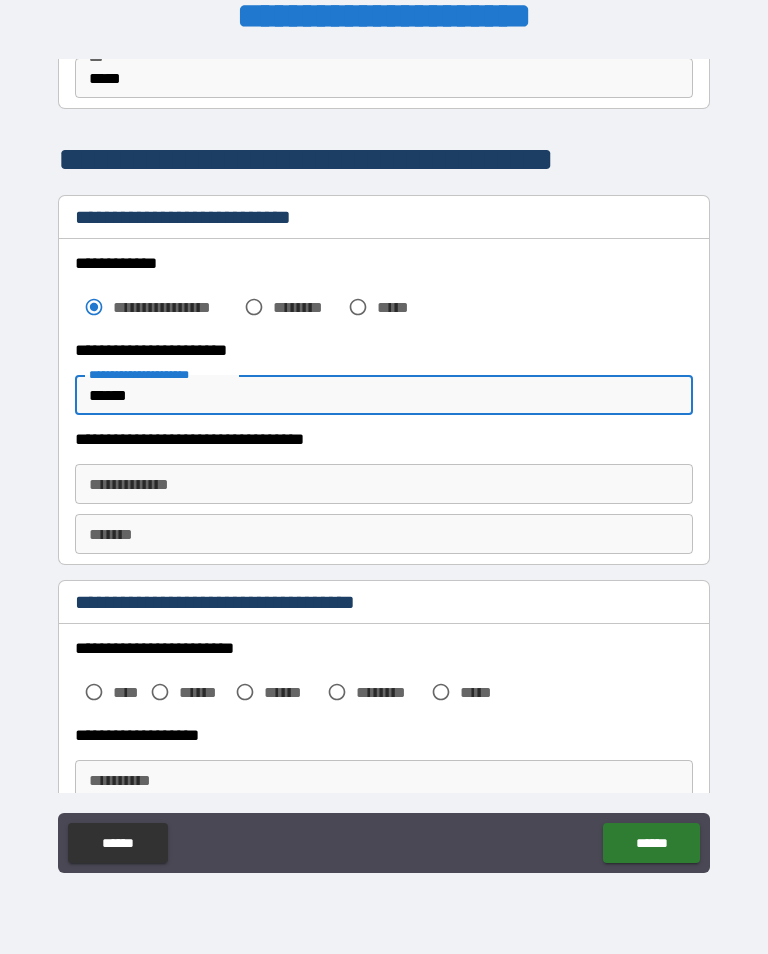 scroll, scrollTop: 271, scrollLeft: 0, axis: vertical 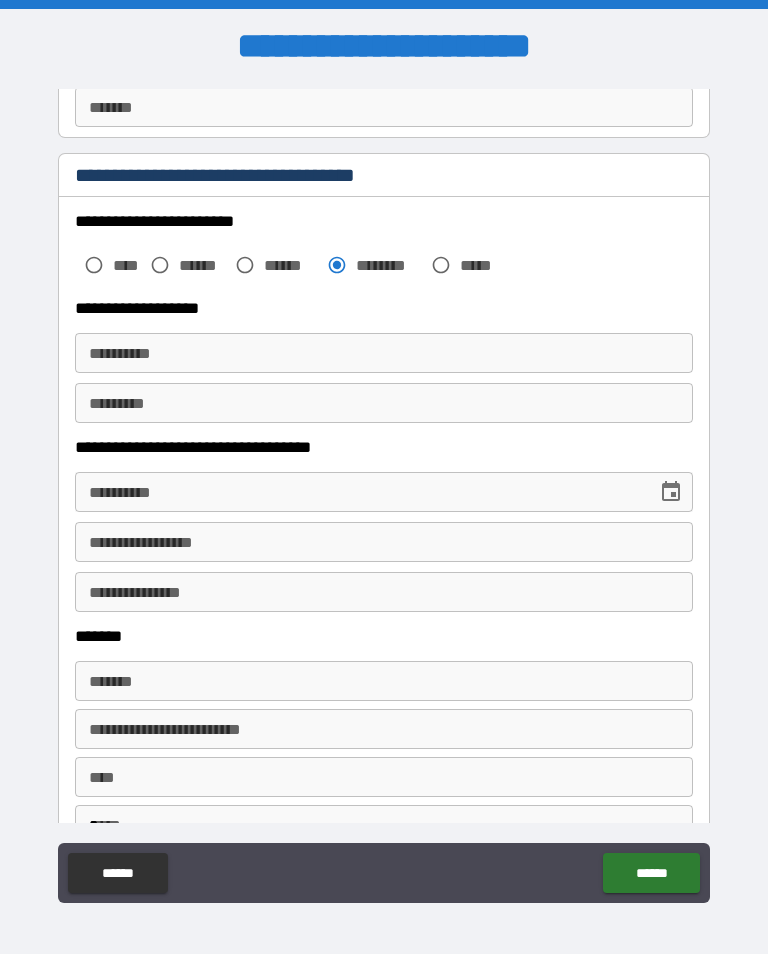 click on "**********" at bounding box center (384, 353) 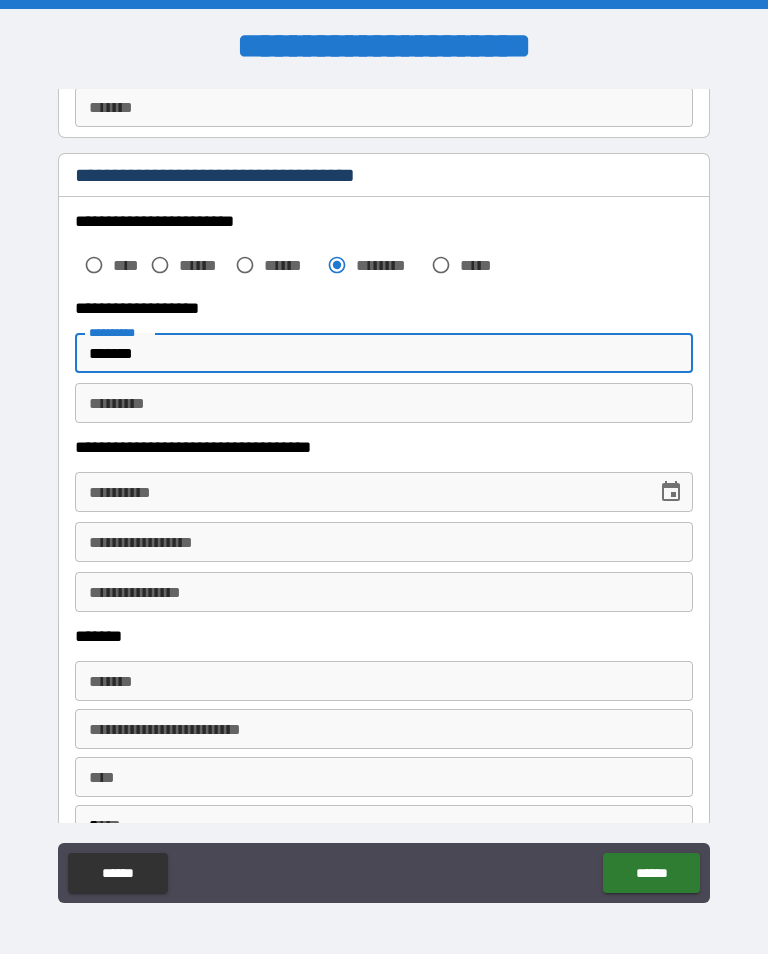 type on "******" 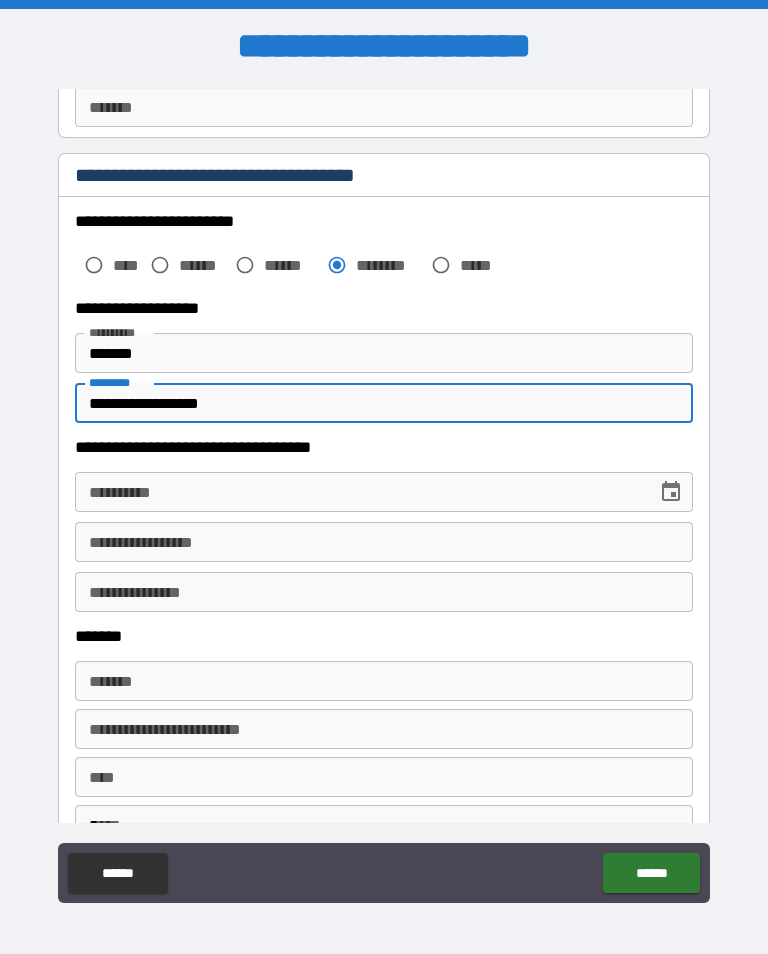 type on "**********" 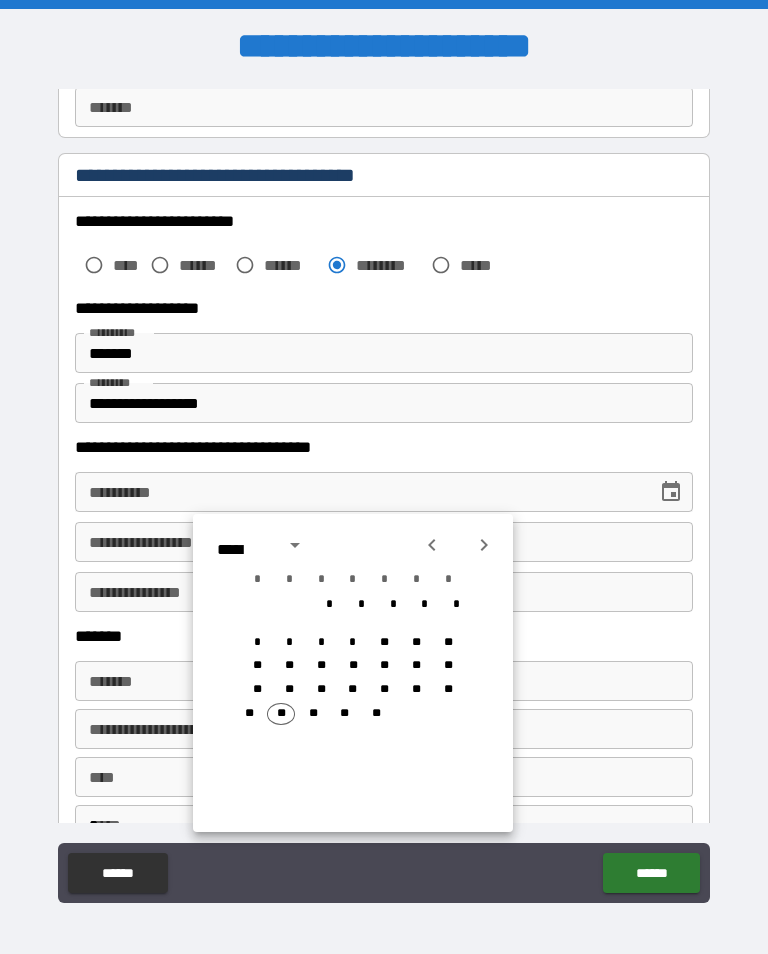 click 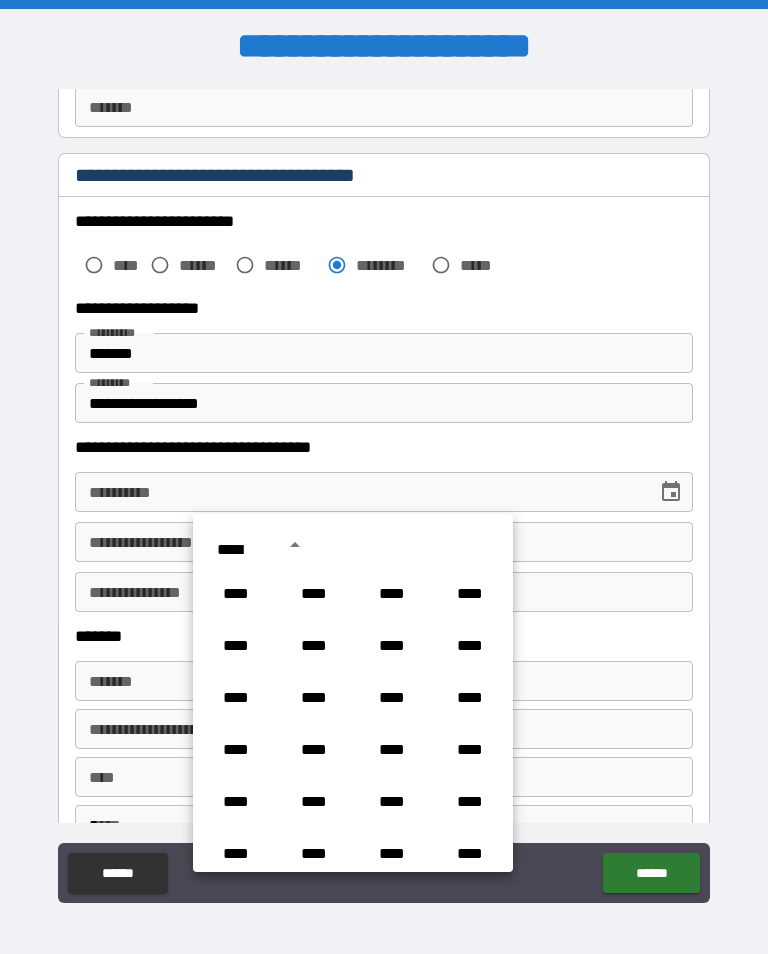 scroll, scrollTop: 1486, scrollLeft: 0, axis: vertical 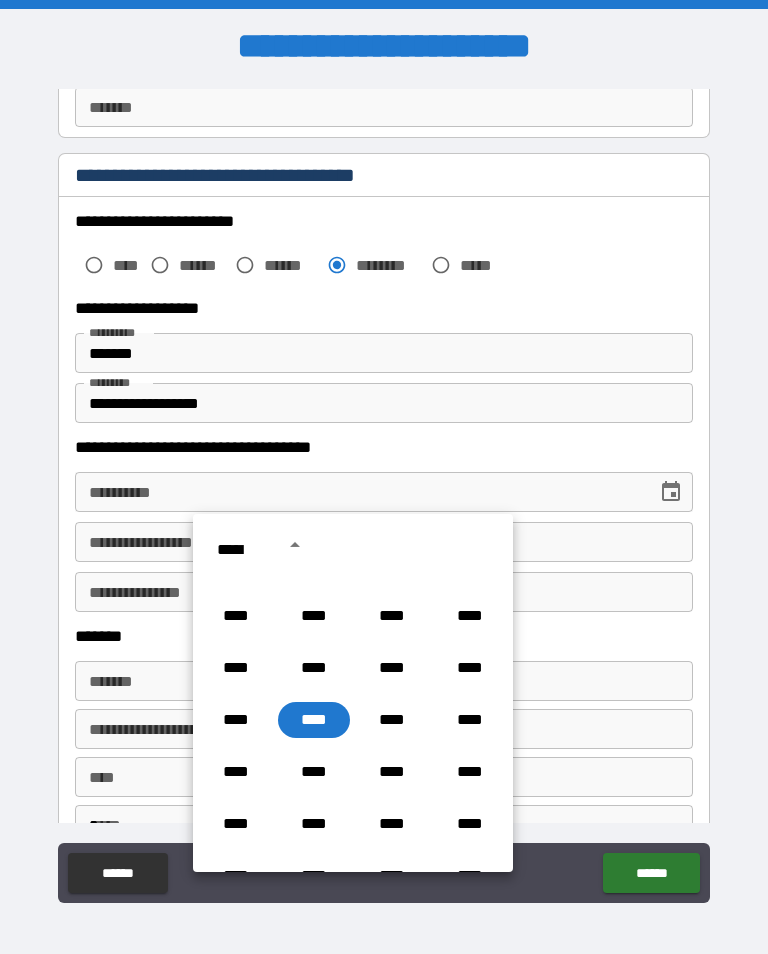 click on "****" at bounding box center [236, 668] 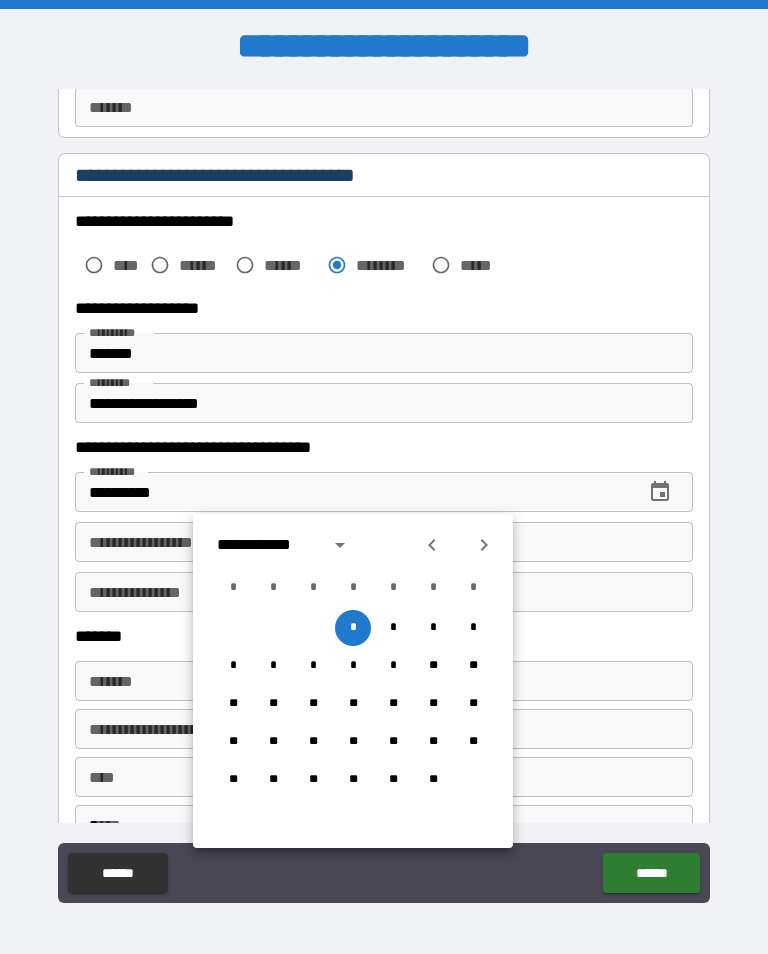 click 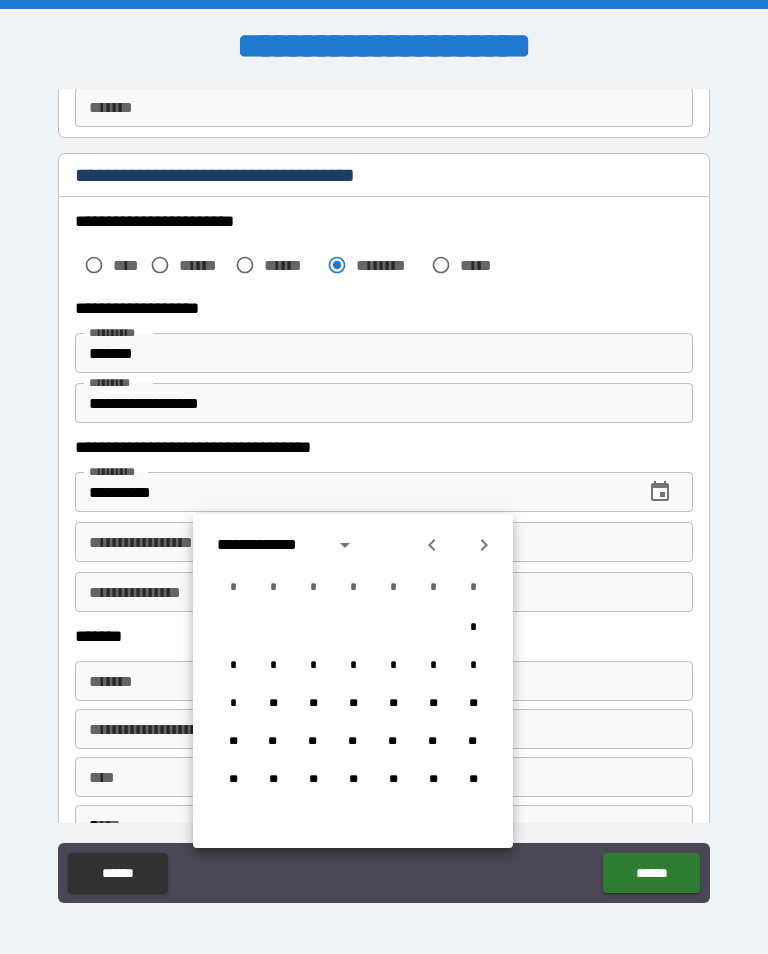 click at bounding box center (345, 545) 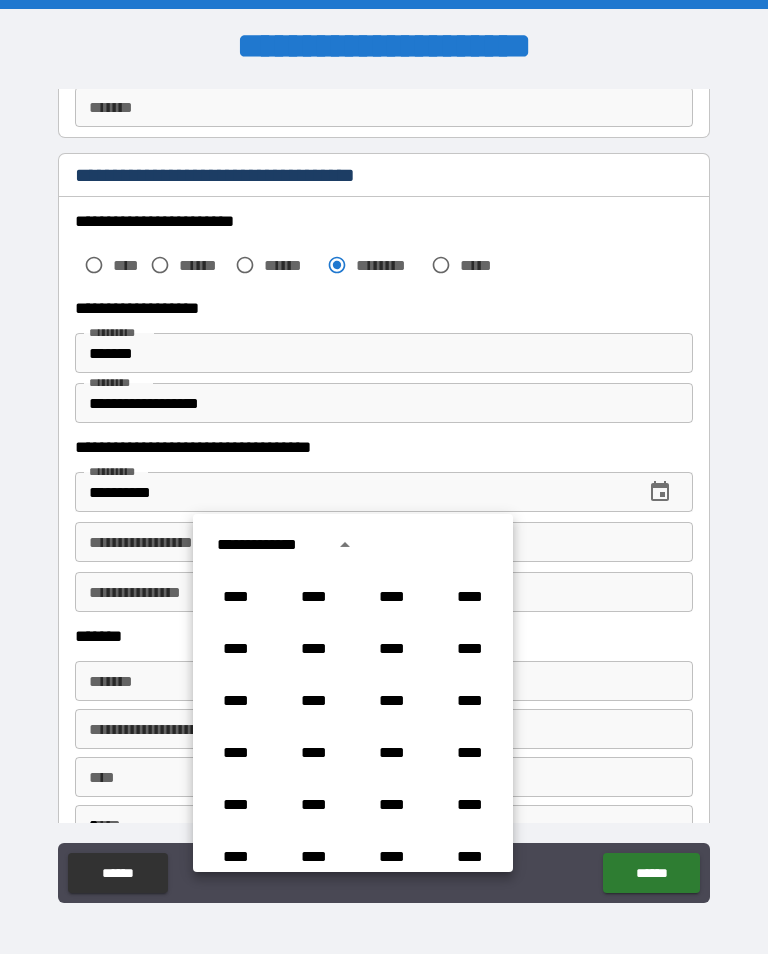 scroll, scrollTop: 1183, scrollLeft: 0, axis: vertical 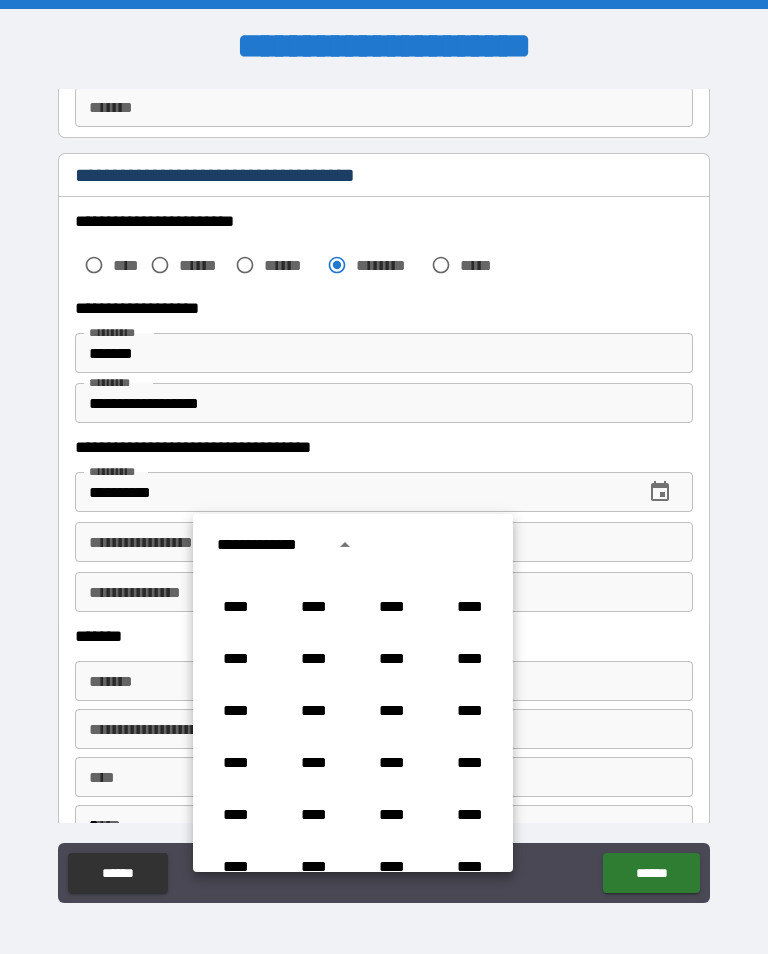 click on "****" at bounding box center (470, 607) 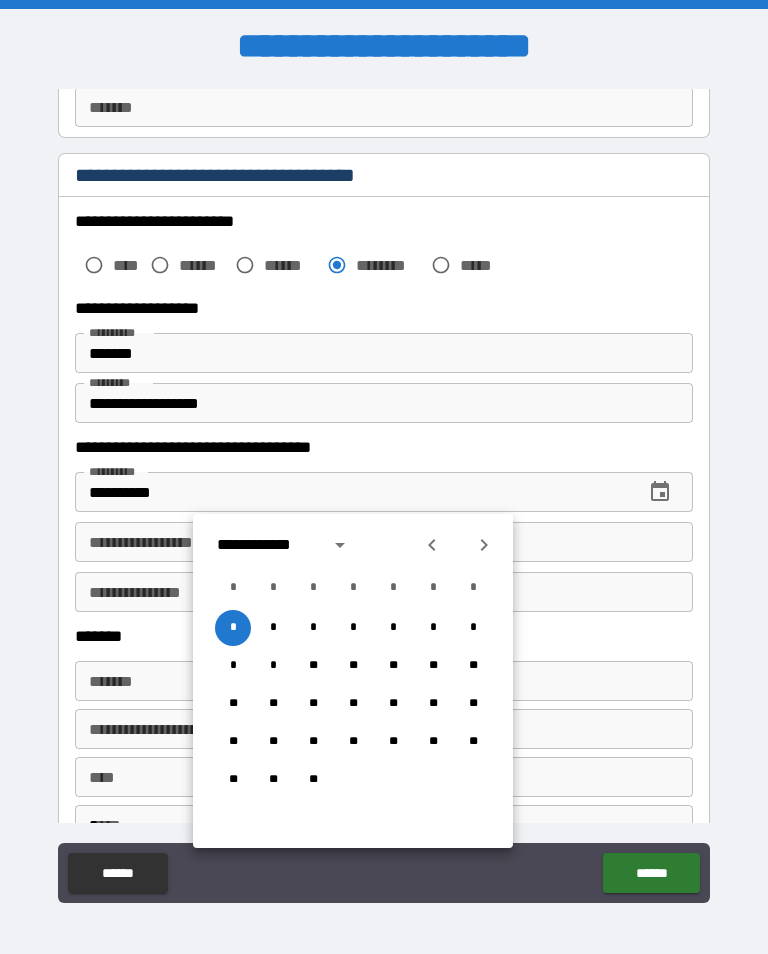 click 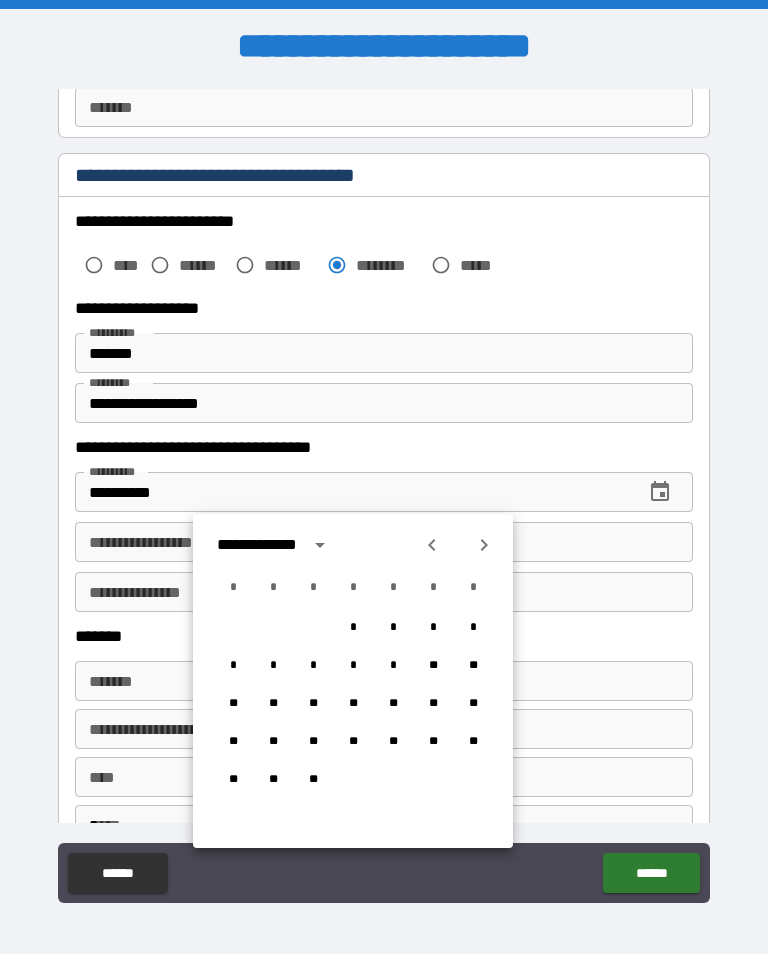 click at bounding box center (432, 545) 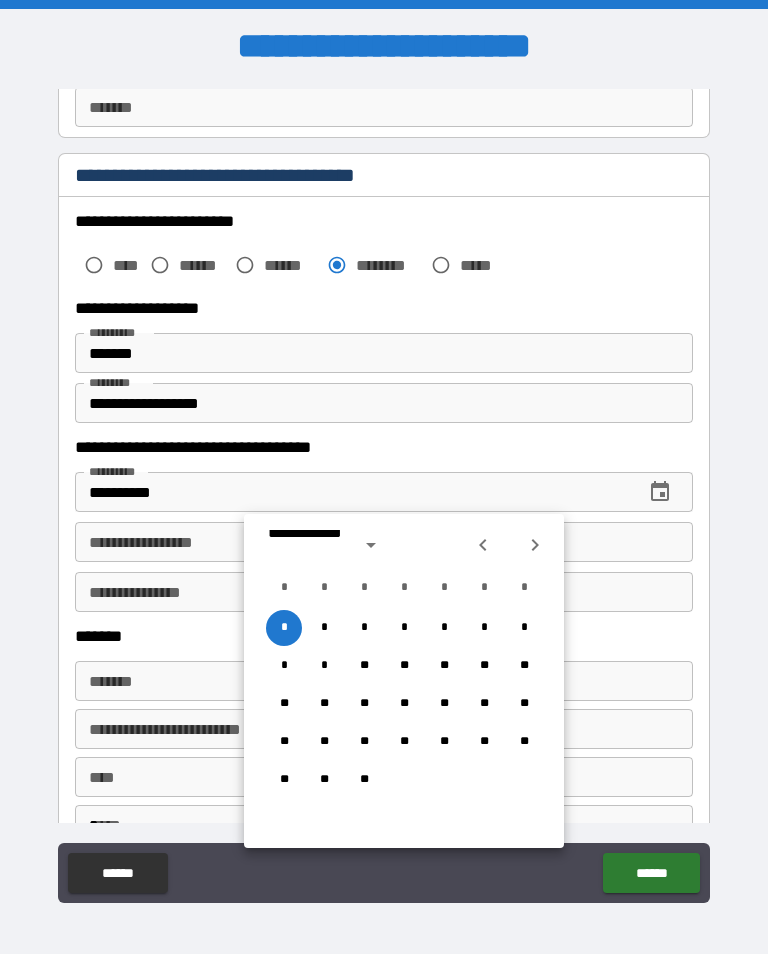 scroll, scrollTop: 238, scrollLeft: 244, axis: both 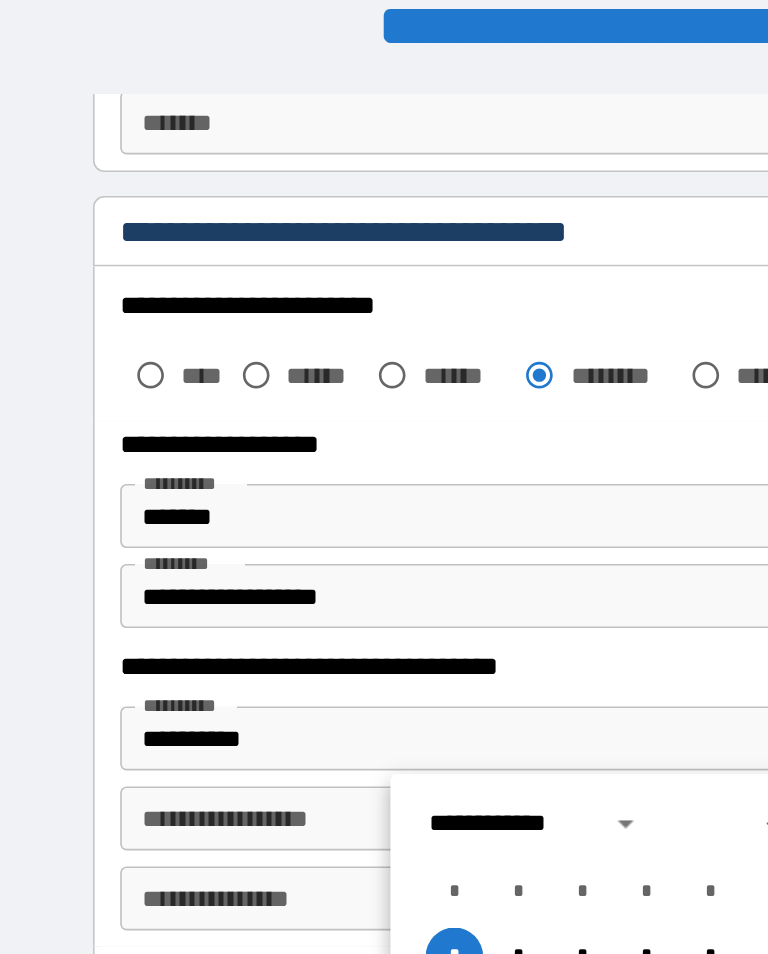 click 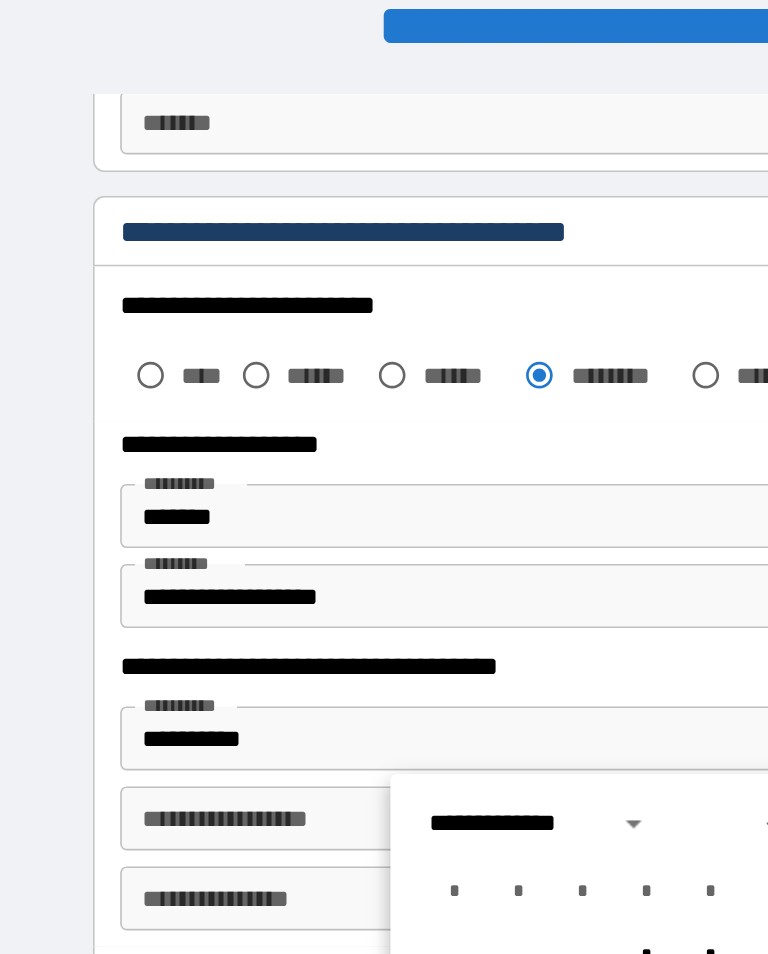 click 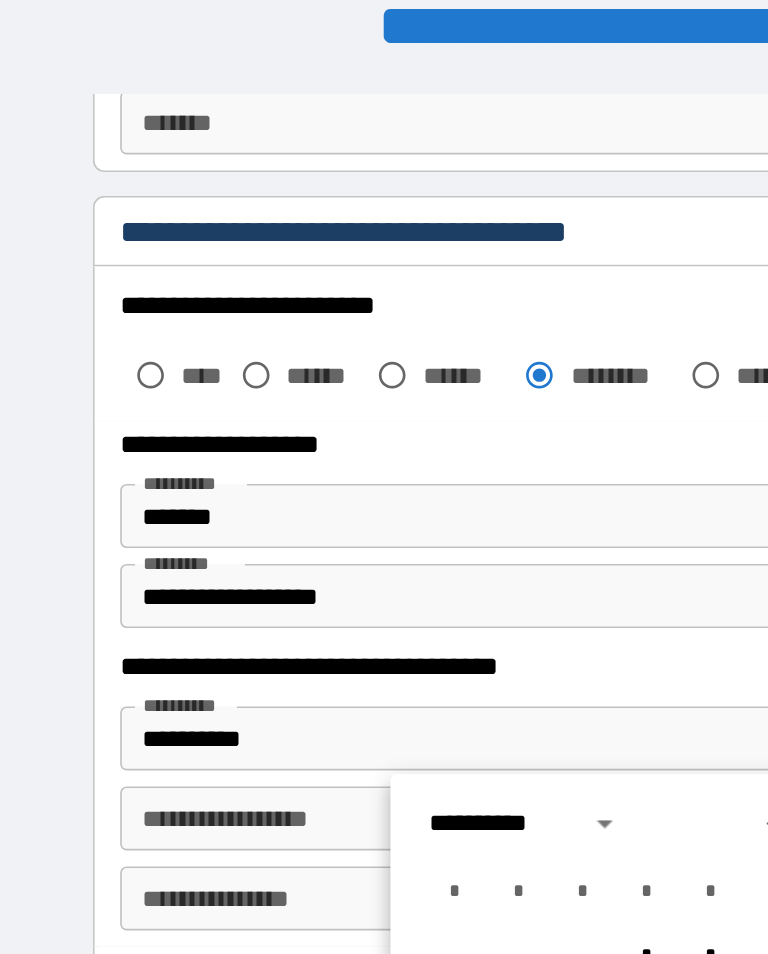 click 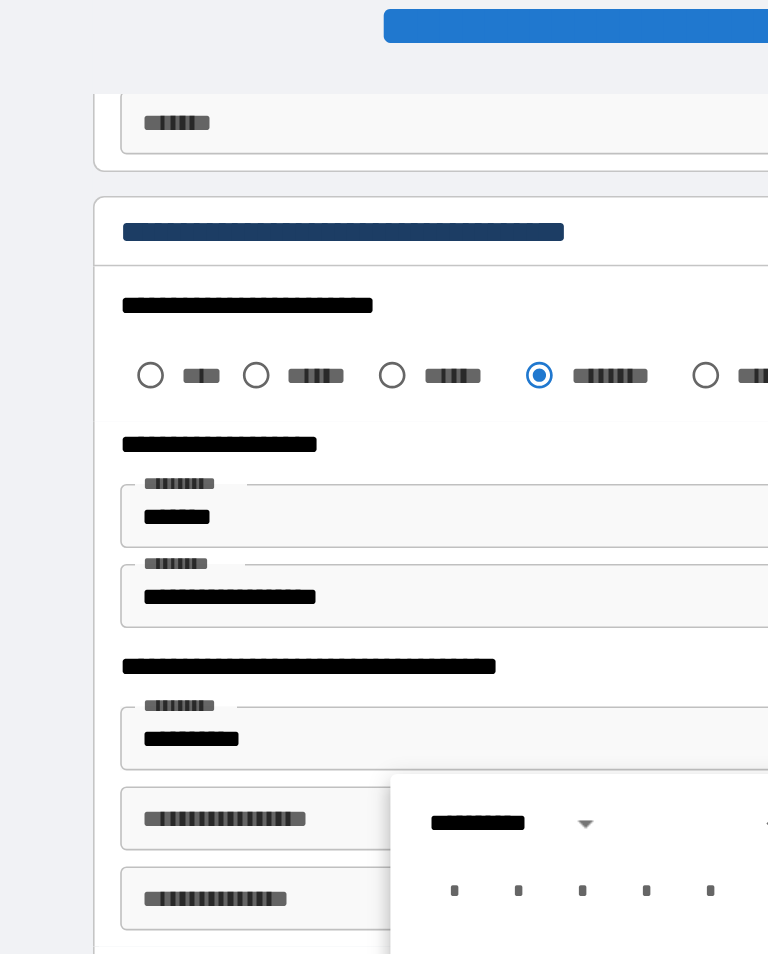 click 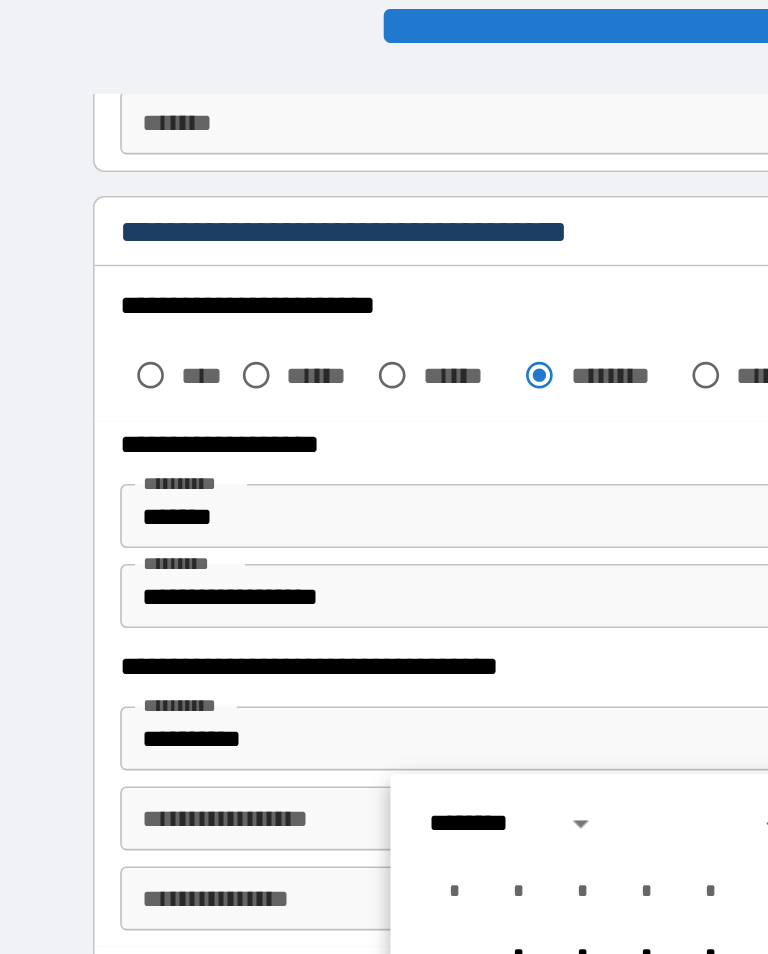 click 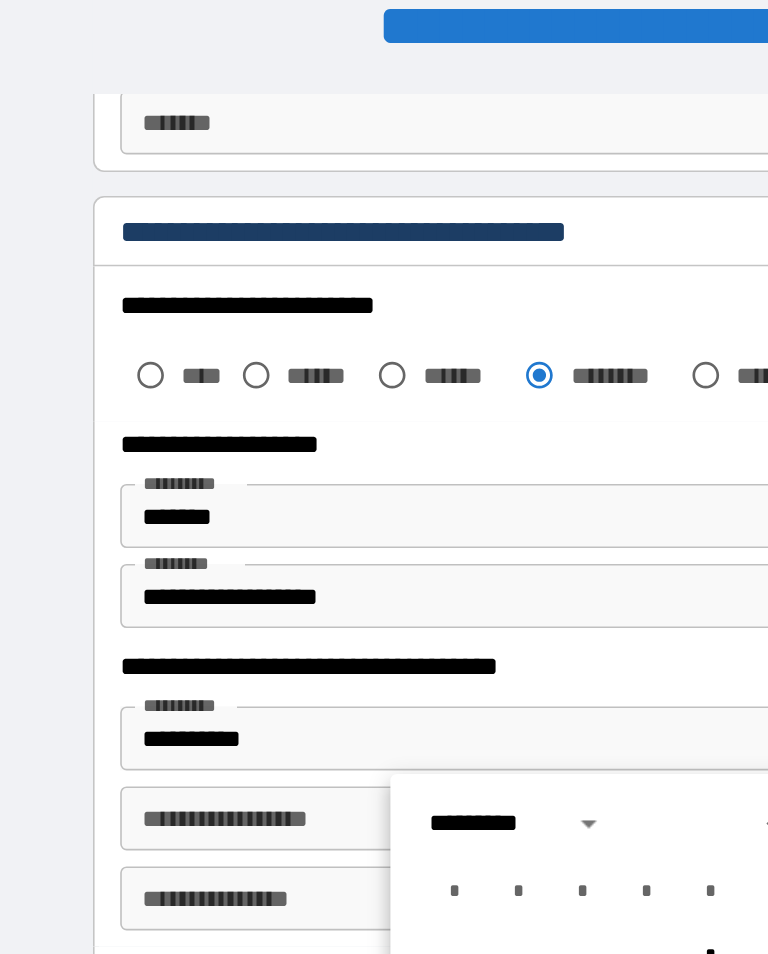 click 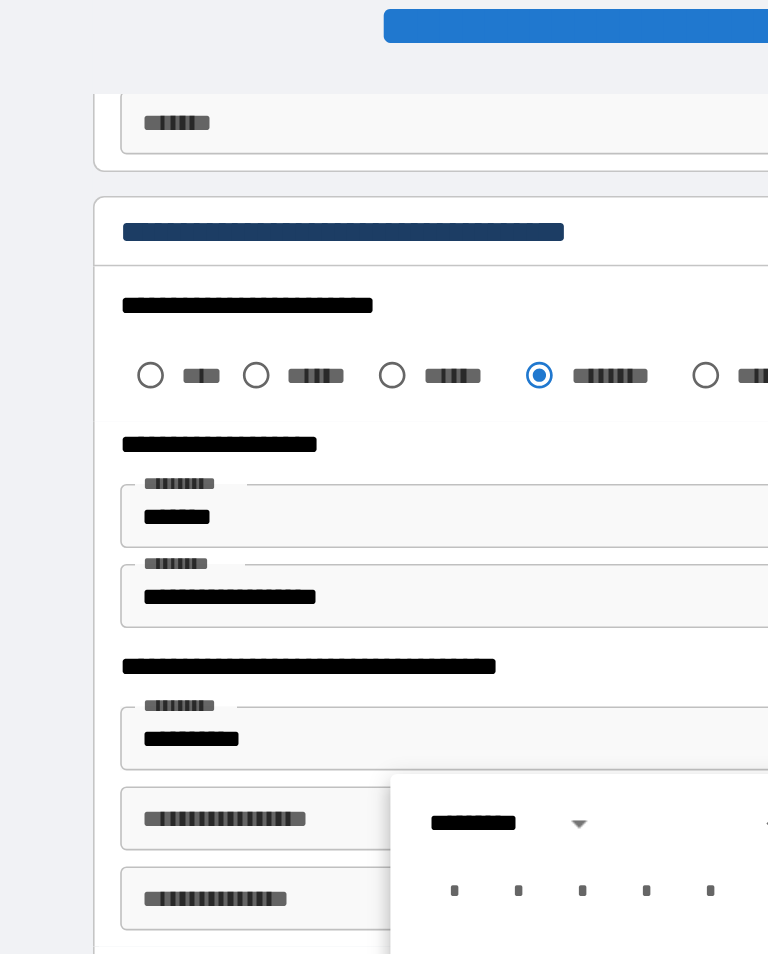 click 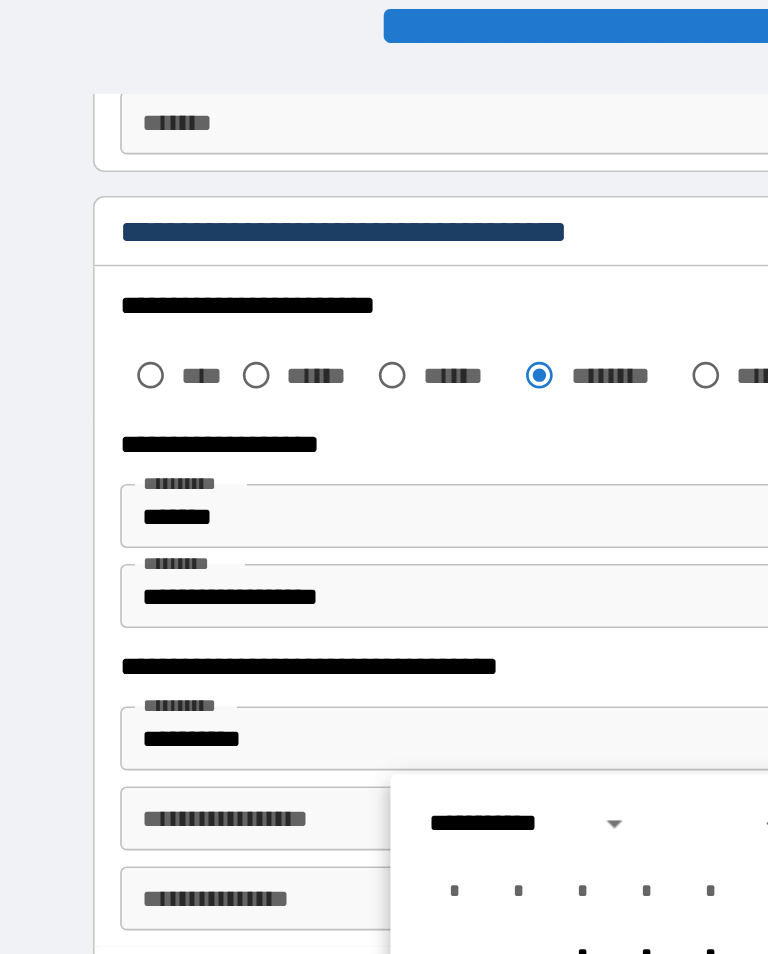 click 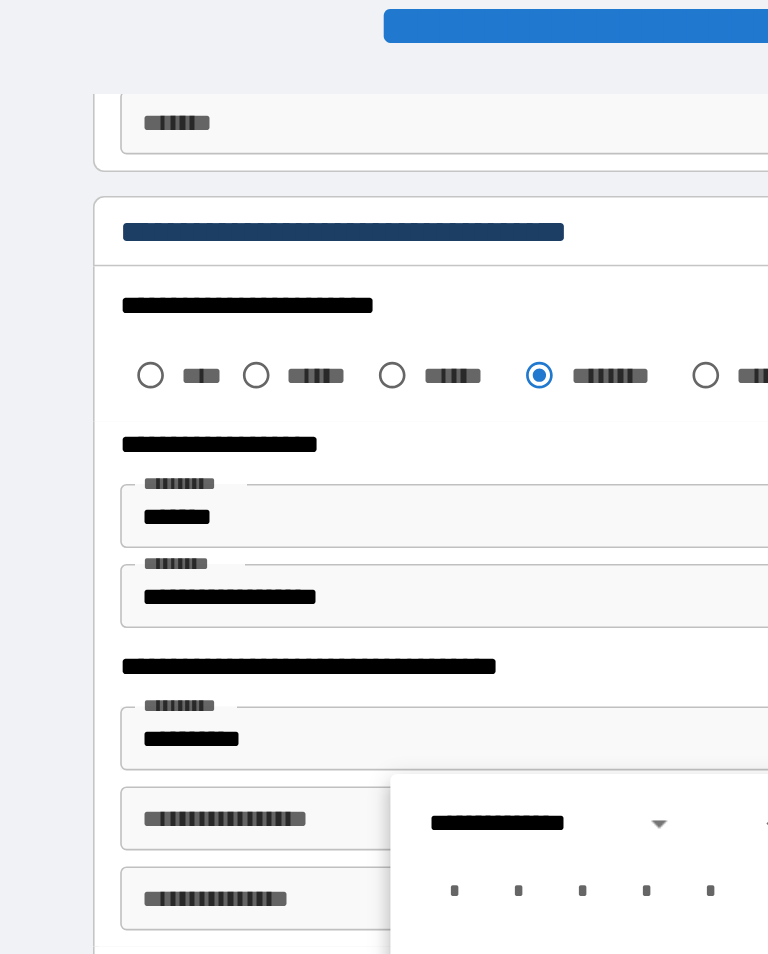 click on "*" at bounding box center [484, 598] 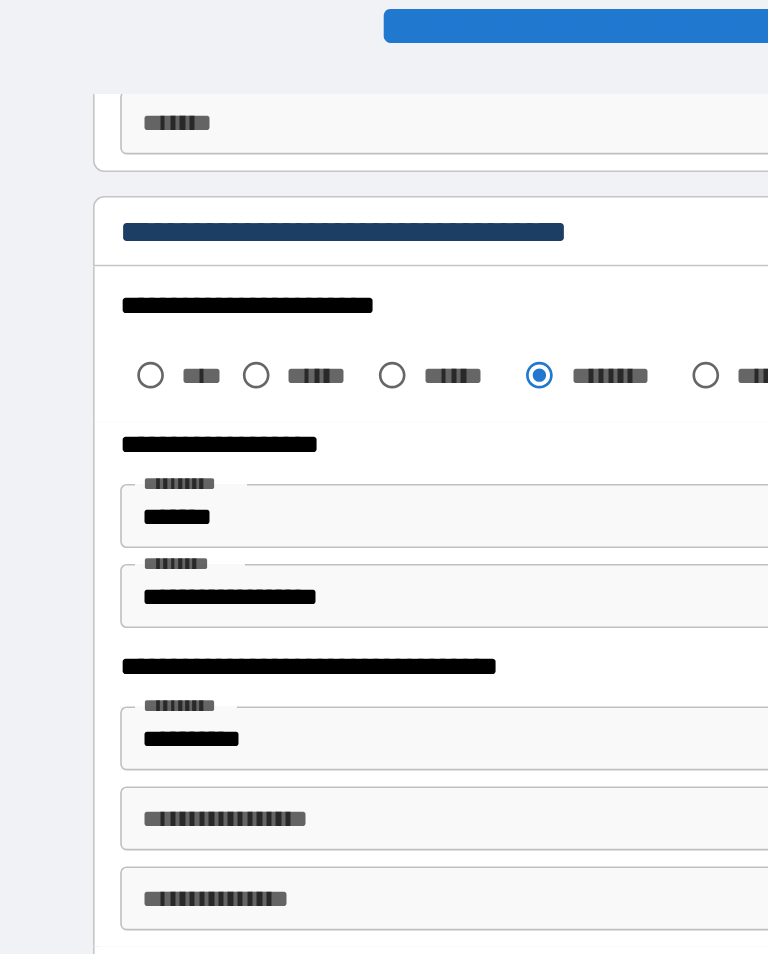 type on "**********" 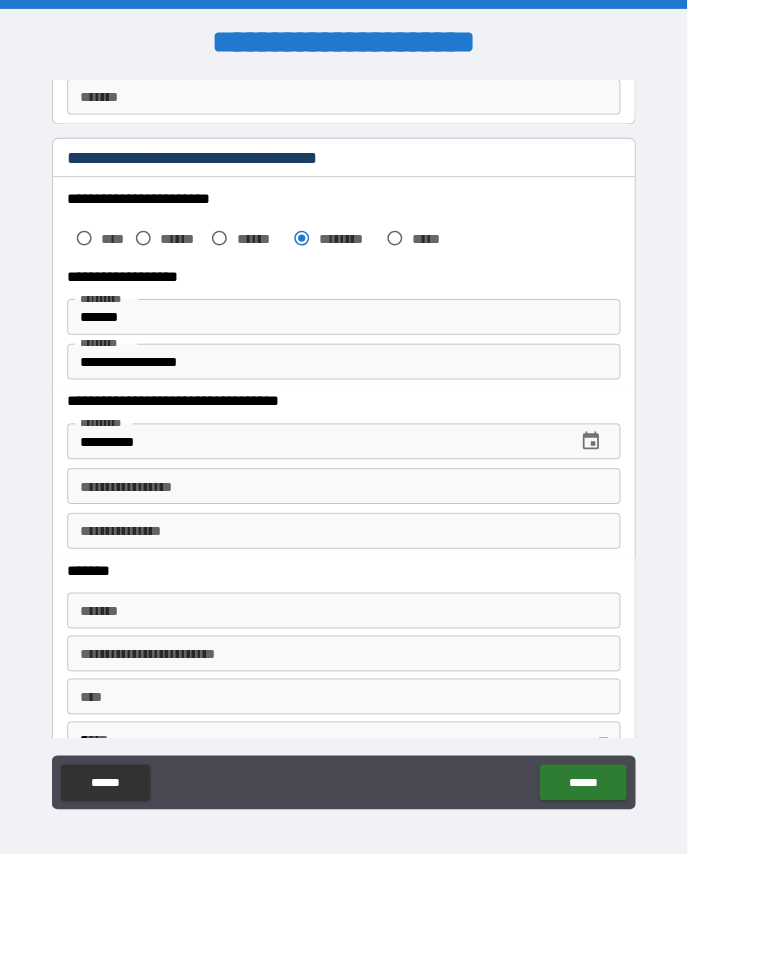 scroll, scrollTop: 31, scrollLeft: 0, axis: vertical 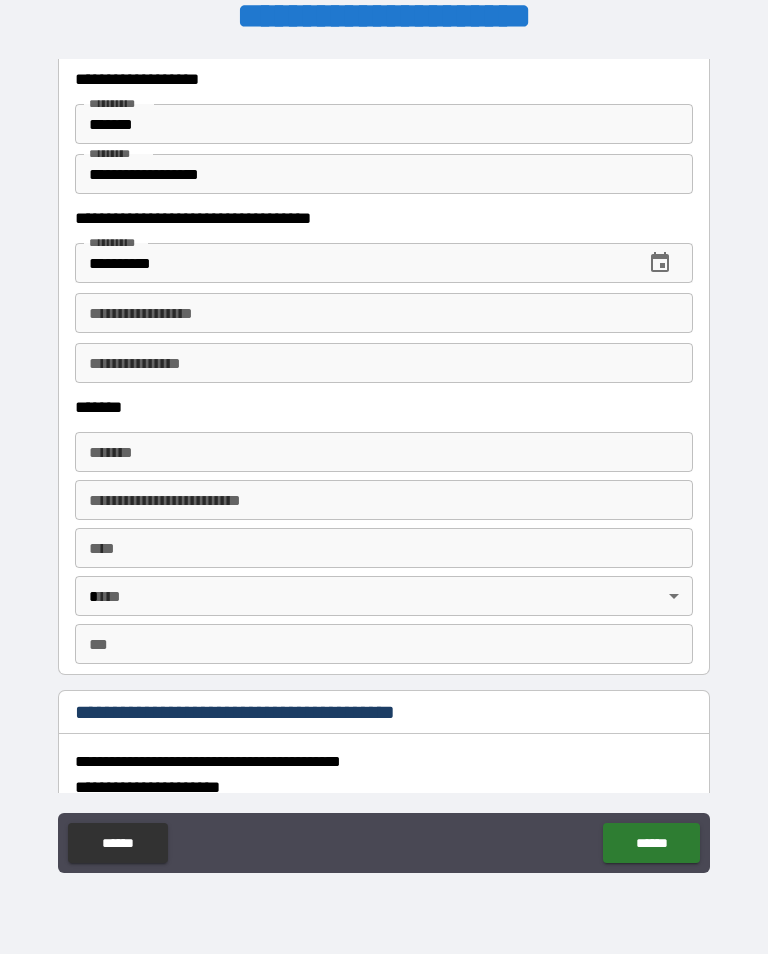 click on "**********" at bounding box center (384, 313) 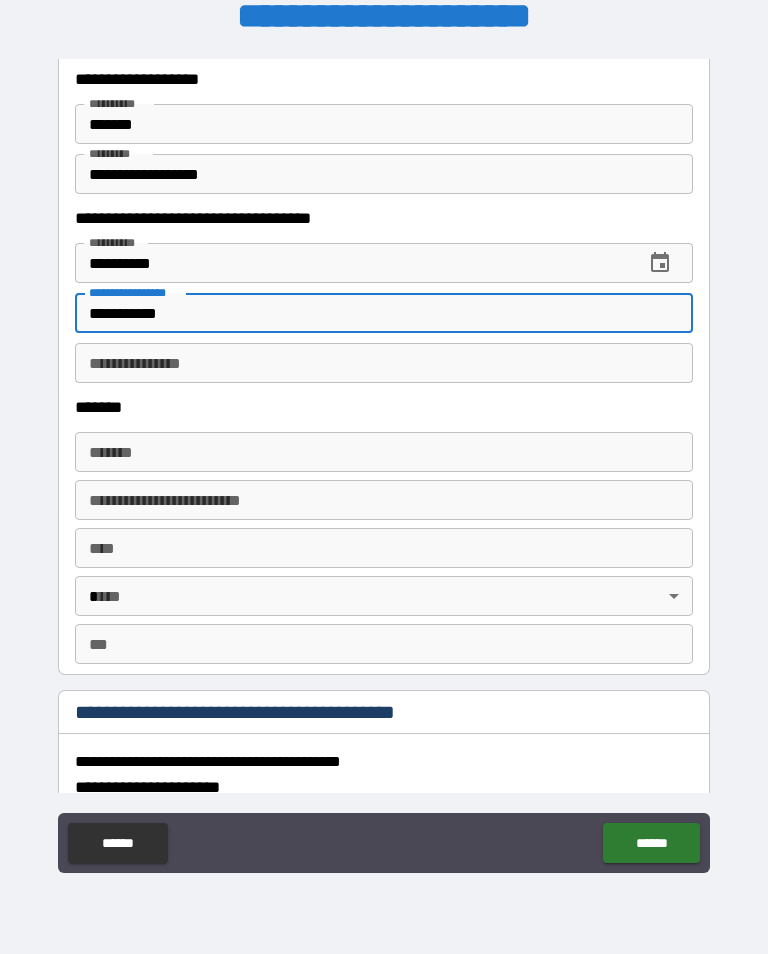 scroll, scrollTop: 250, scrollLeft: 0, axis: vertical 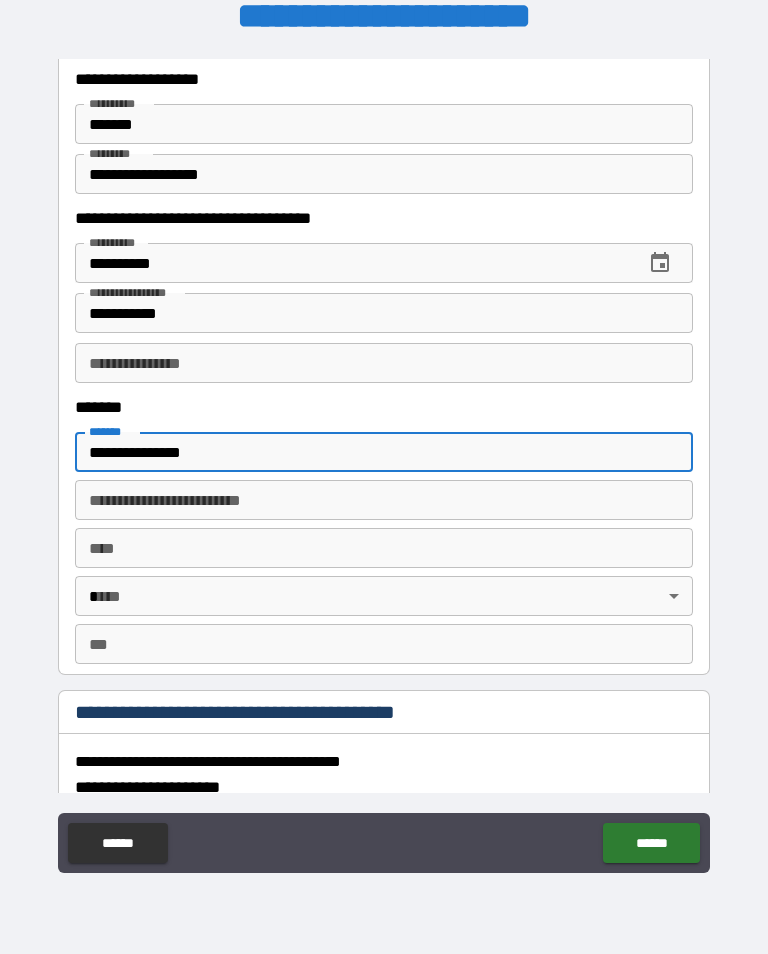type on "**********" 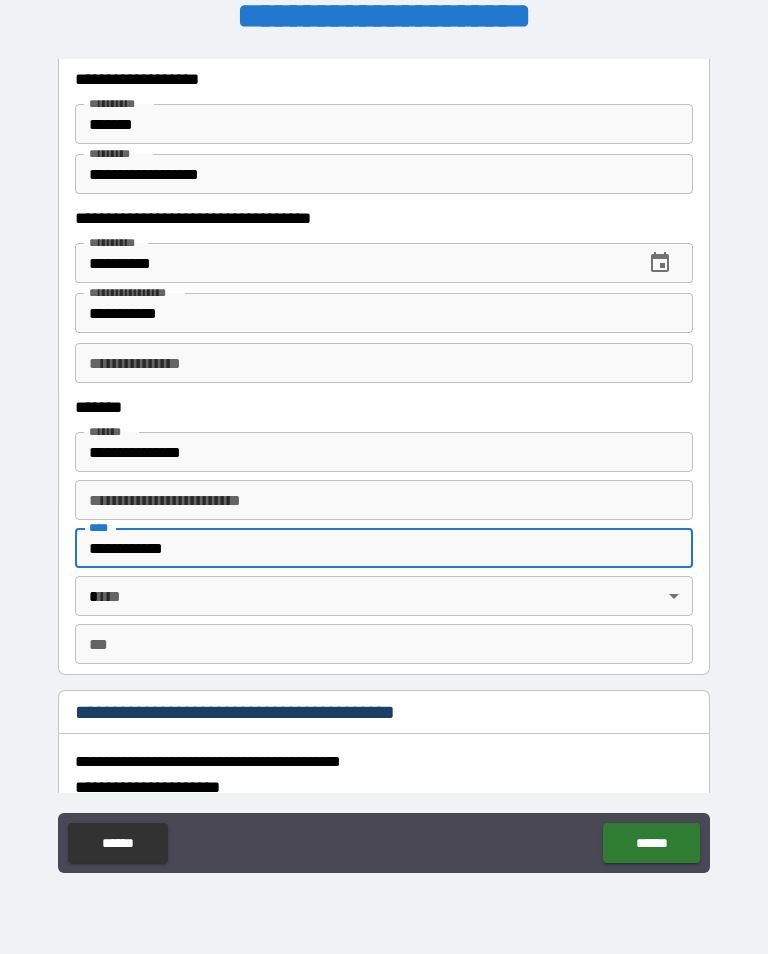 type on "**********" 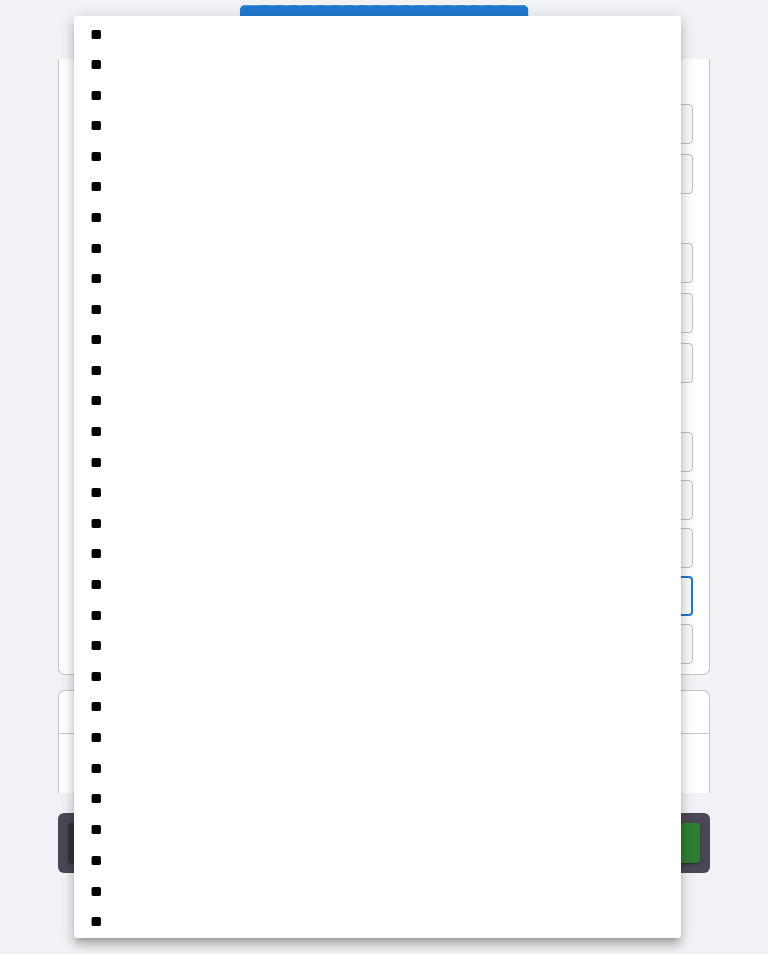 scroll, scrollTop: 308, scrollLeft: 0, axis: vertical 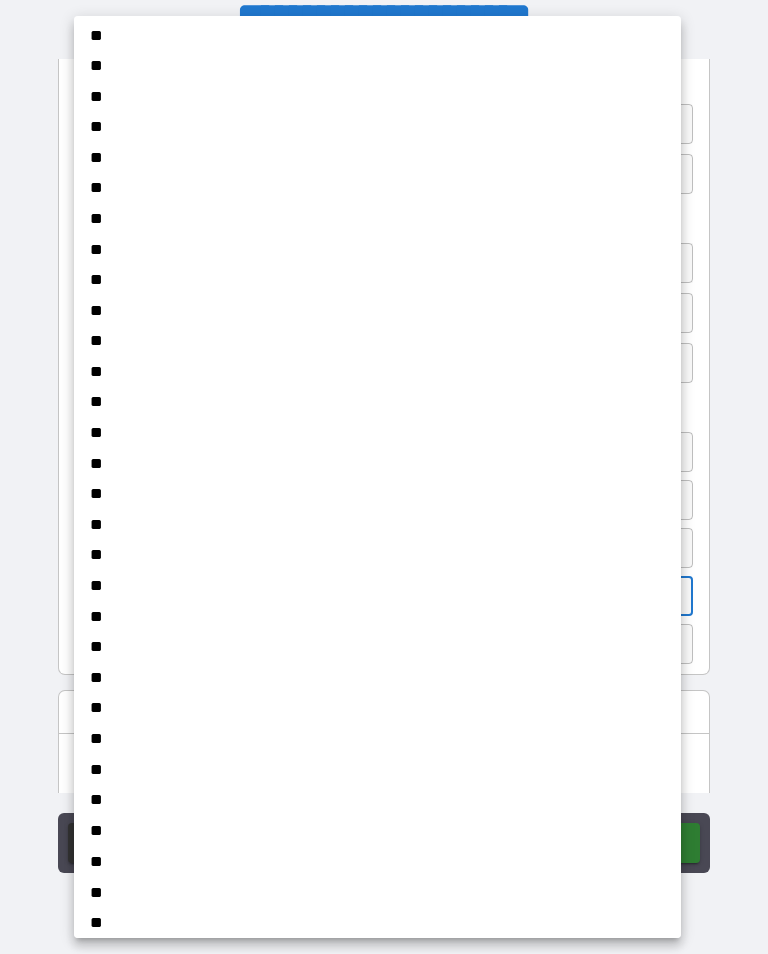 click on "**" at bounding box center [351, 616] 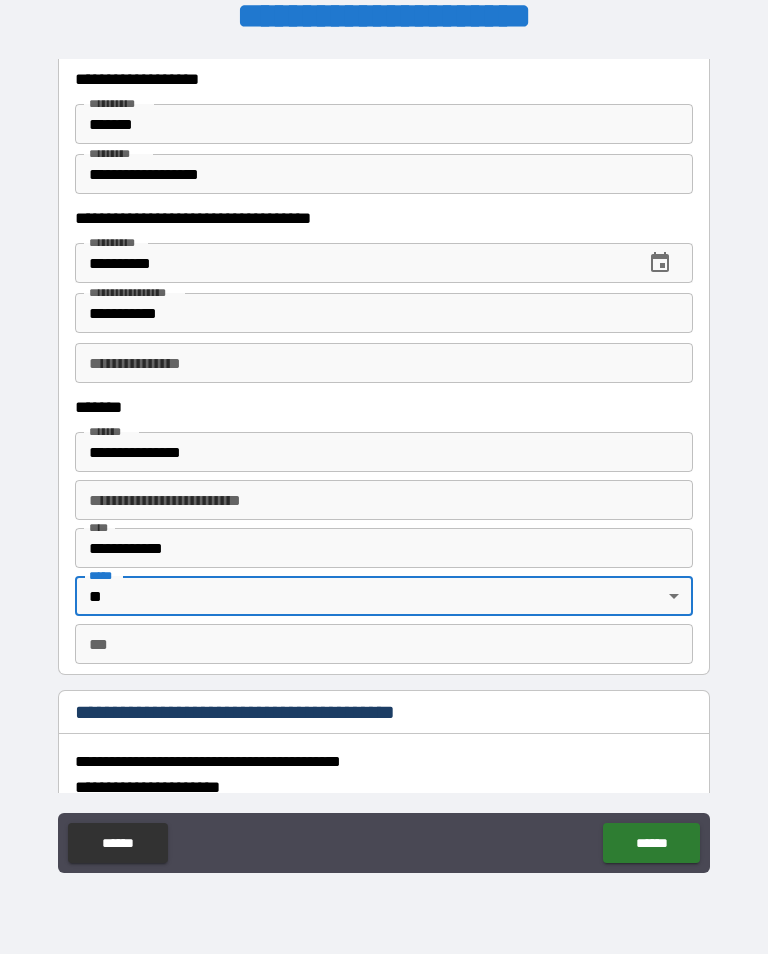 type on "**" 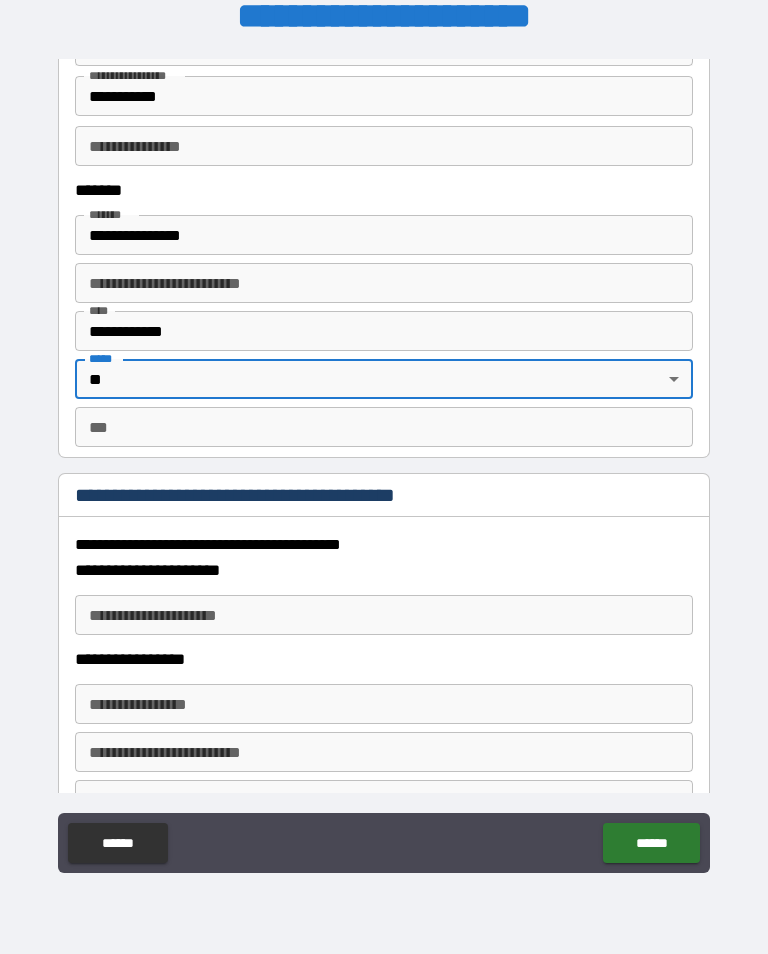 scroll, scrollTop: 2836, scrollLeft: 0, axis: vertical 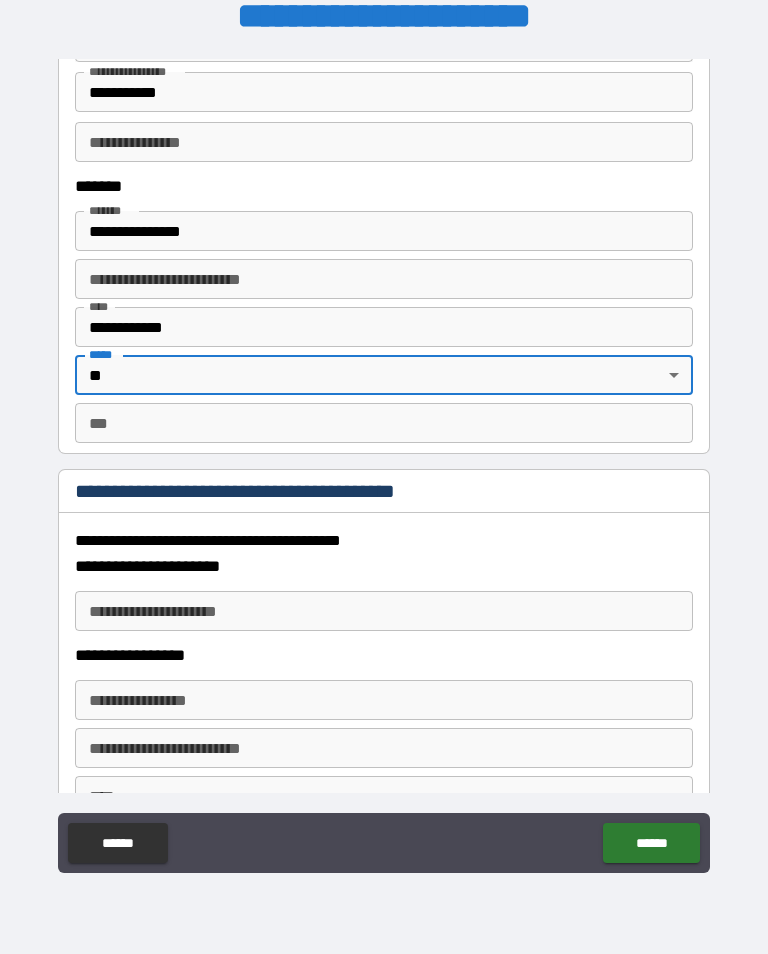 click on "***" at bounding box center (384, 423) 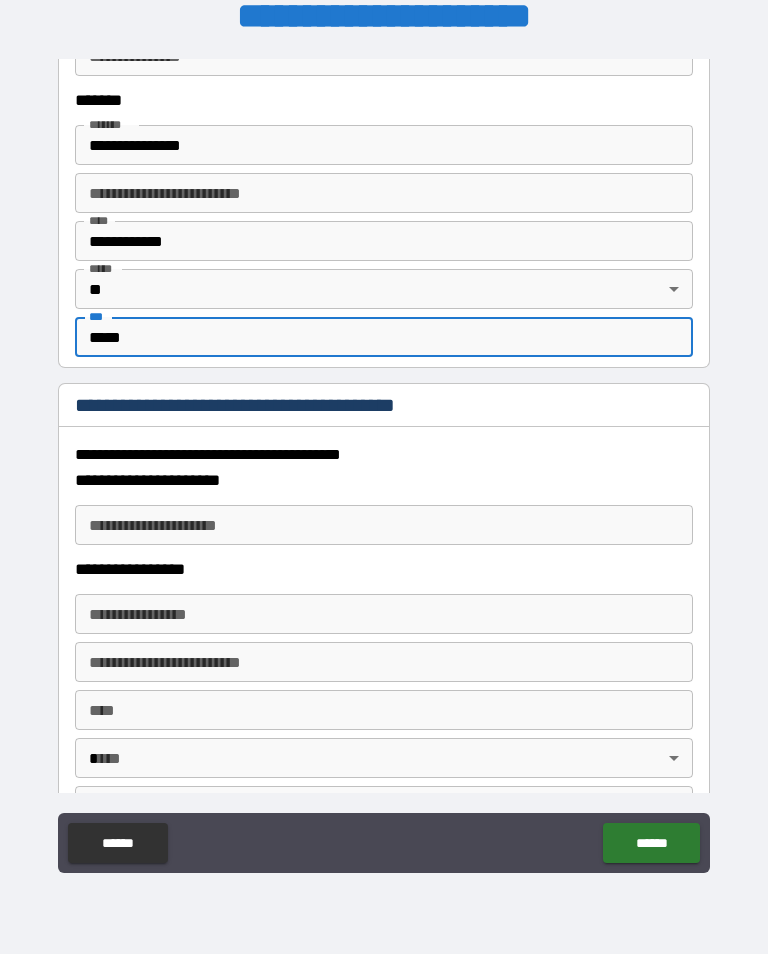 scroll, scrollTop: 2982, scrollLeft: 0, axis: vertical 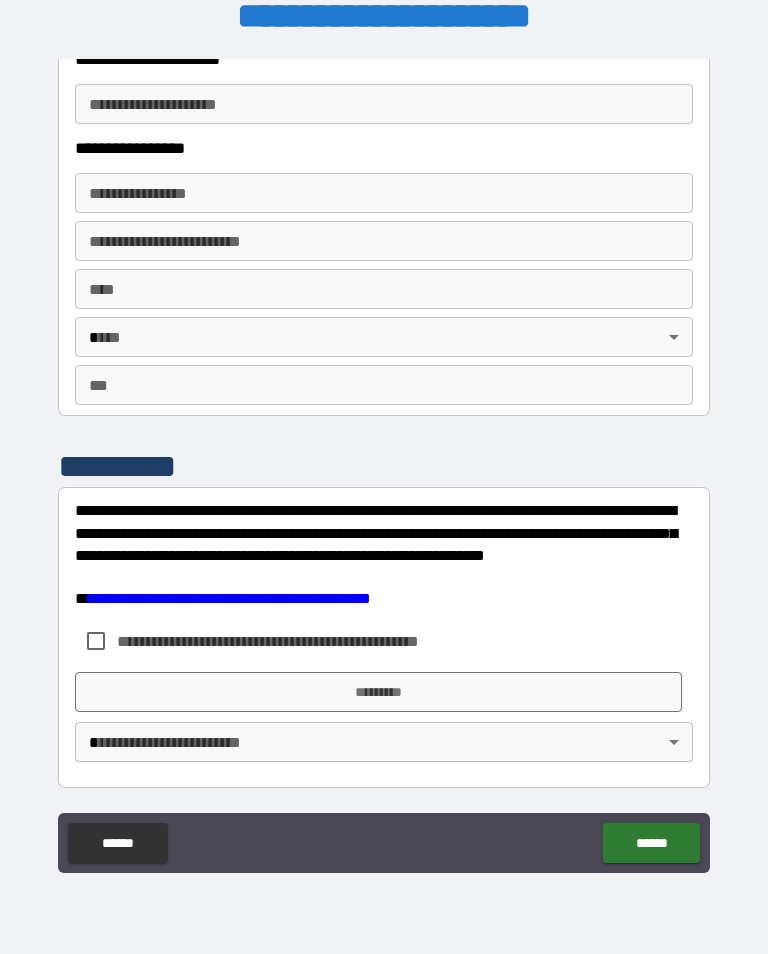 type on "*****" 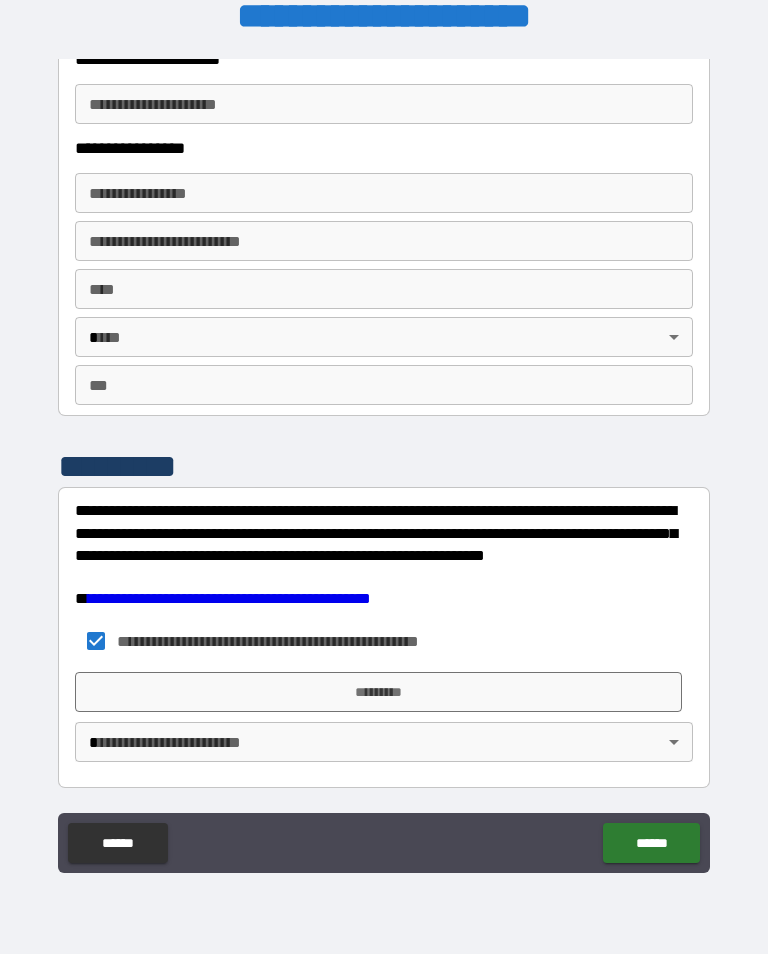 scroll, scrollTop: 3338, scrollLeft: 0, axis: vertical 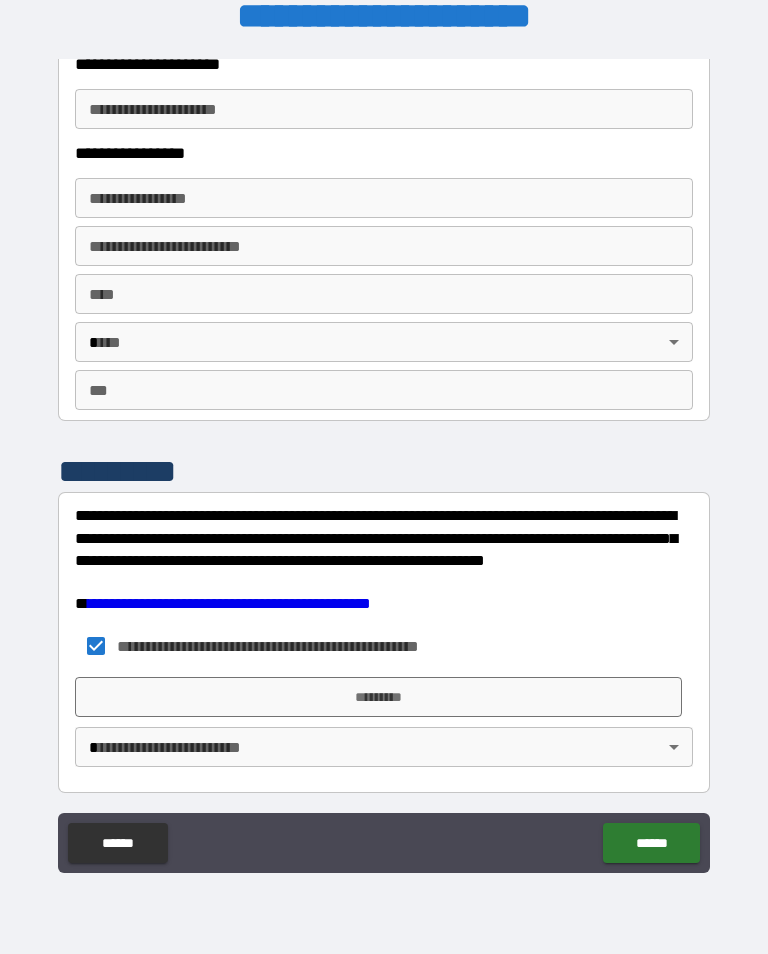 click on "*********" at bounding box center [378, 697] 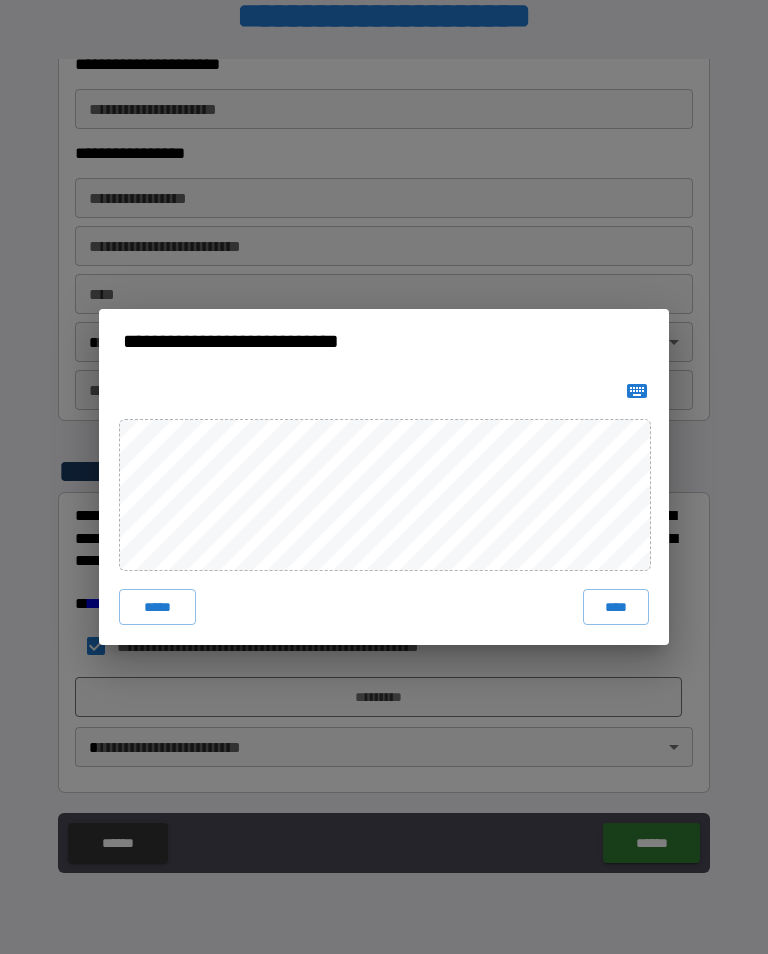 click on "****" at bounding box center (616, 607) 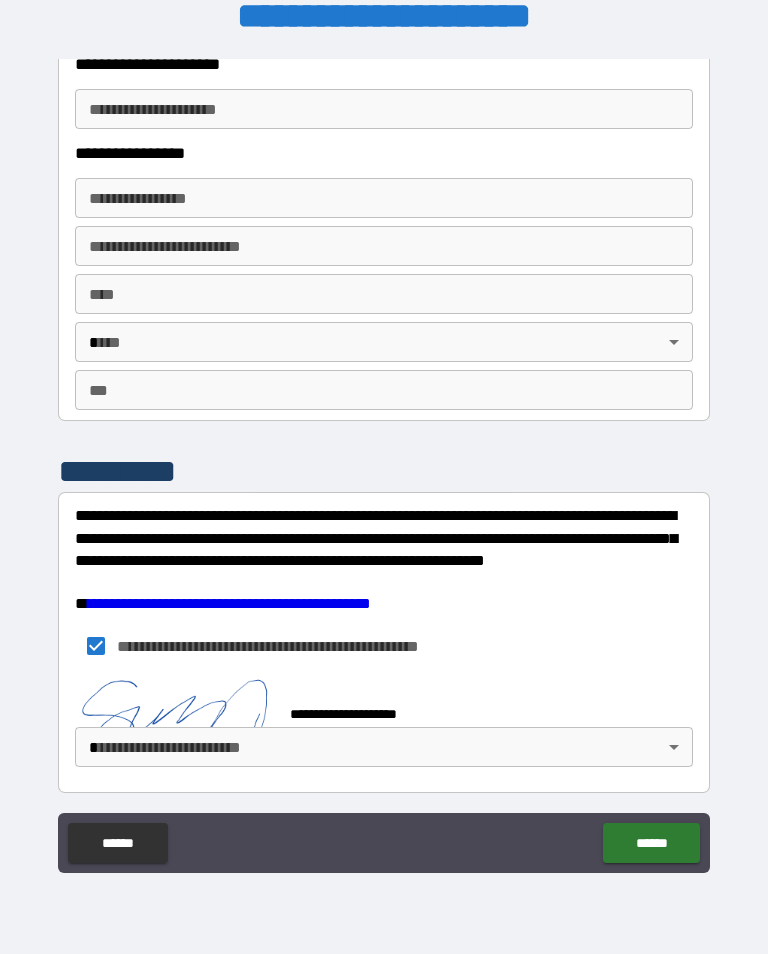 scroll, scrollTop: 3360, scrollLeft: 0, axis: vertical 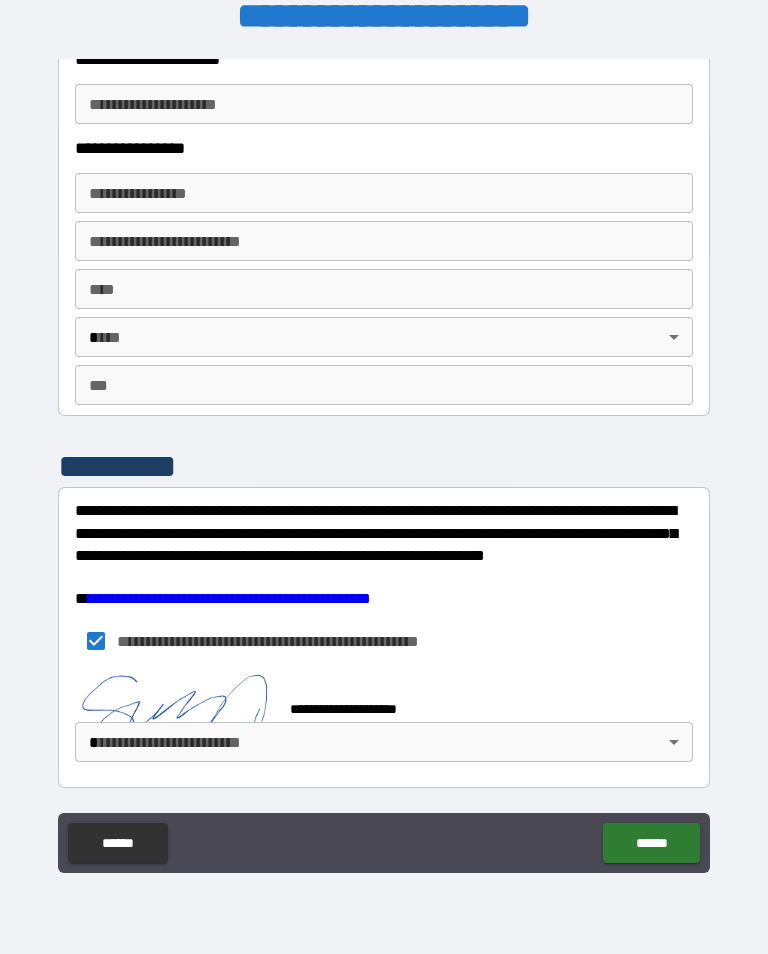 click on "**********" at bounding box center [384, 461] 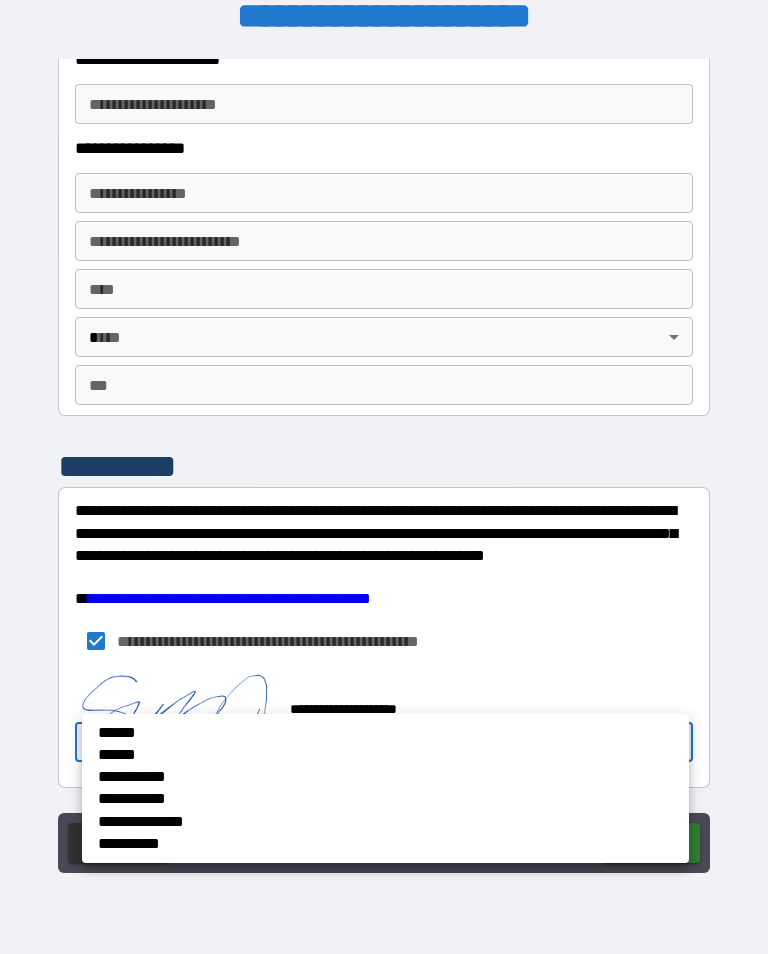 scroll, scrollTop: 3355, scrollLeft: 0, axis: vertical 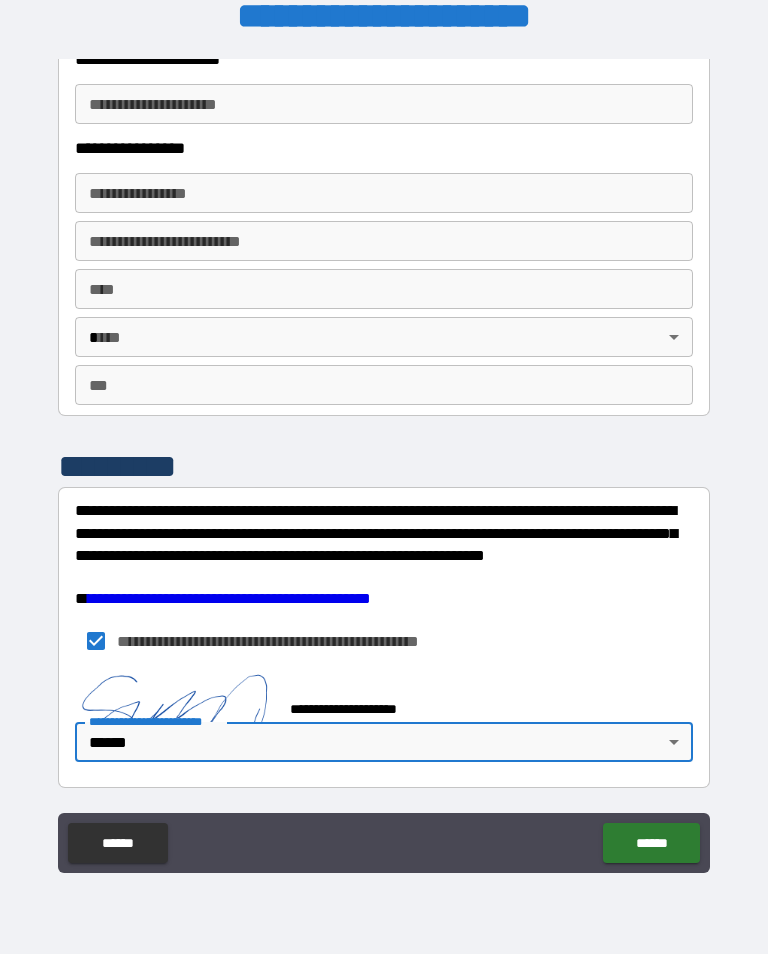 type on "******" 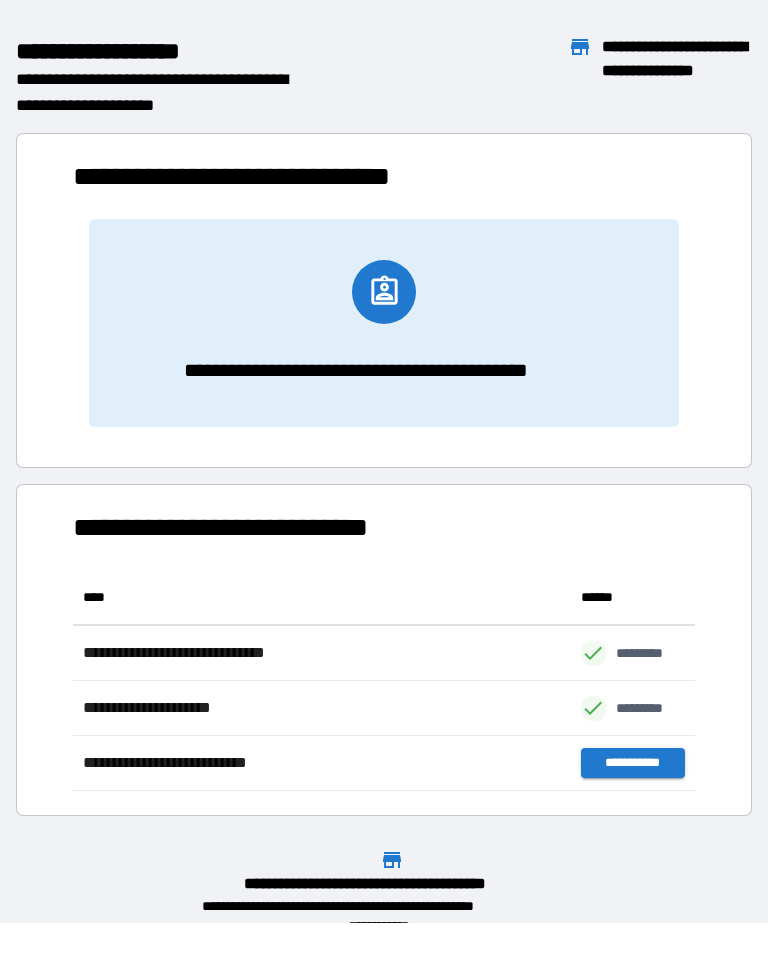 scroll, scrollTop: 221, scrollLeft: 622, axis: both 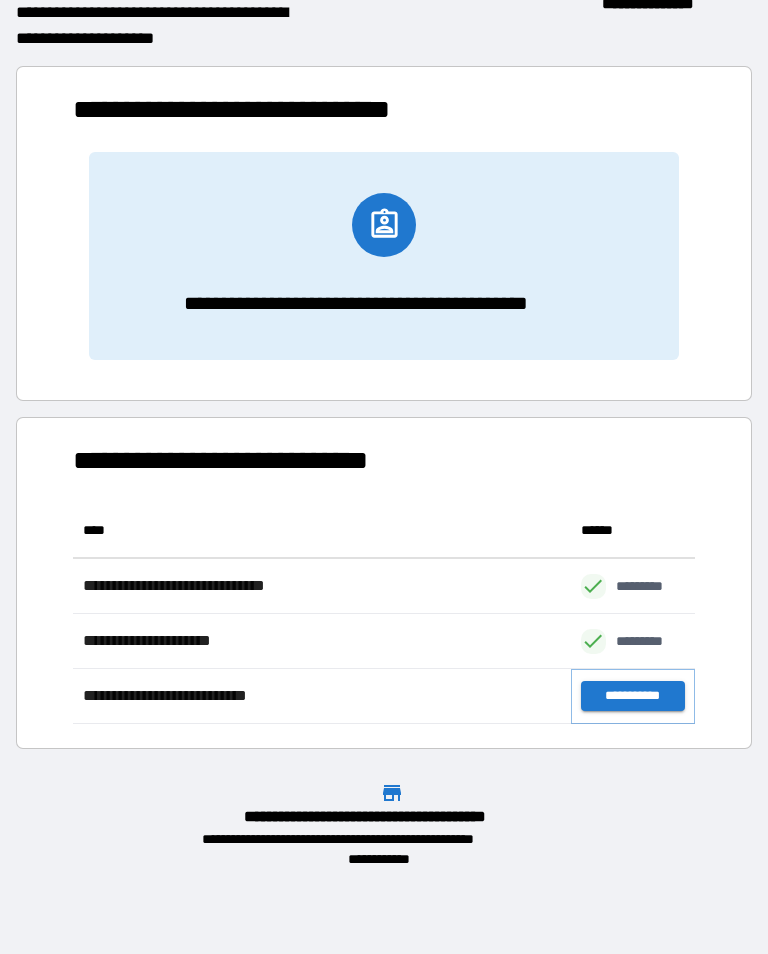 click on "**********" at bounding box center [633, 696] 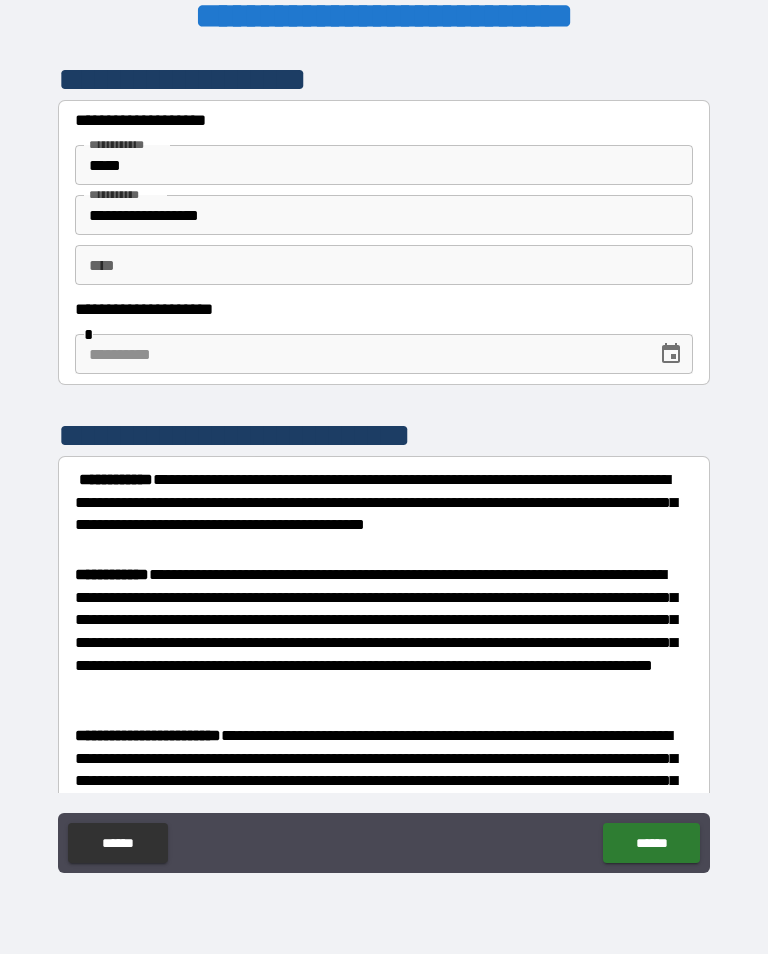 click at bounding box center (359, 354) 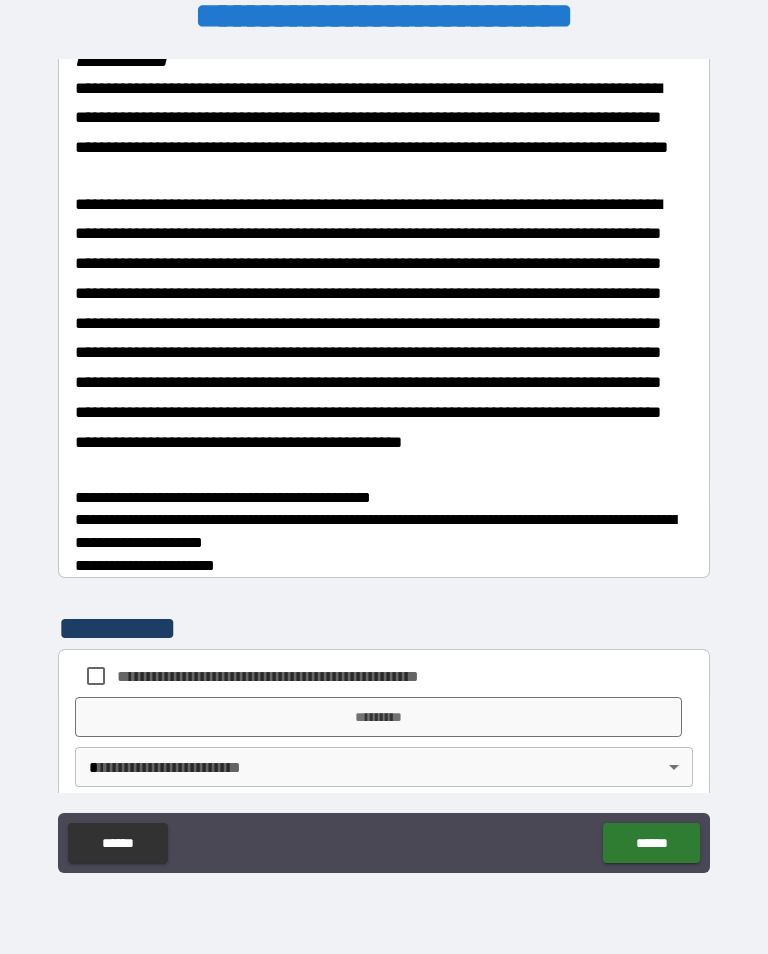 scroll, scrollTop: 2021, scrollLeft: 0, axis: vertical 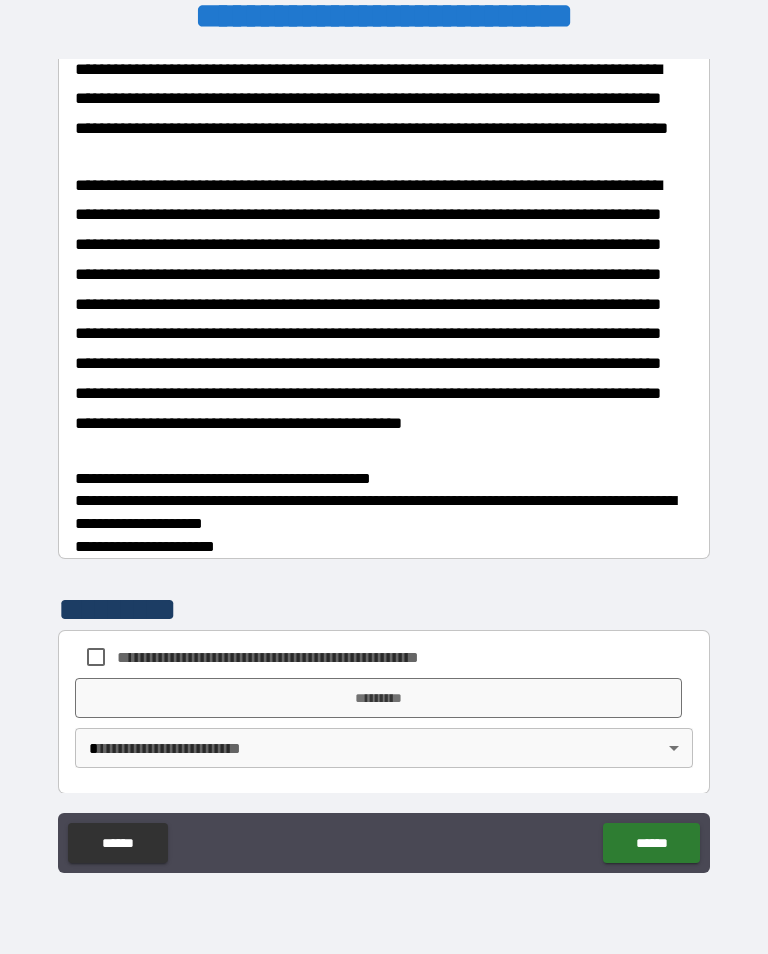 type on "**********" 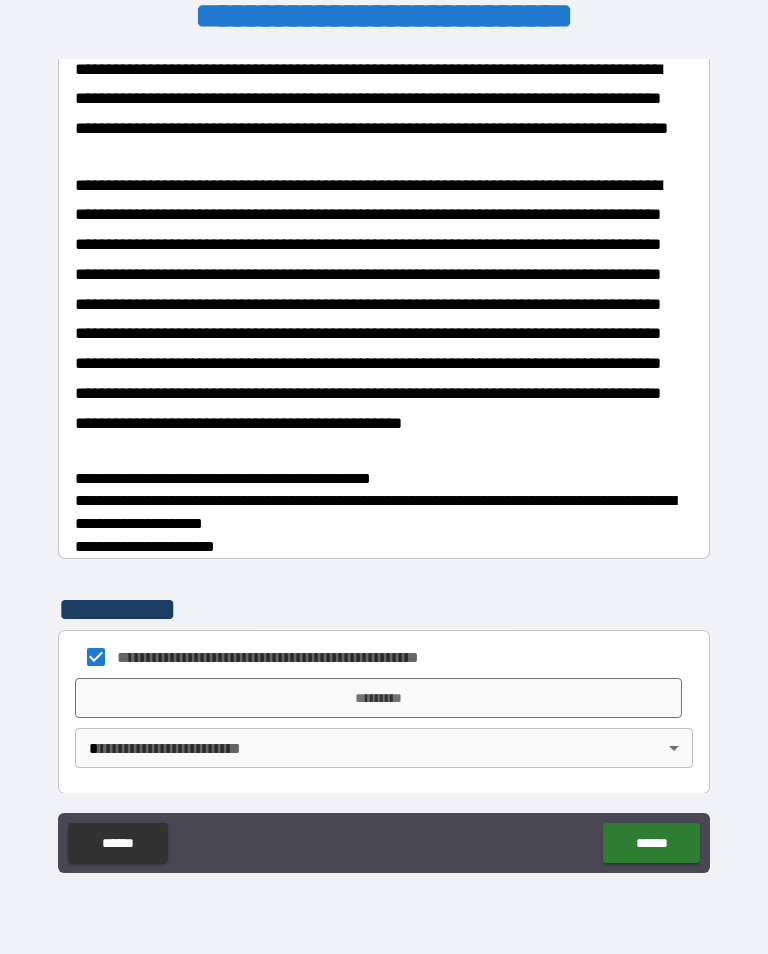 scroll, scrollTop: 31, scrollLeft: 0, axis: vertical 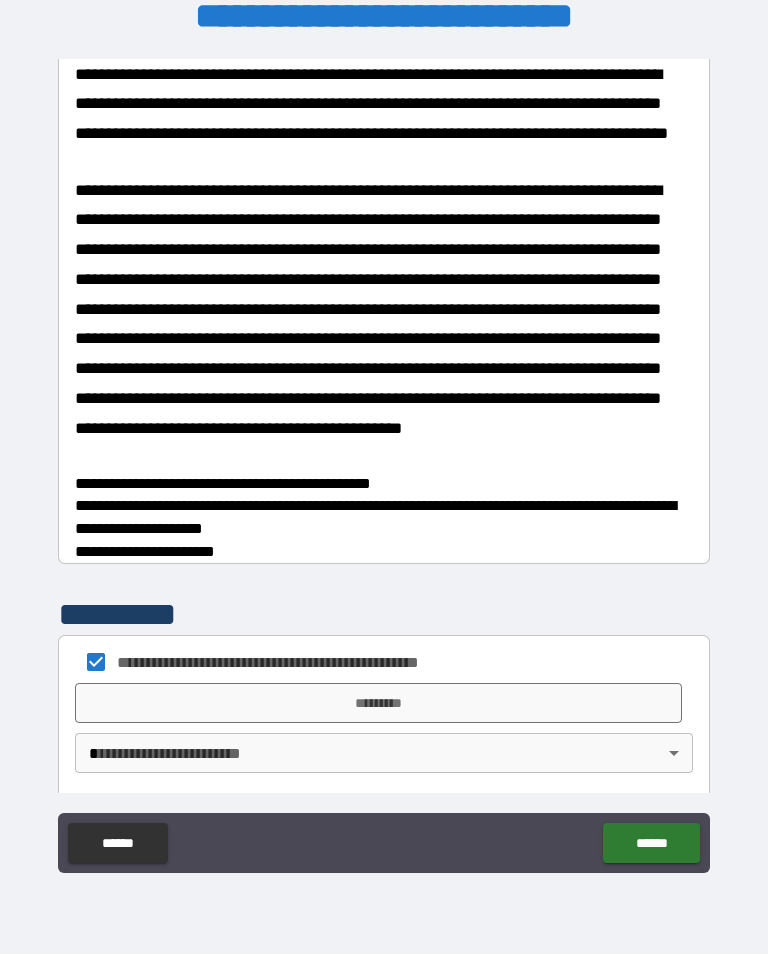 click on "*********" at bounding box center [378, 703] 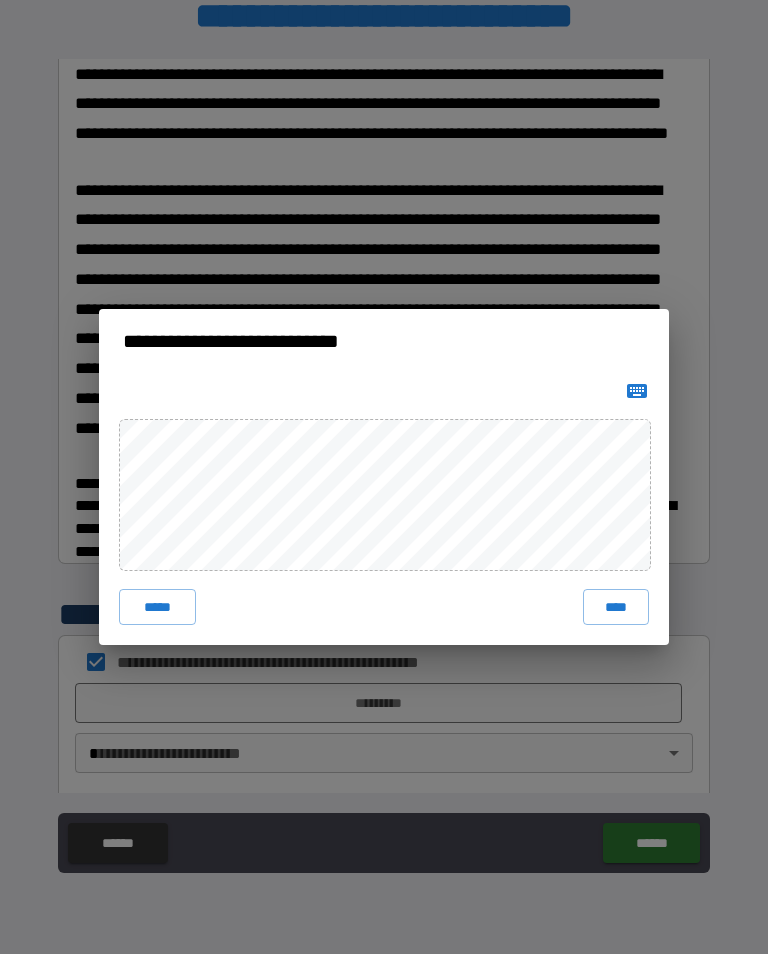 click on "****" at bounding box center (616, 607) 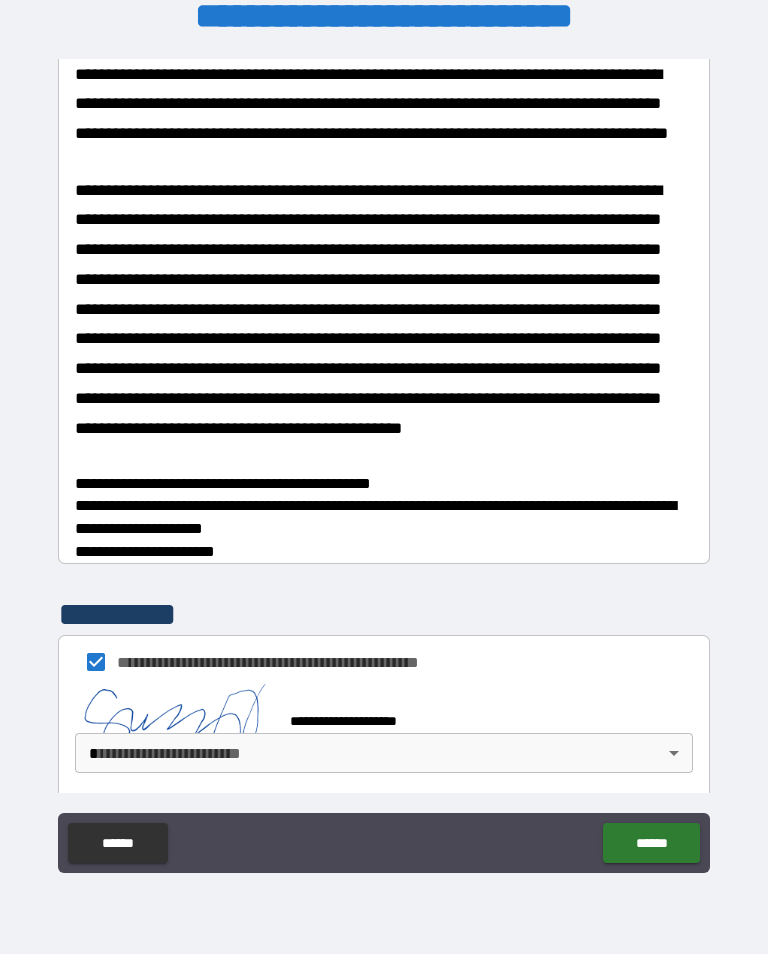 scroll, scrollTop: 2038, scrollLeft: 0, axis: vertical 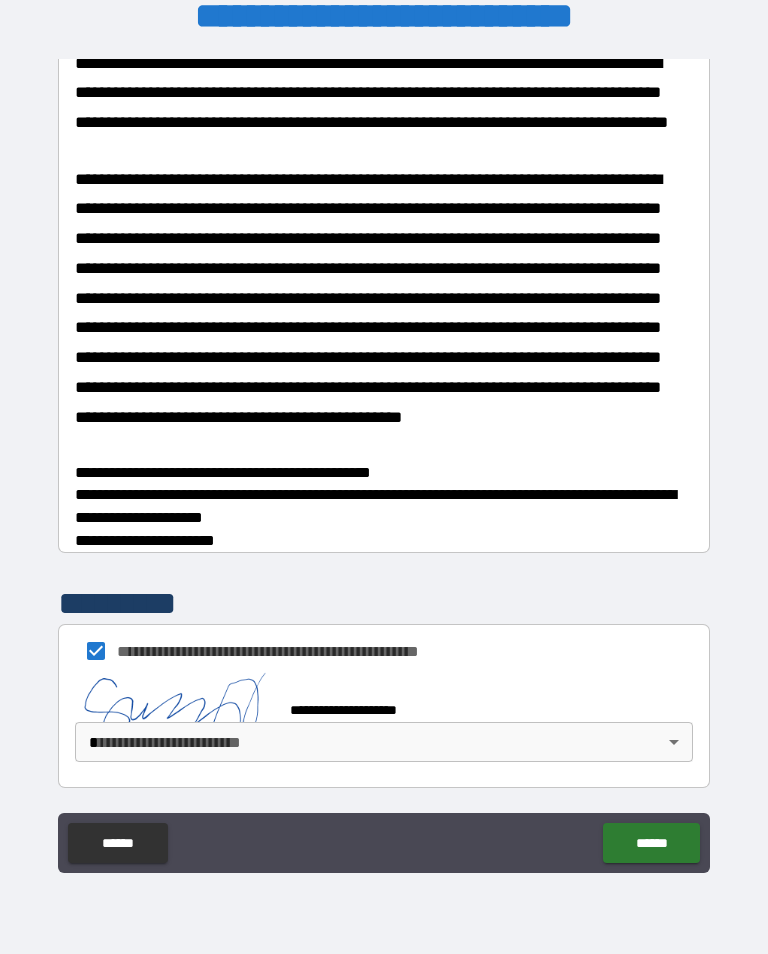 click on "**********" at bounding box center [384, 461] 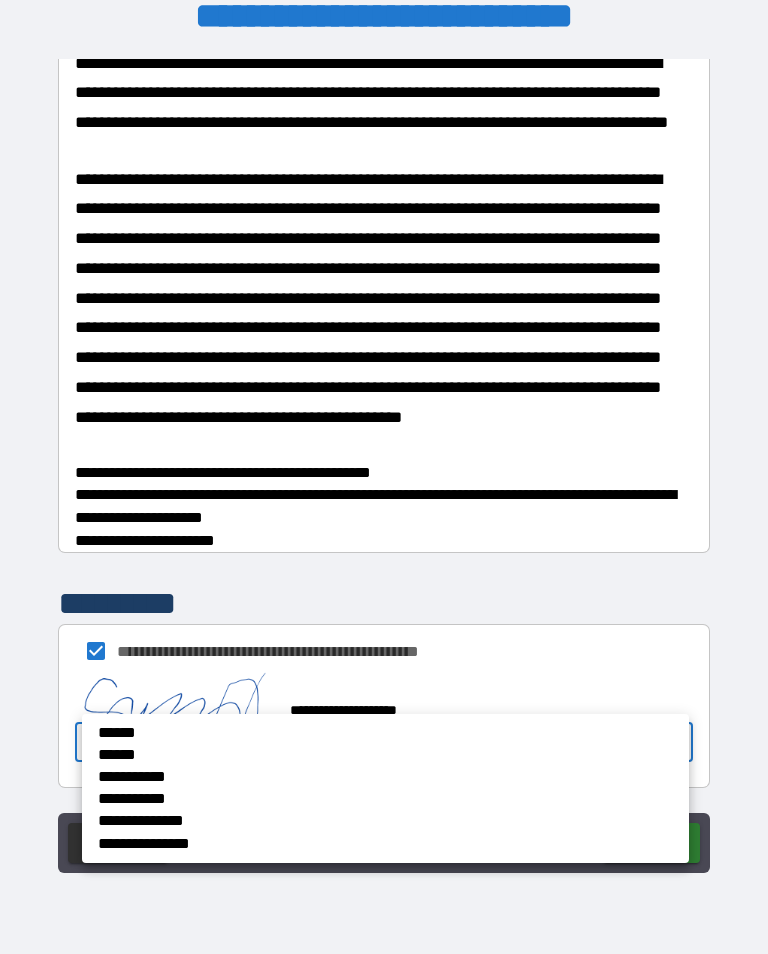 scroll, scrollTop: 2033, scrollLeft: 0, axis: vertical 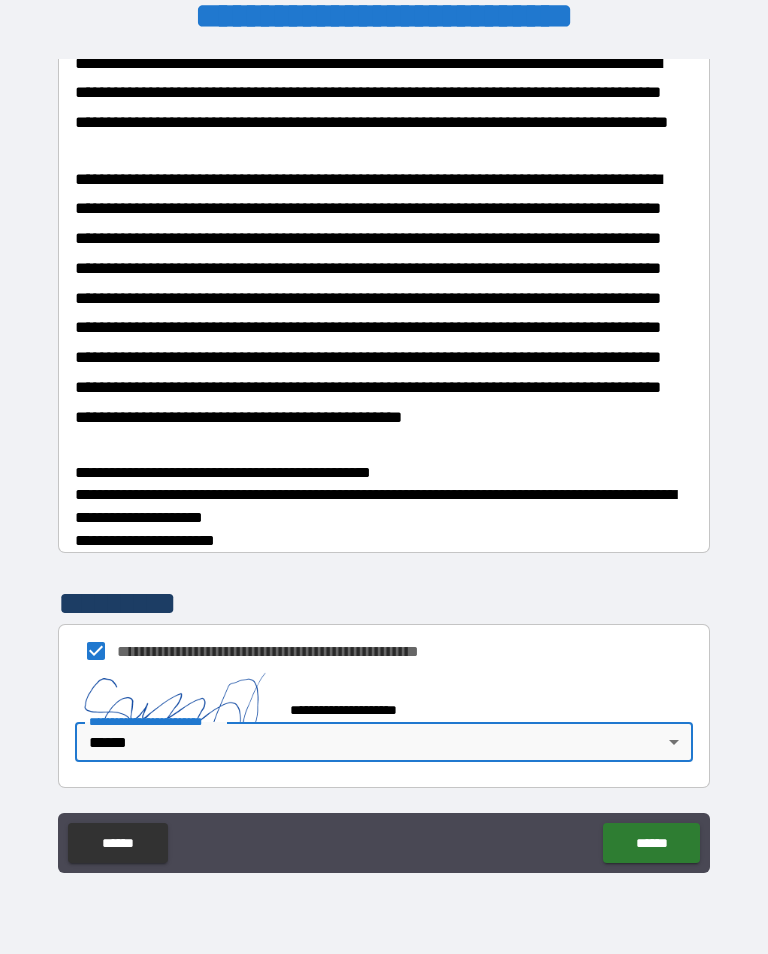 click on "******" at bounding box center [651, 843] 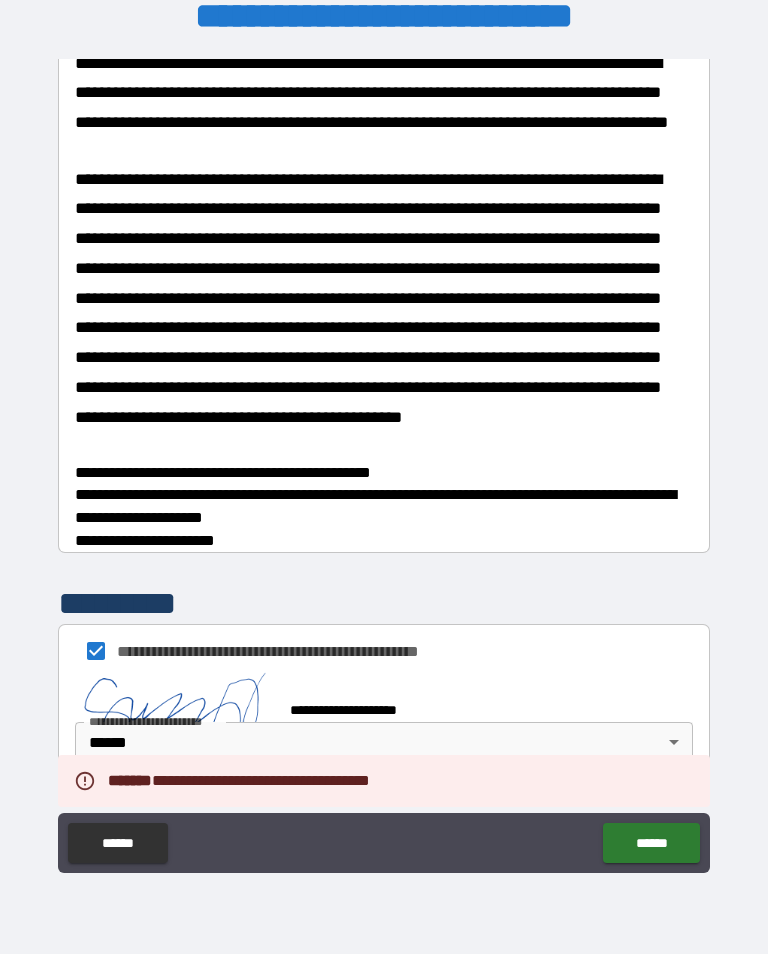 scroll, scrollTop: 2038, scrollLeft: 0, axis: vertical 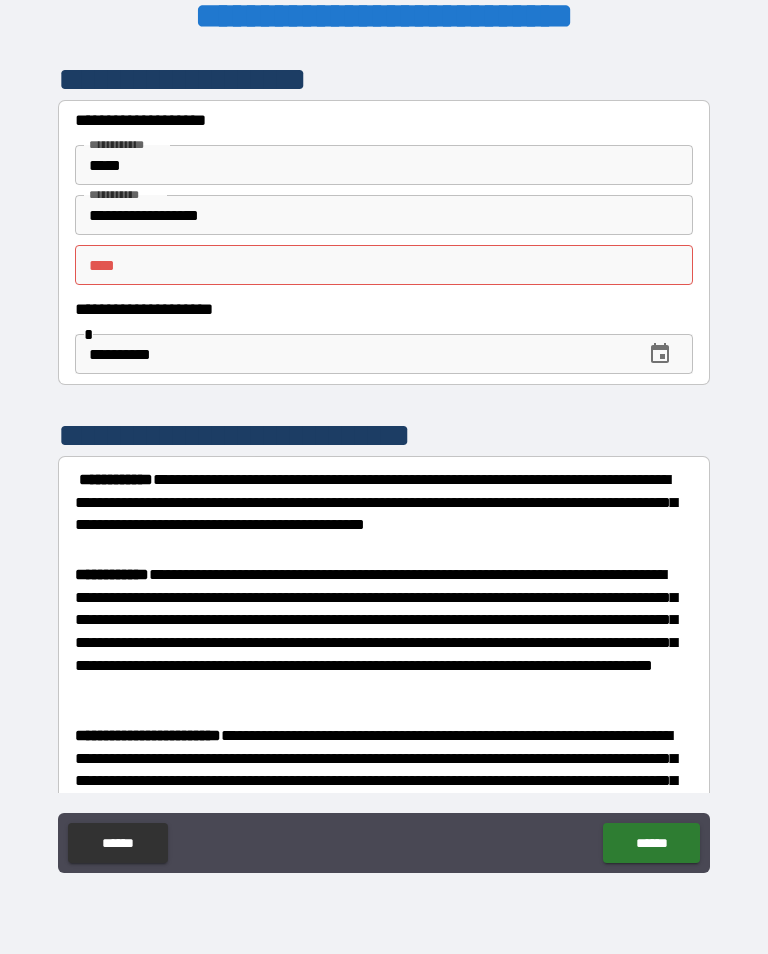 click on "**   *" at bounding box center (378, 265) 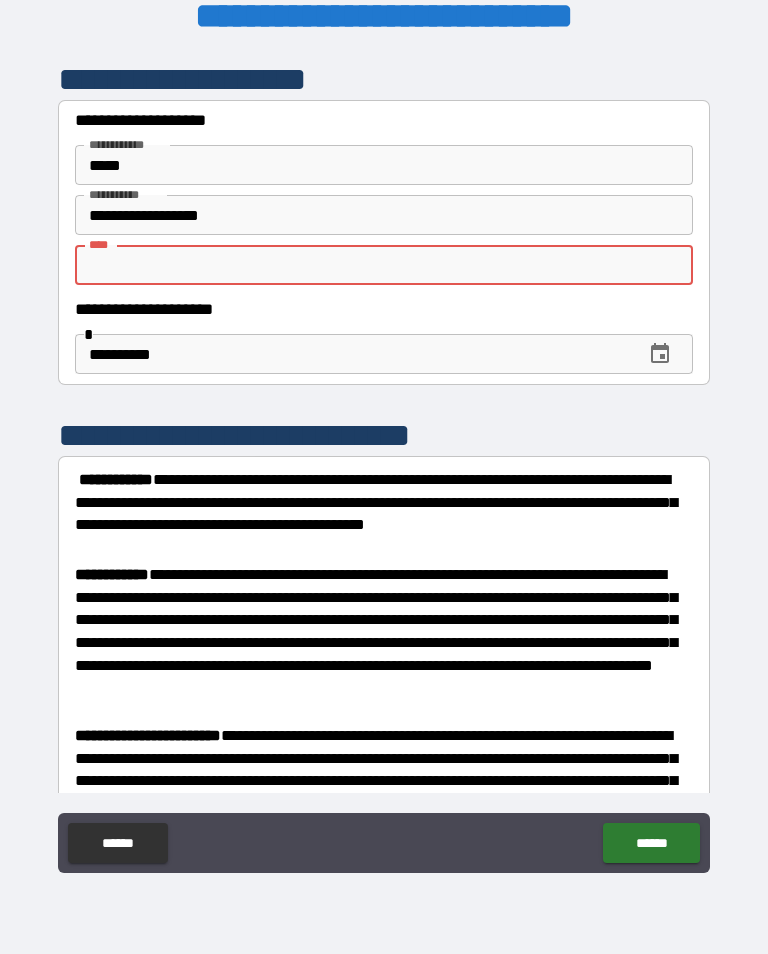type on "*" 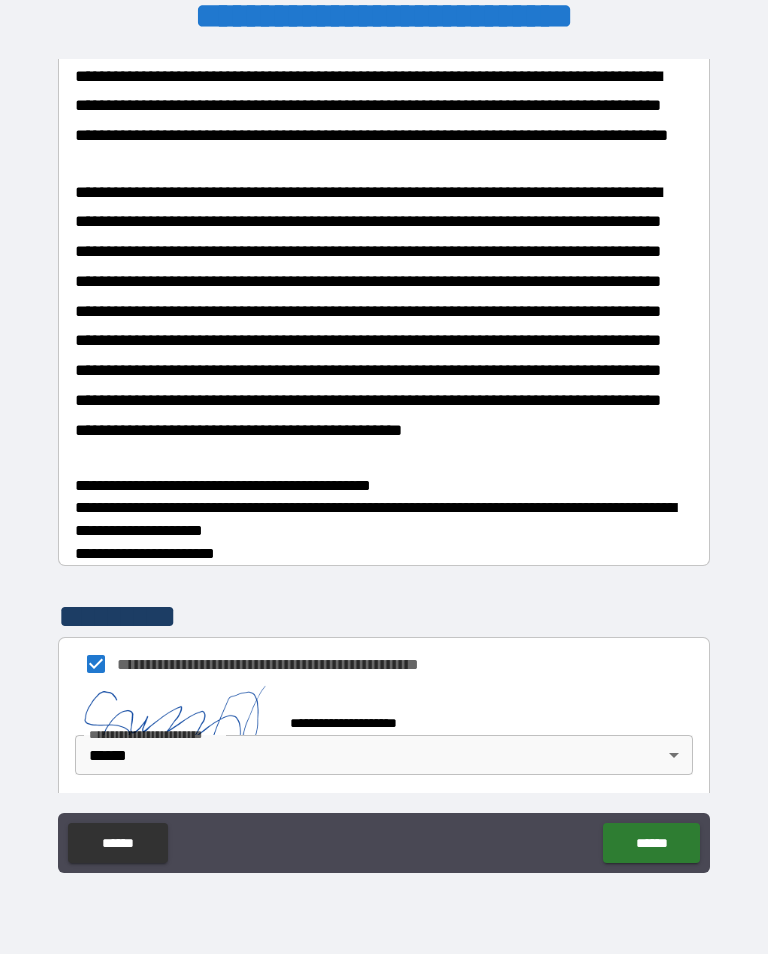 scroll, scrollTop: 2038, scrollLeft: 0, axis: vertical 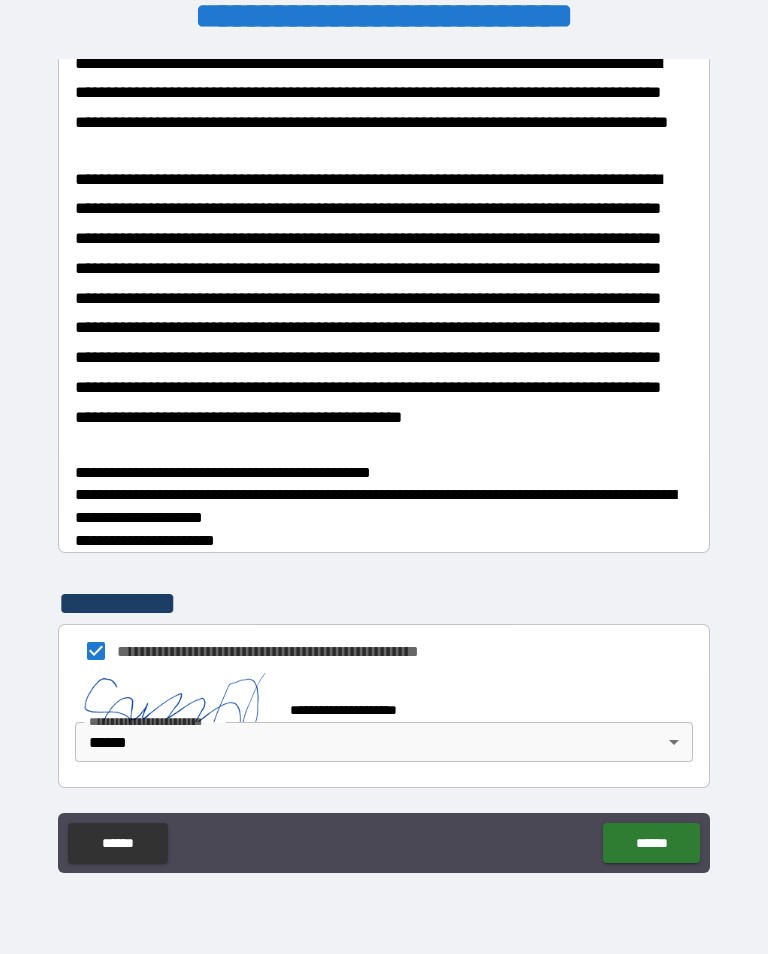 click on "******" at bounding box center [651, 843] 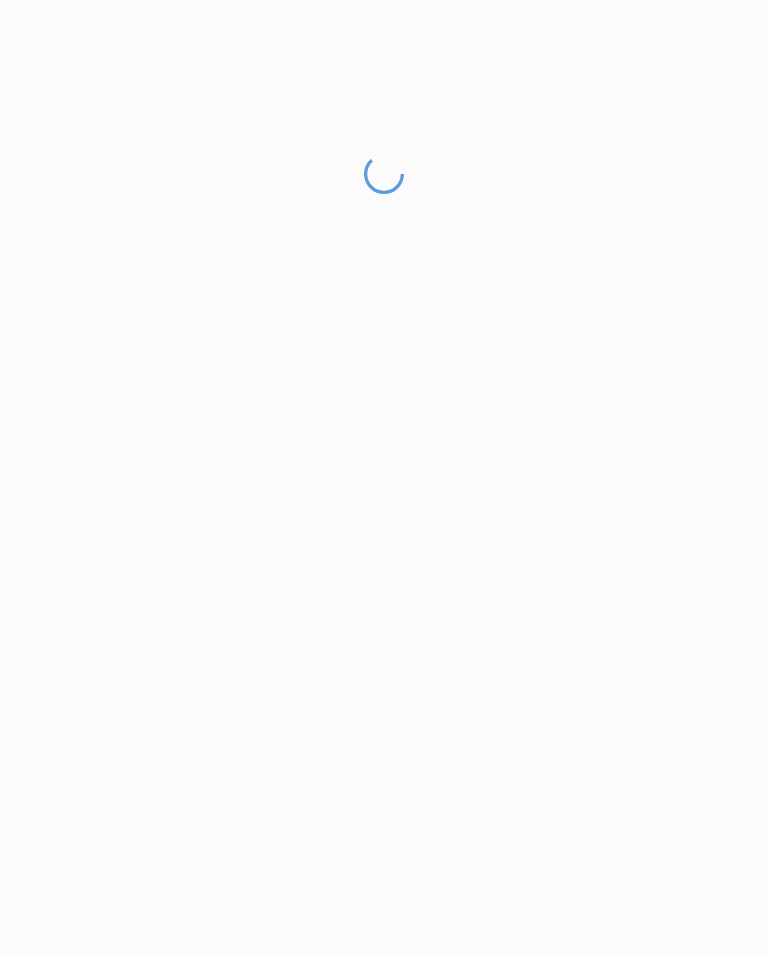scroll, scrollTop: 31, scrollLeft: 0, axis: vertical 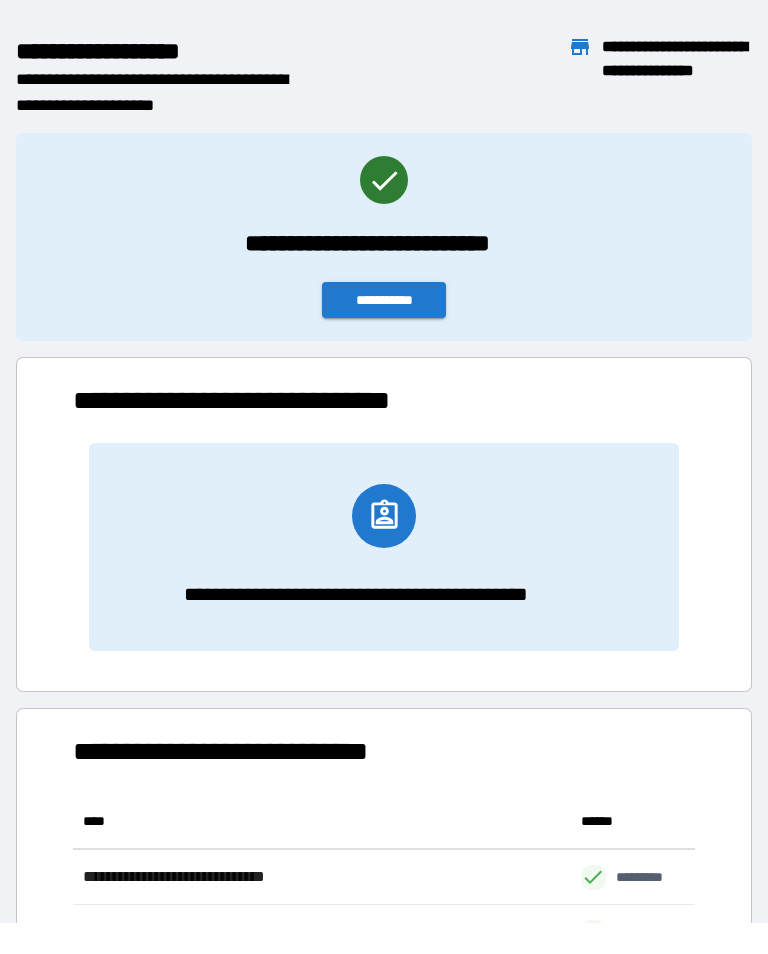 click on "**********" at bounding box center (384, 300) 